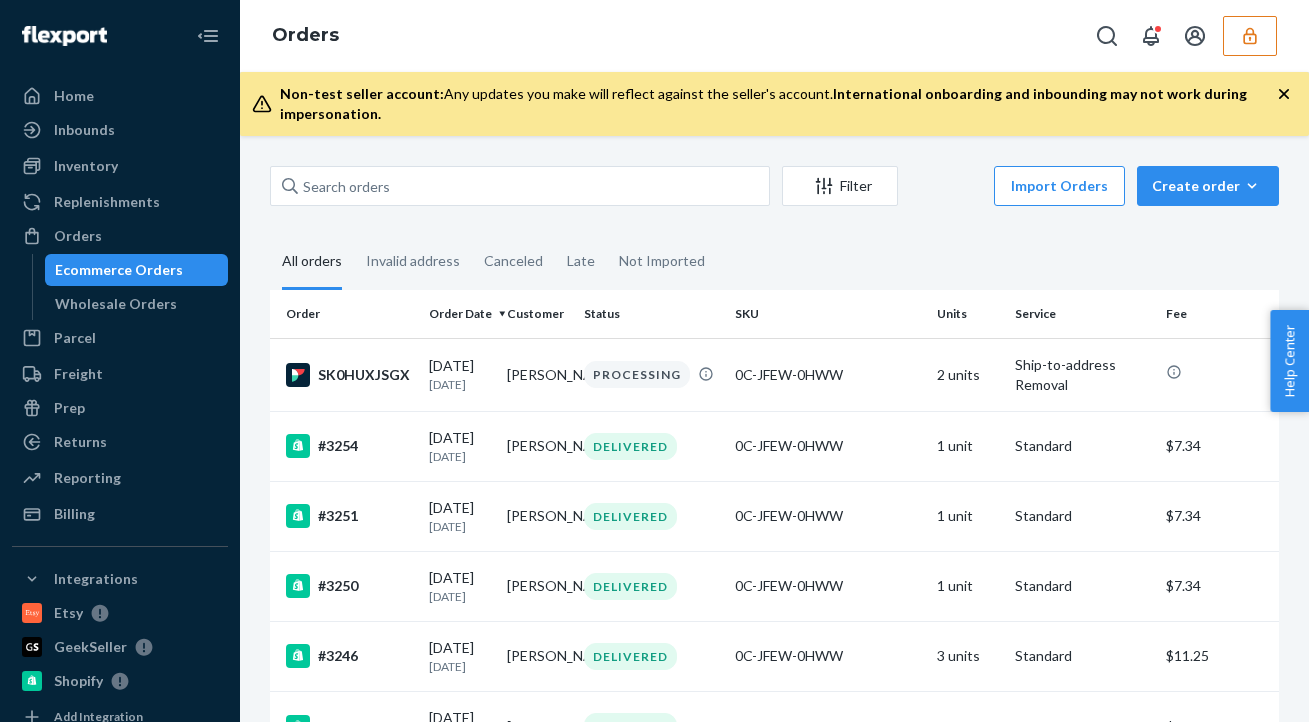 scroll, scrollTop: 0, scrollLeft: 0, axis: both 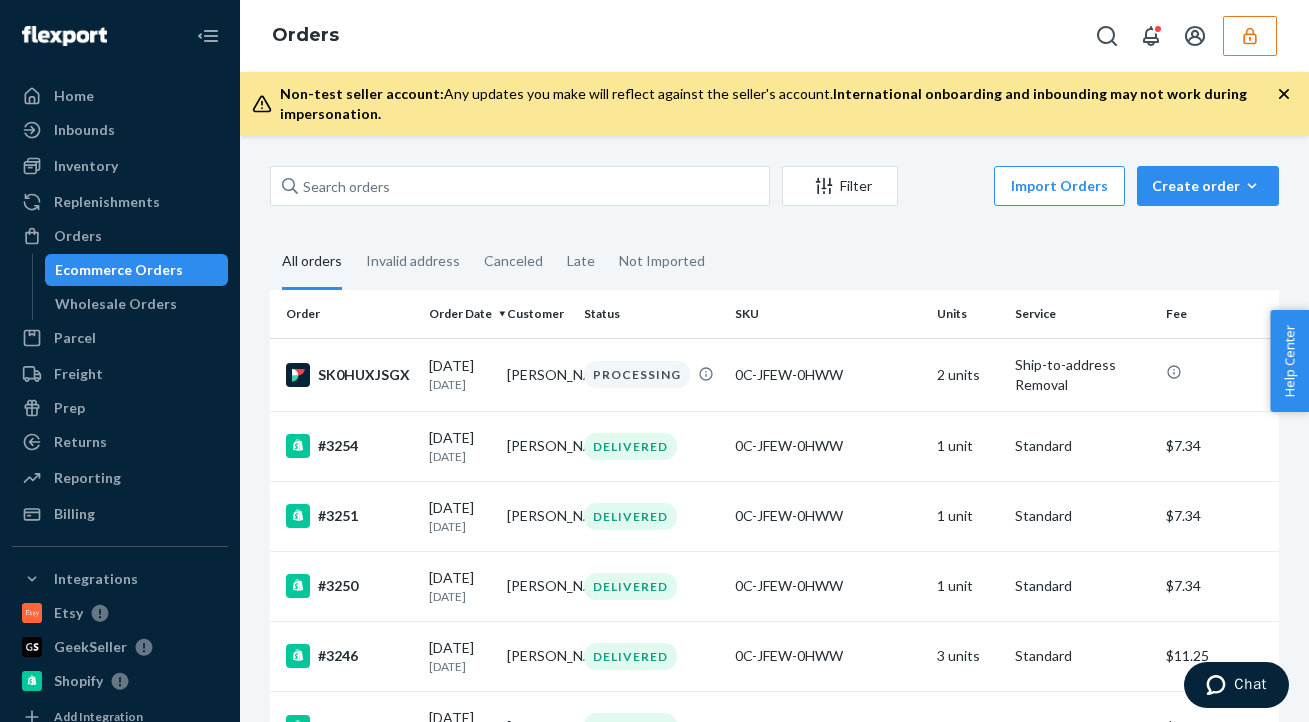 click 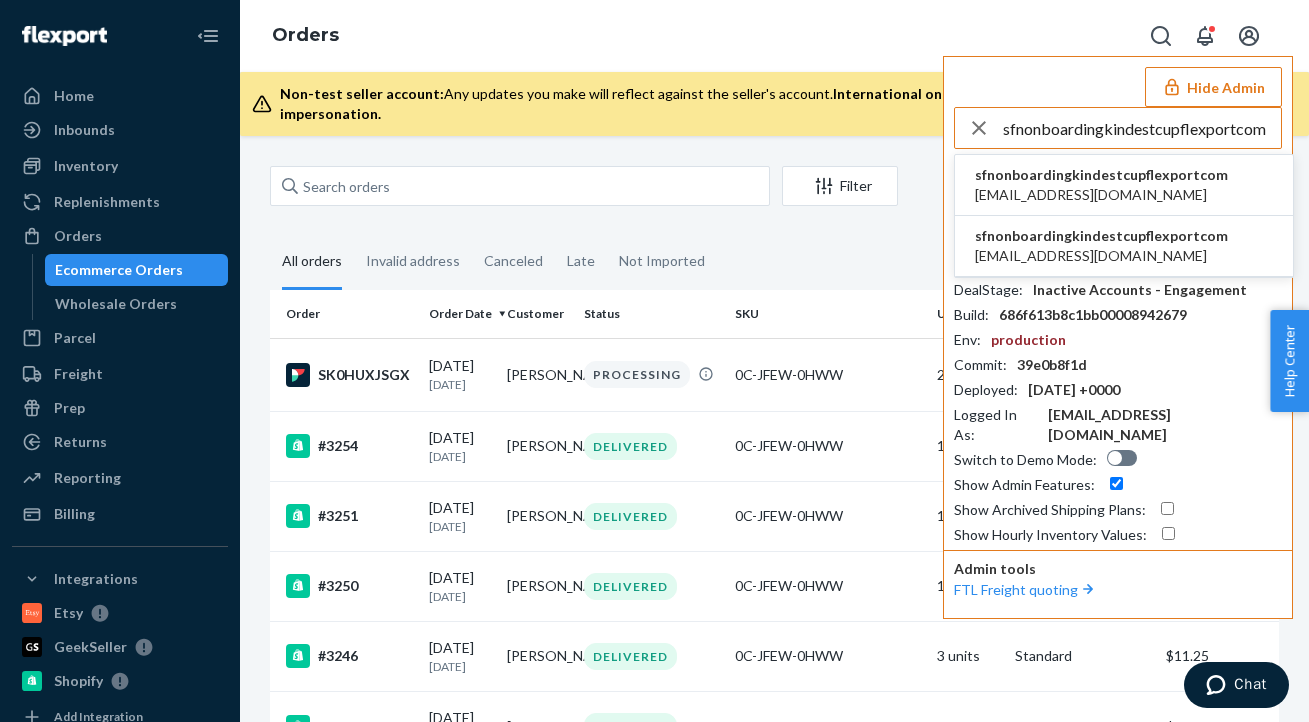 type on "sfnonboardingkindestcupflexportcom" 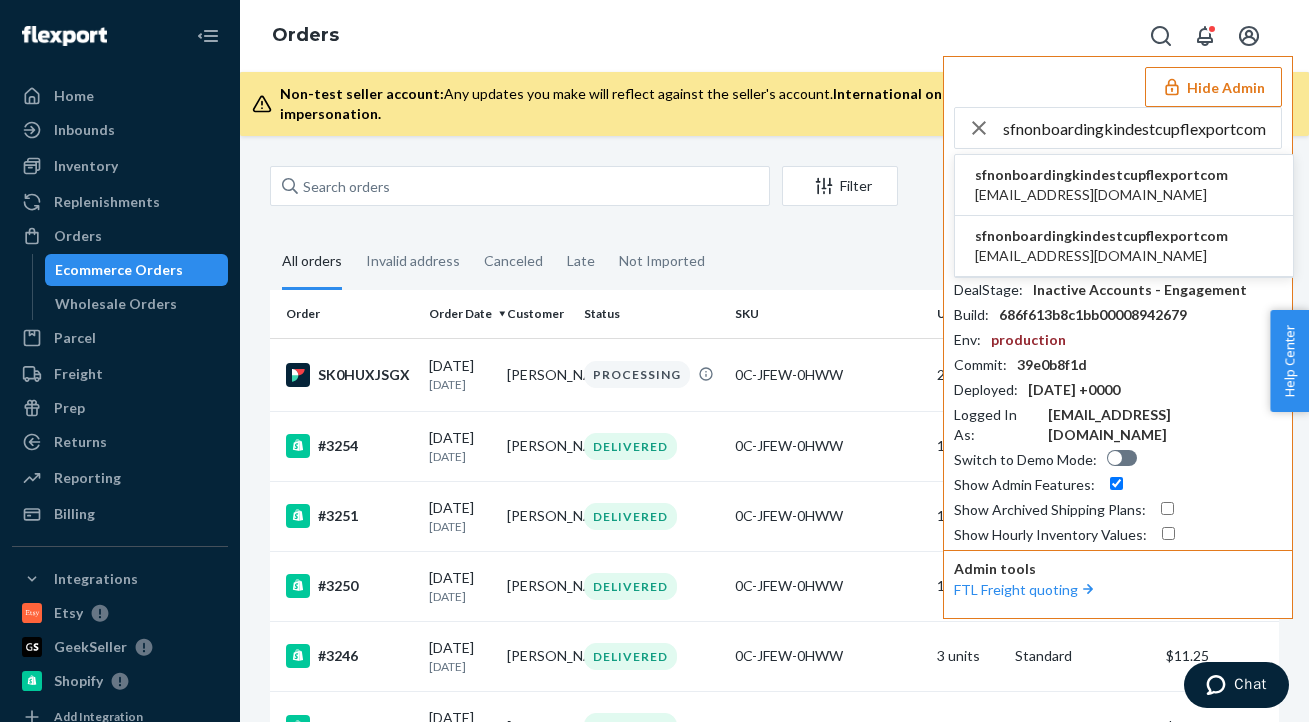 click on "sfnonboardingkindestcupflexportcom" at bounding box center [1101, 175] 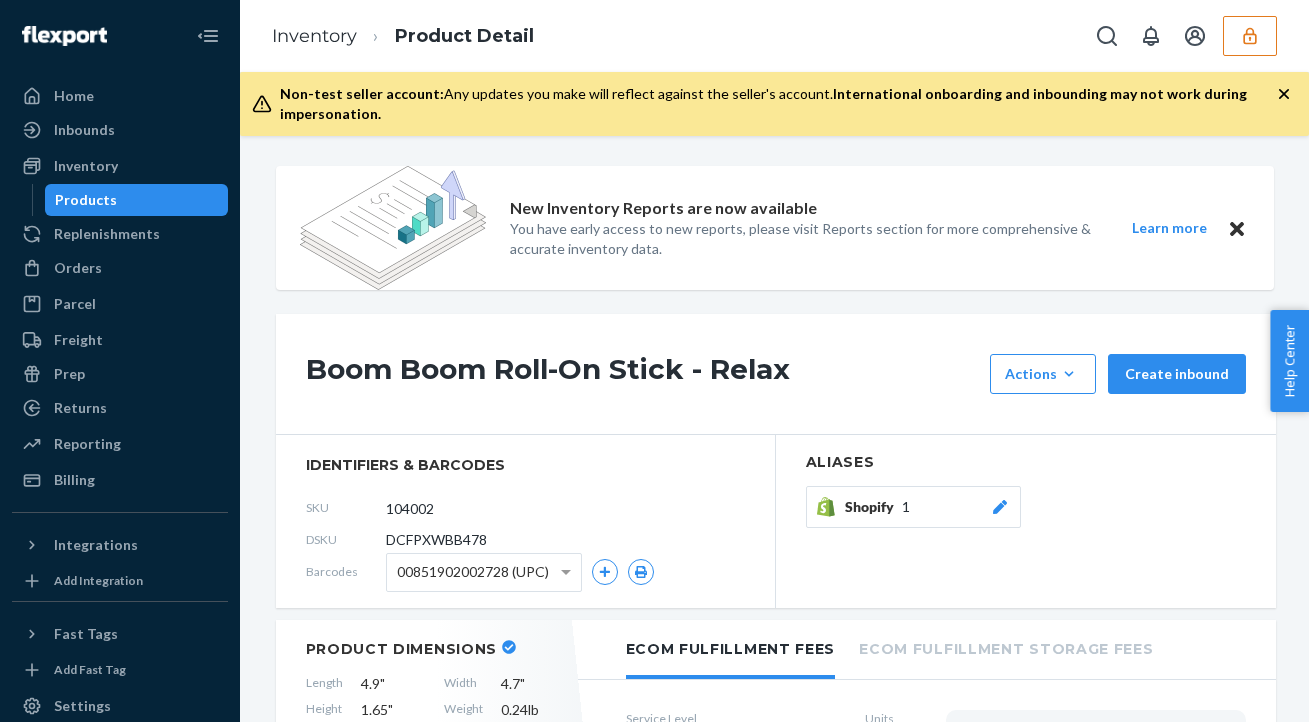 click 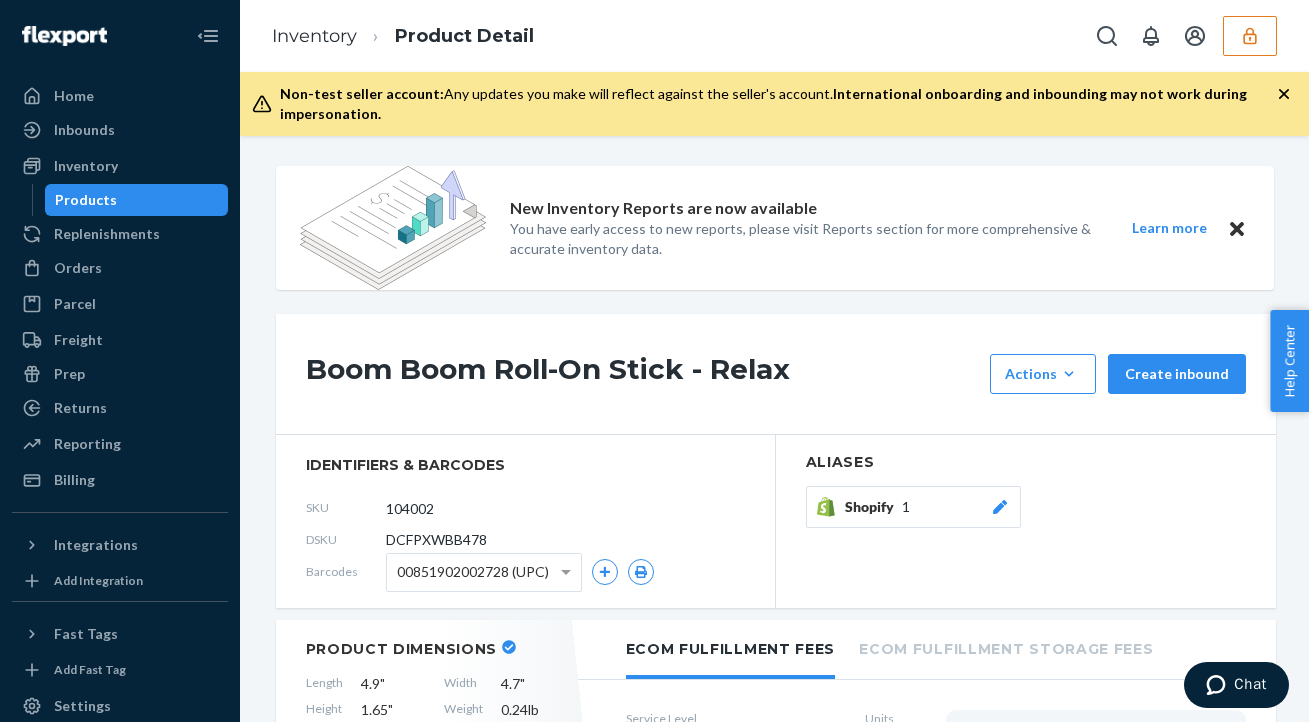 scroll, scrollTop: 0, scrollLeft: 0, axis: both 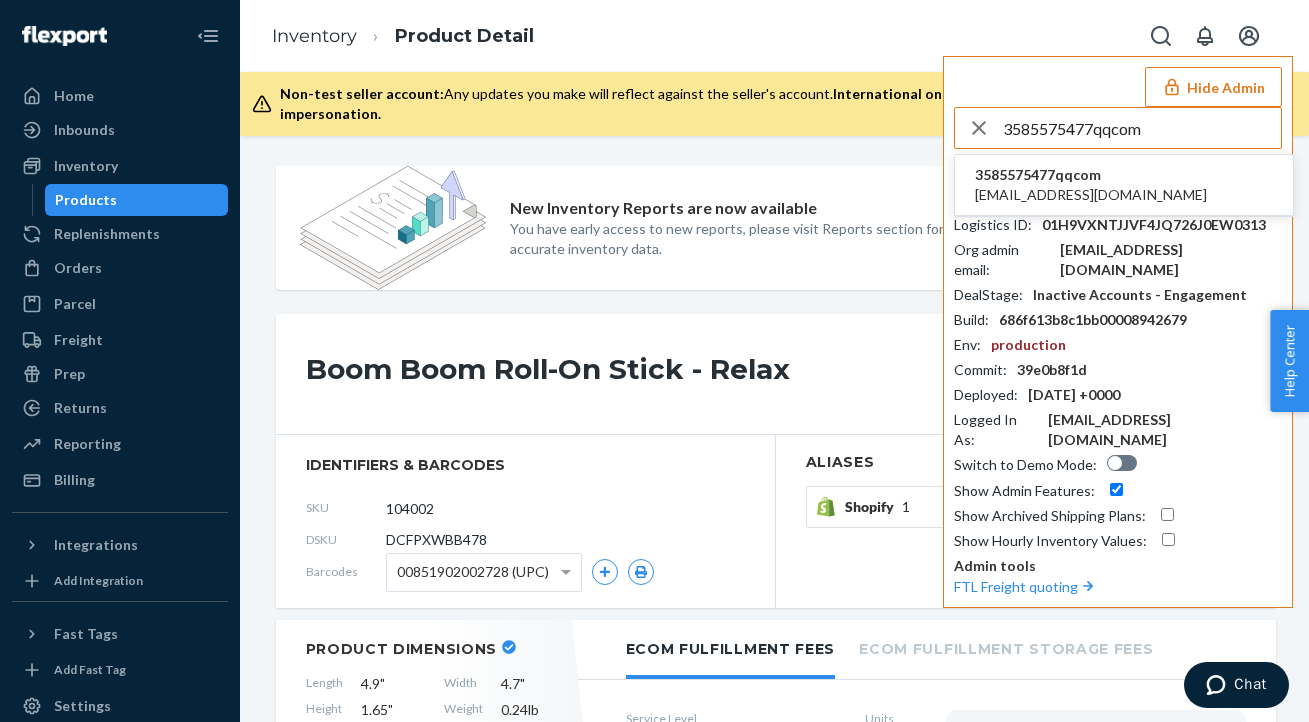 type on "3585575477qqcom" 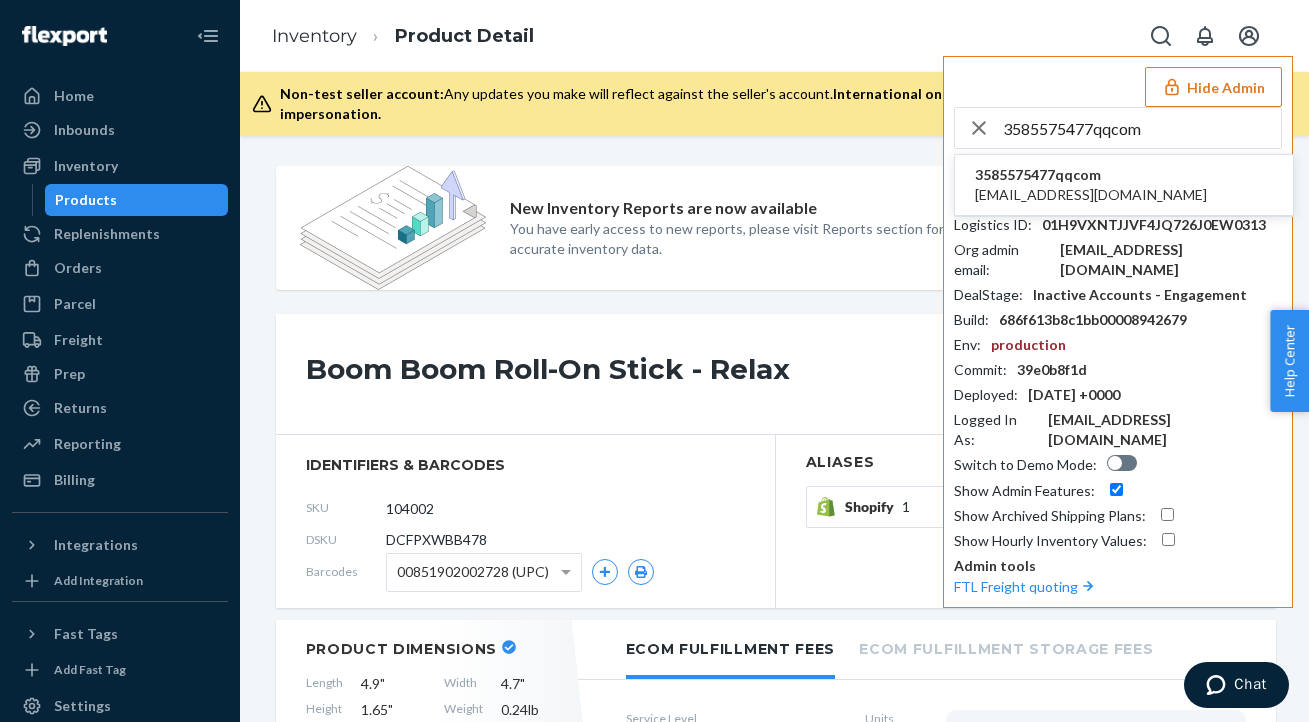 click on "3585575477@qq.com" at bounding box center [1091, 195] 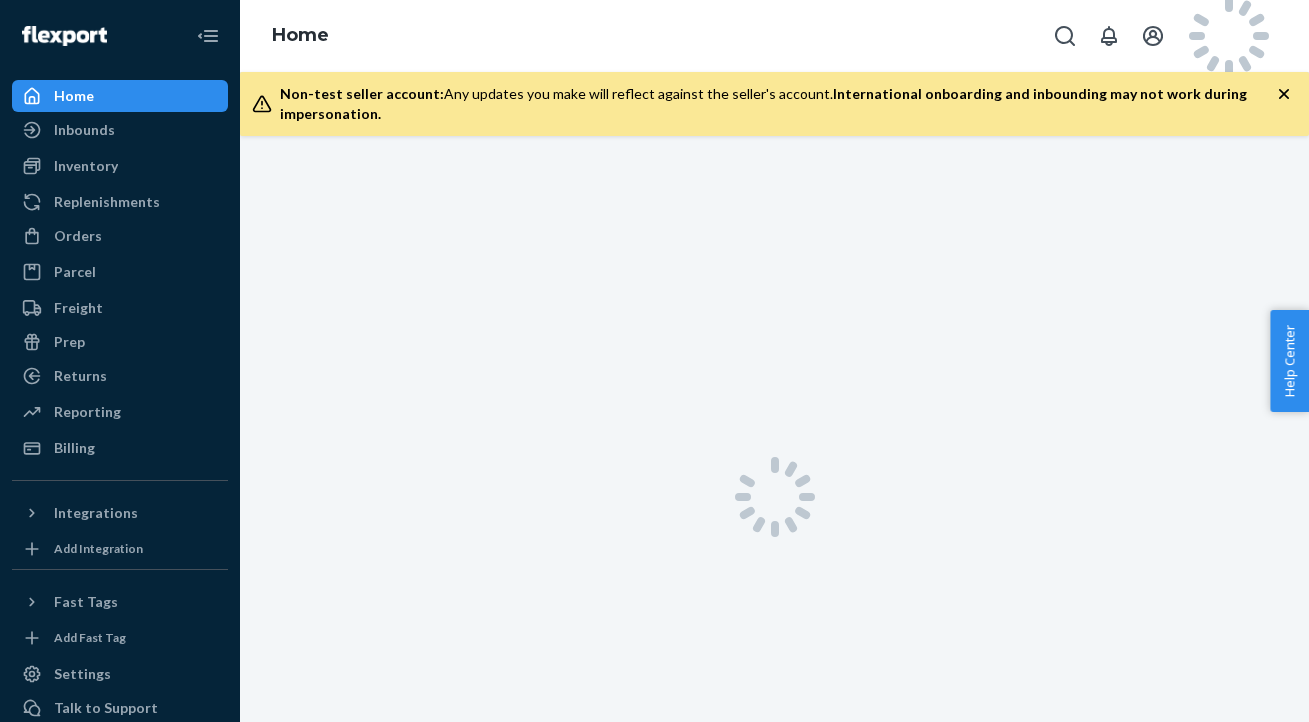 scroll, scrollTop: 0, scrollLeft: 0, axis: both 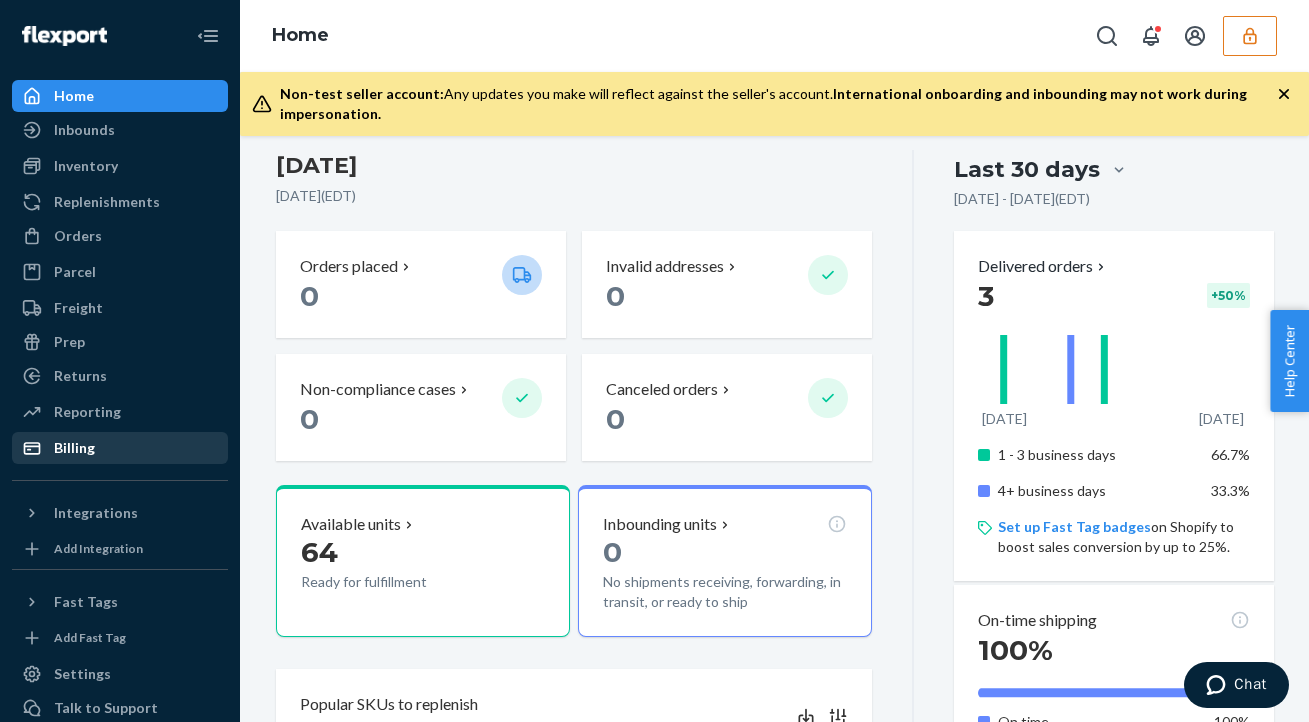 click on "Billing" at bounding box center [74, 448] 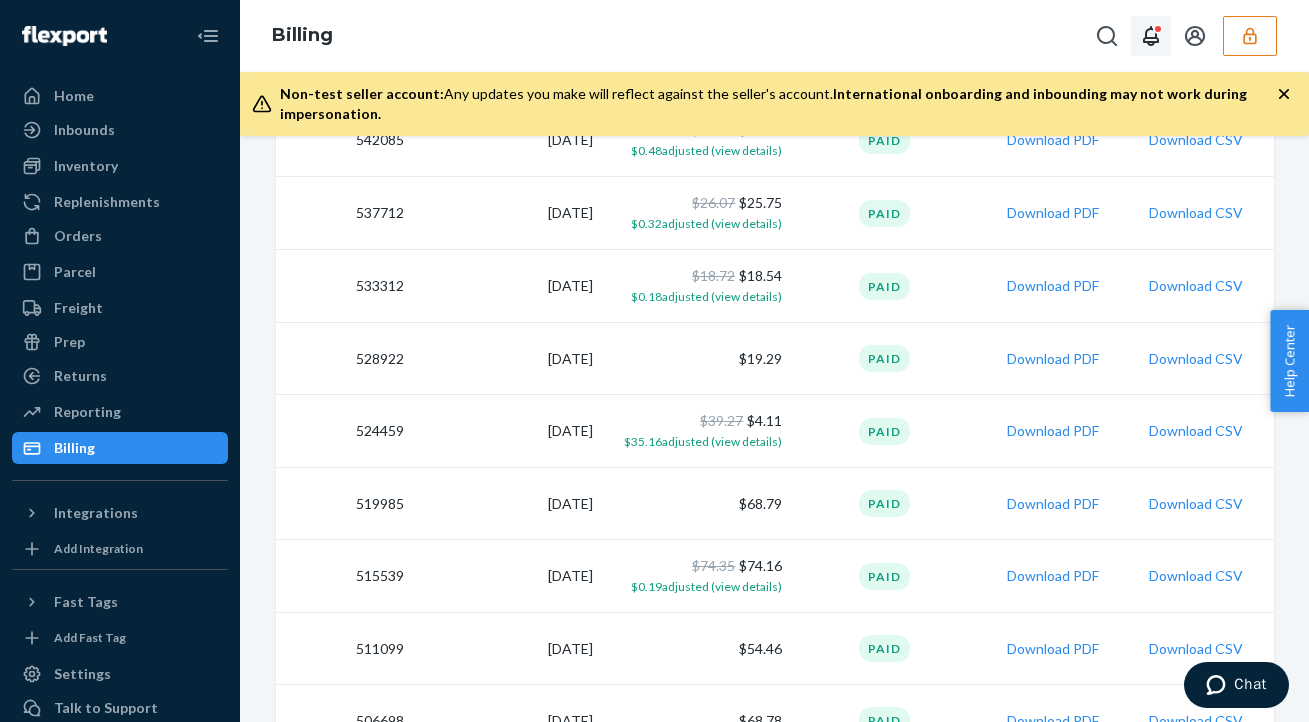 scroll, scrollTop: 888, scrollLeft: 0, axis: vertical 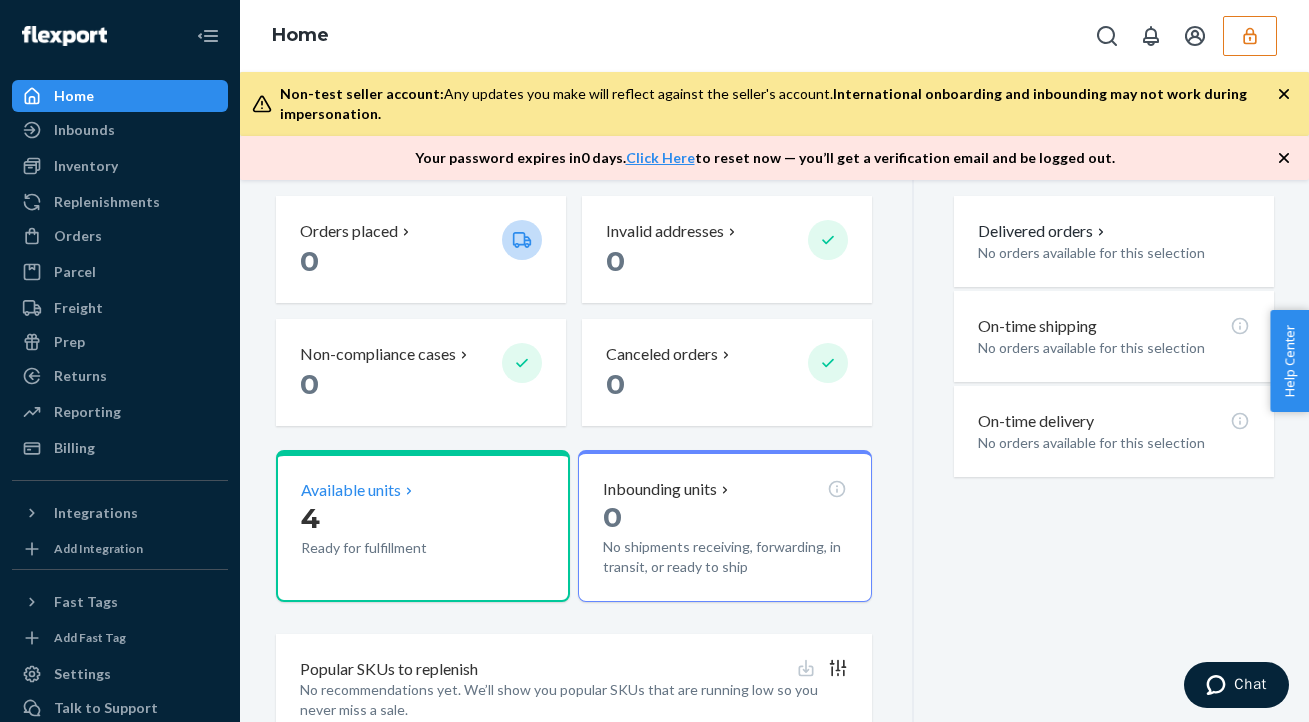 click on "4" at bounding box center [393, 518] 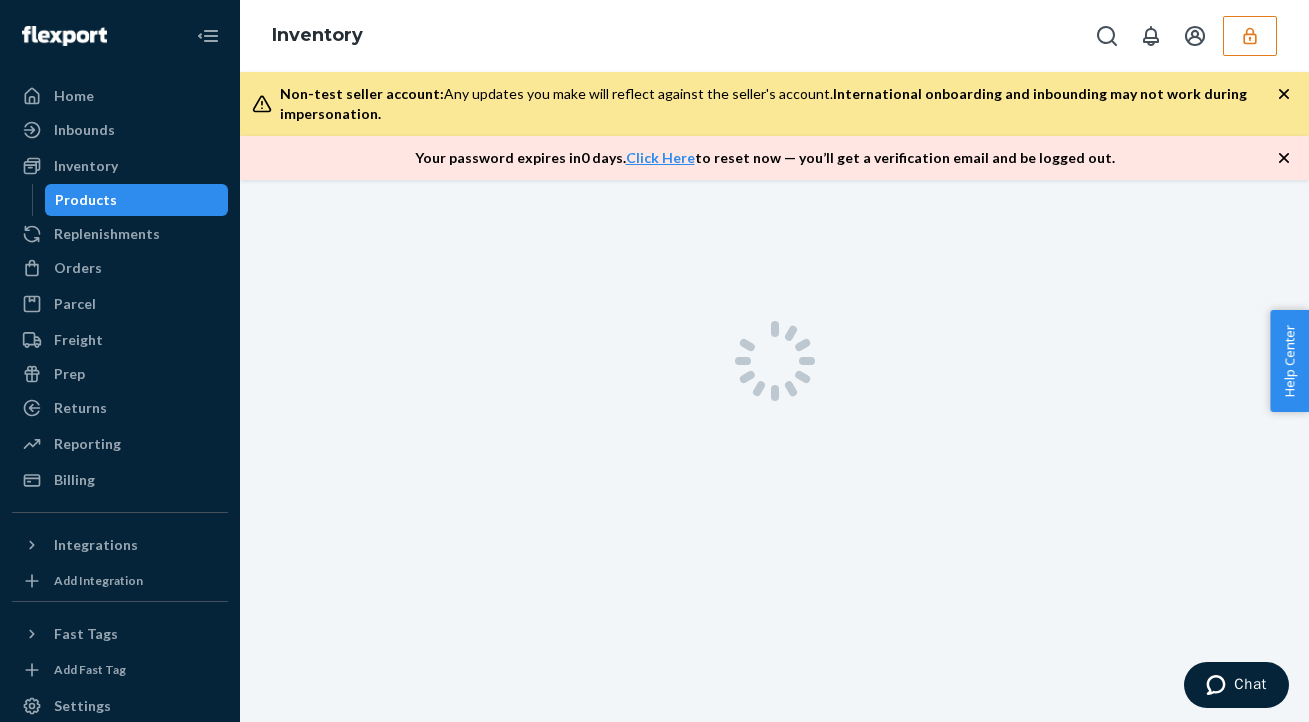 scroll, scrollTop: 0, scrollLeft: 0, axis: both 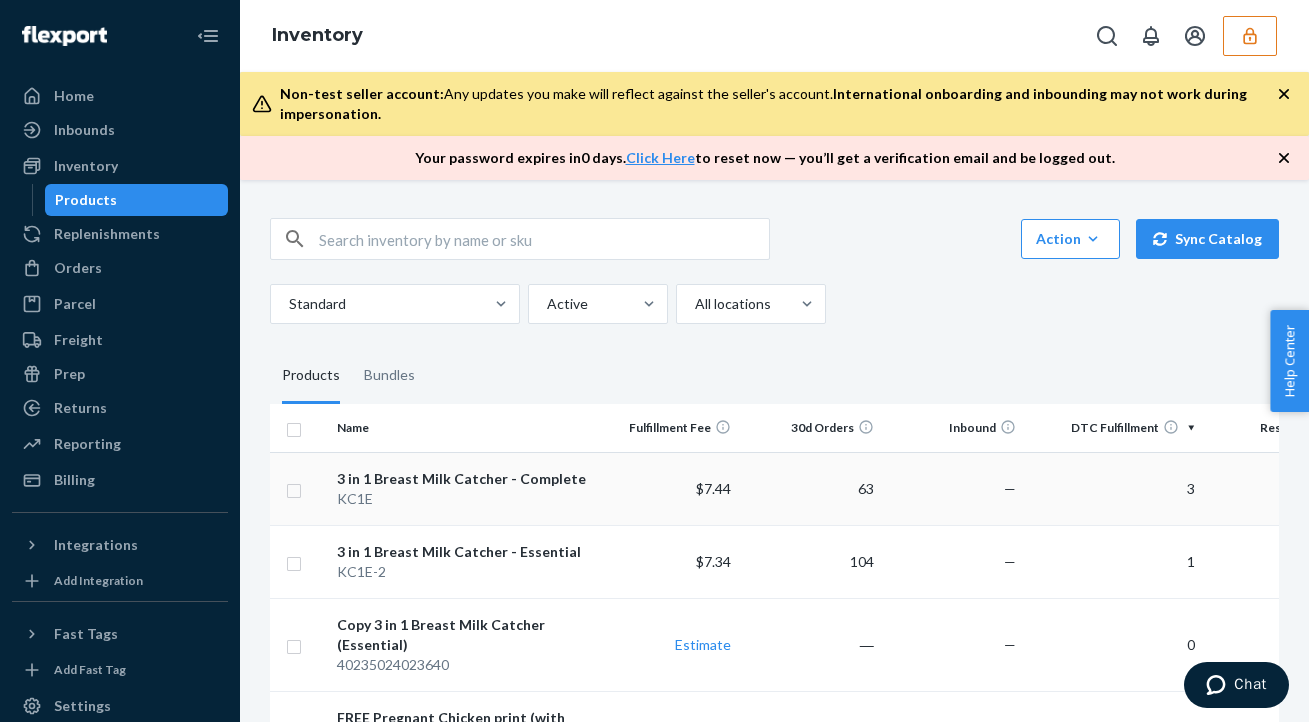 click on "$7.44" at bounding box center [668, 488] 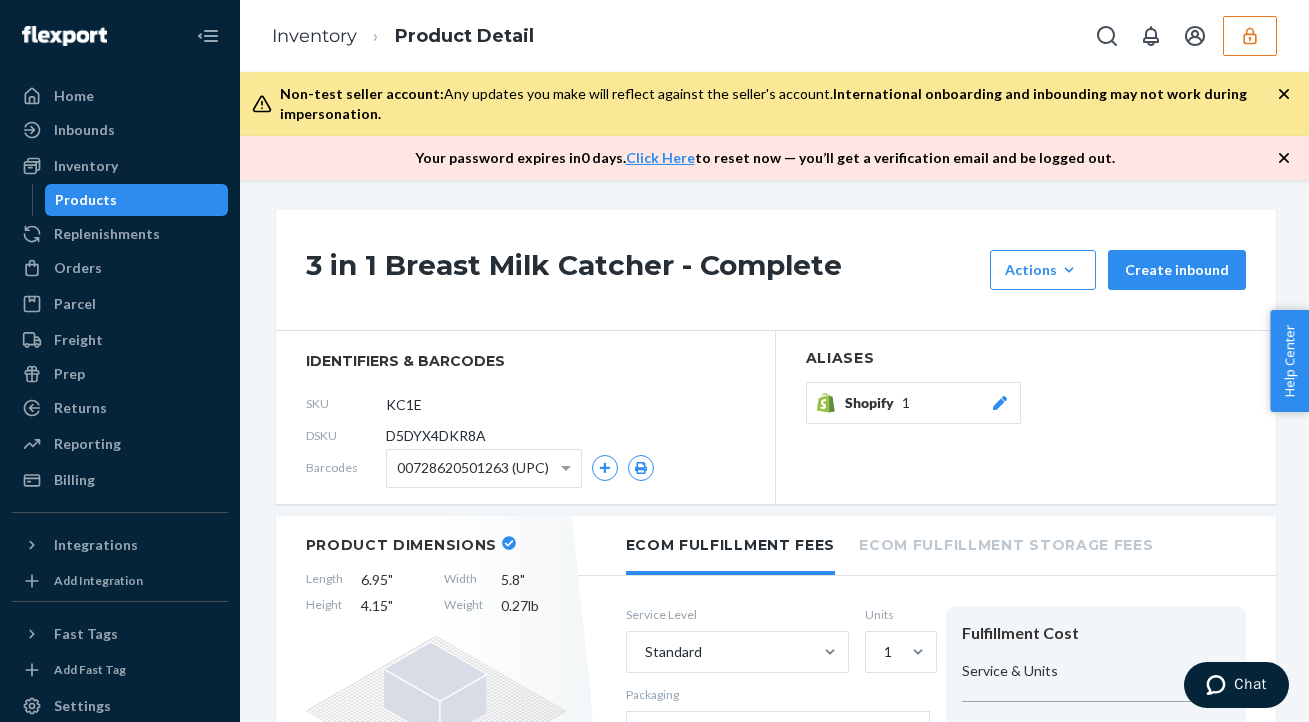 click on "D5DYX4DKR8A" at bounding box center [436, 436] 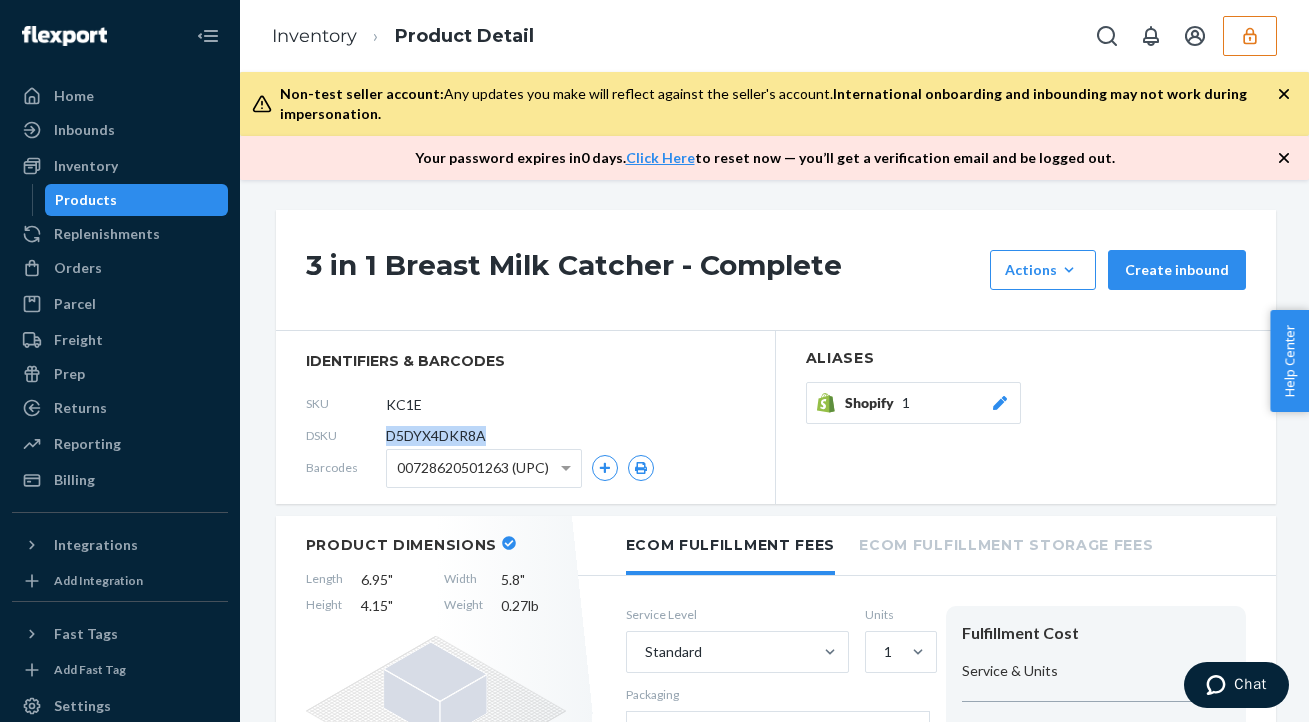 click on "D5DYX4DKR8A" at bounding box center [436, 436] 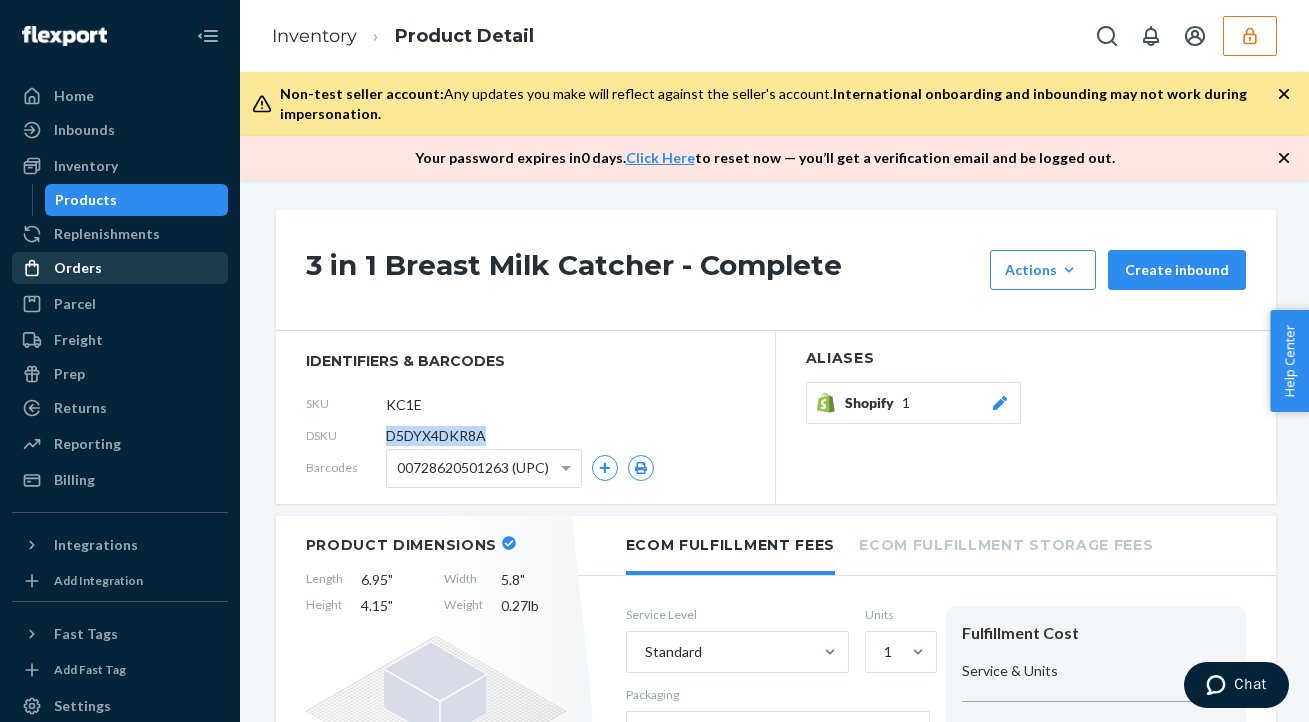 click on "Orders" at bounding box center [120, 268] 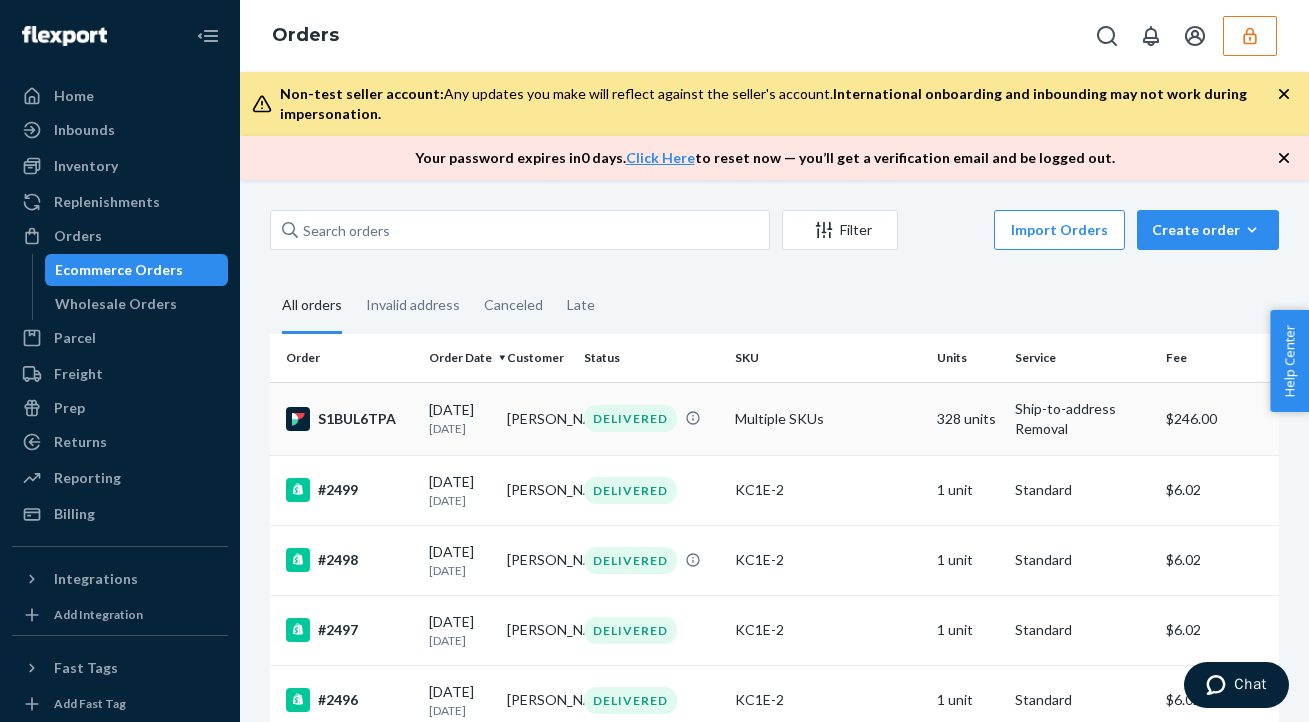 click on "Multiple SKUs" at bounding box center [828, 418] 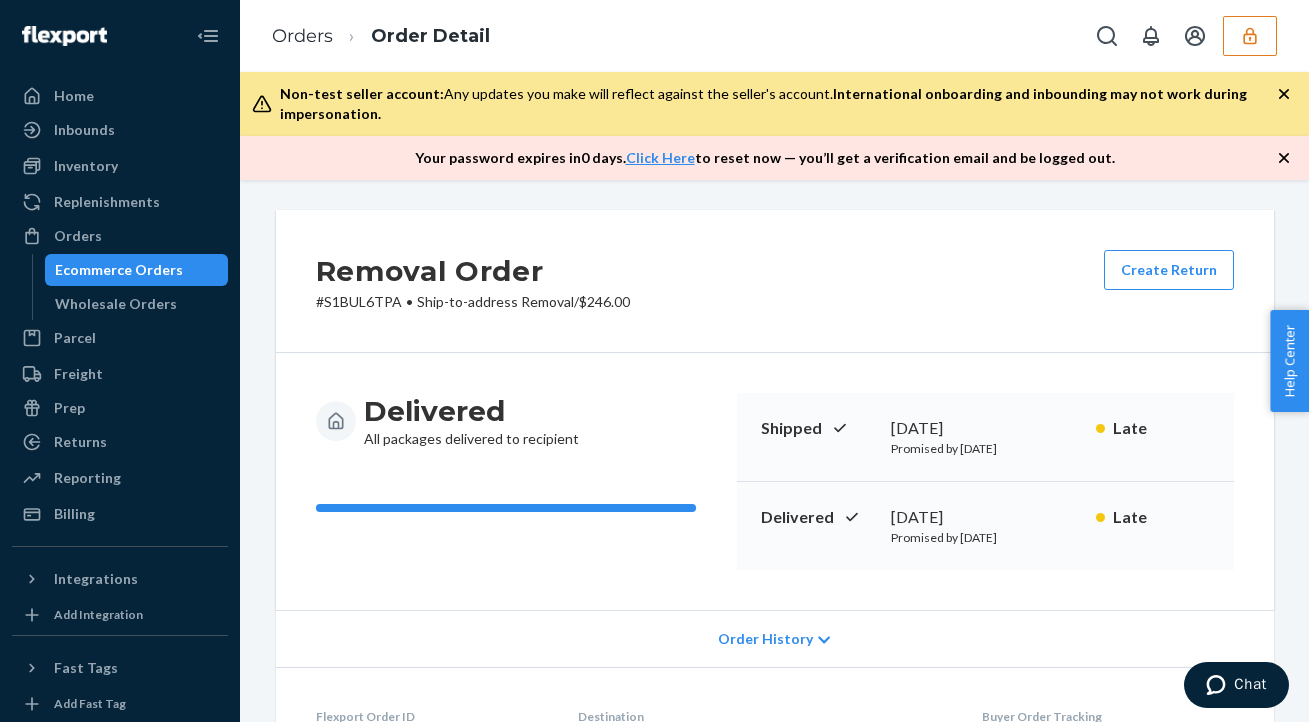 click on "Order History" at bounding box center [775, 638] 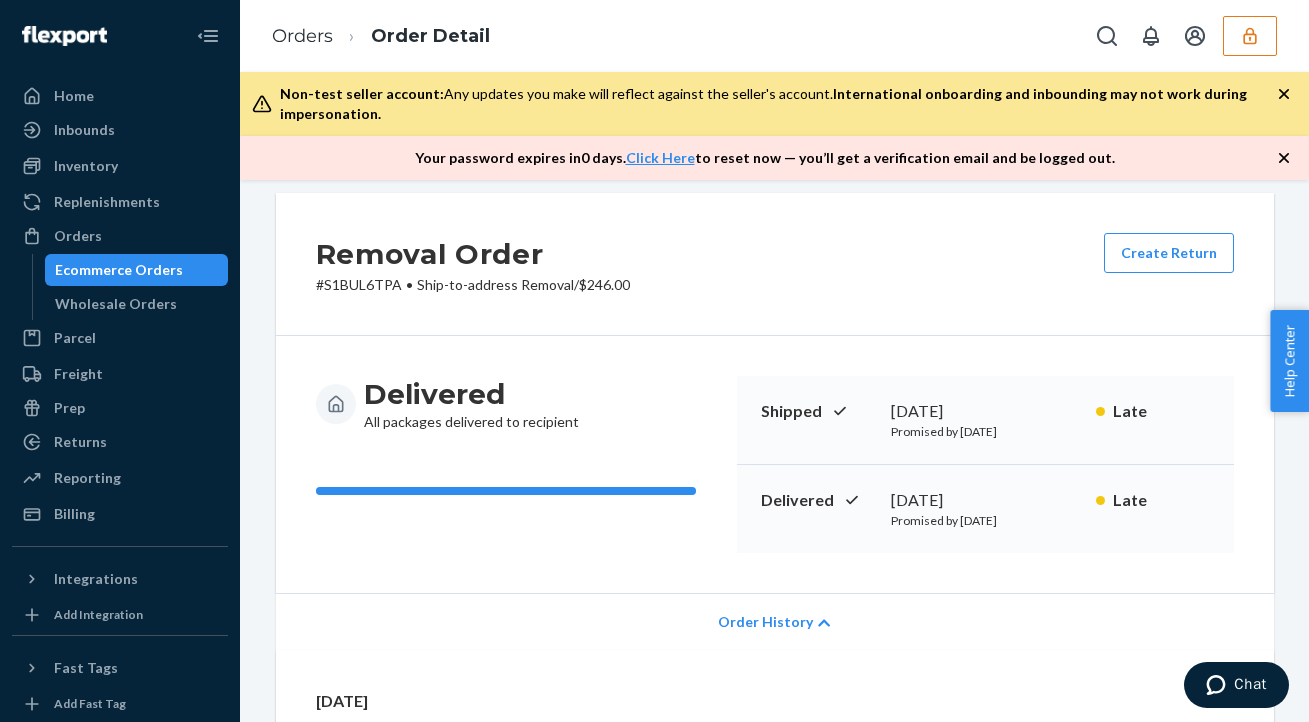 scroll, scrollTop: 0, scrollLeft: 0, axis: both 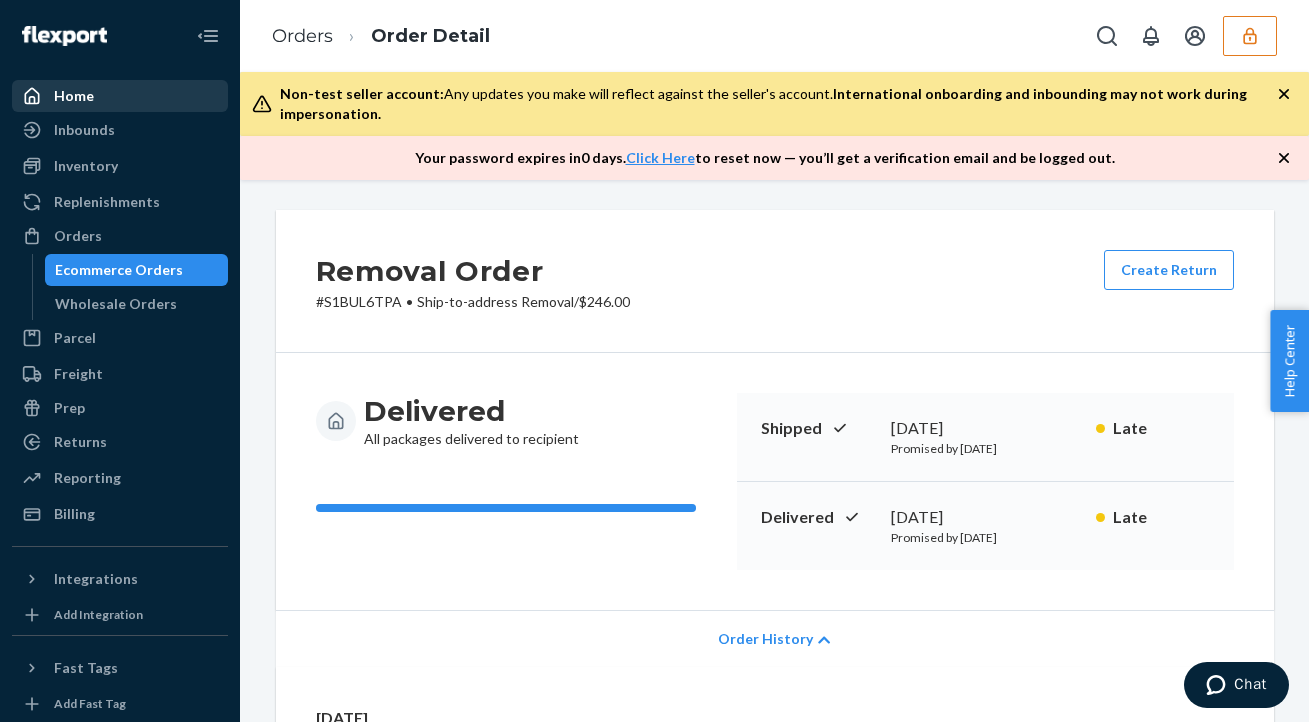 click on "Home" at bounding box center (120, 96) 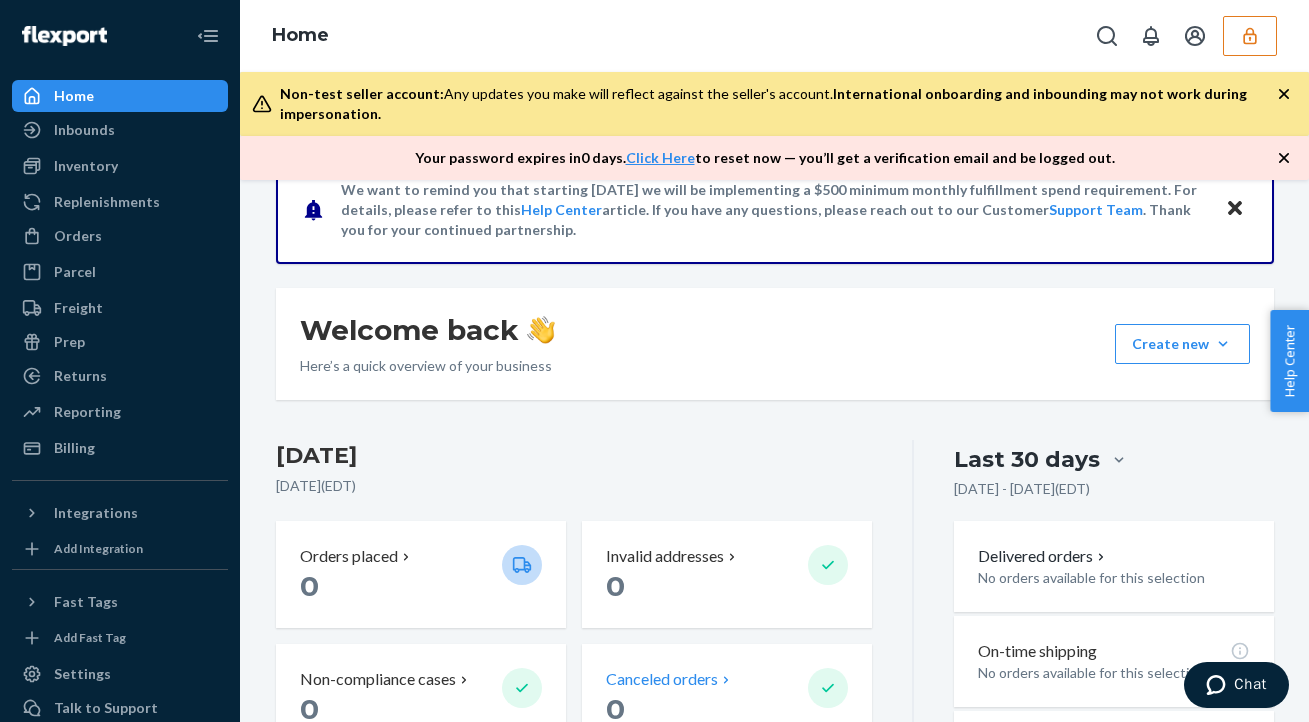 scroll, scrollTop: 0, scrollLeft: 0, axis: both 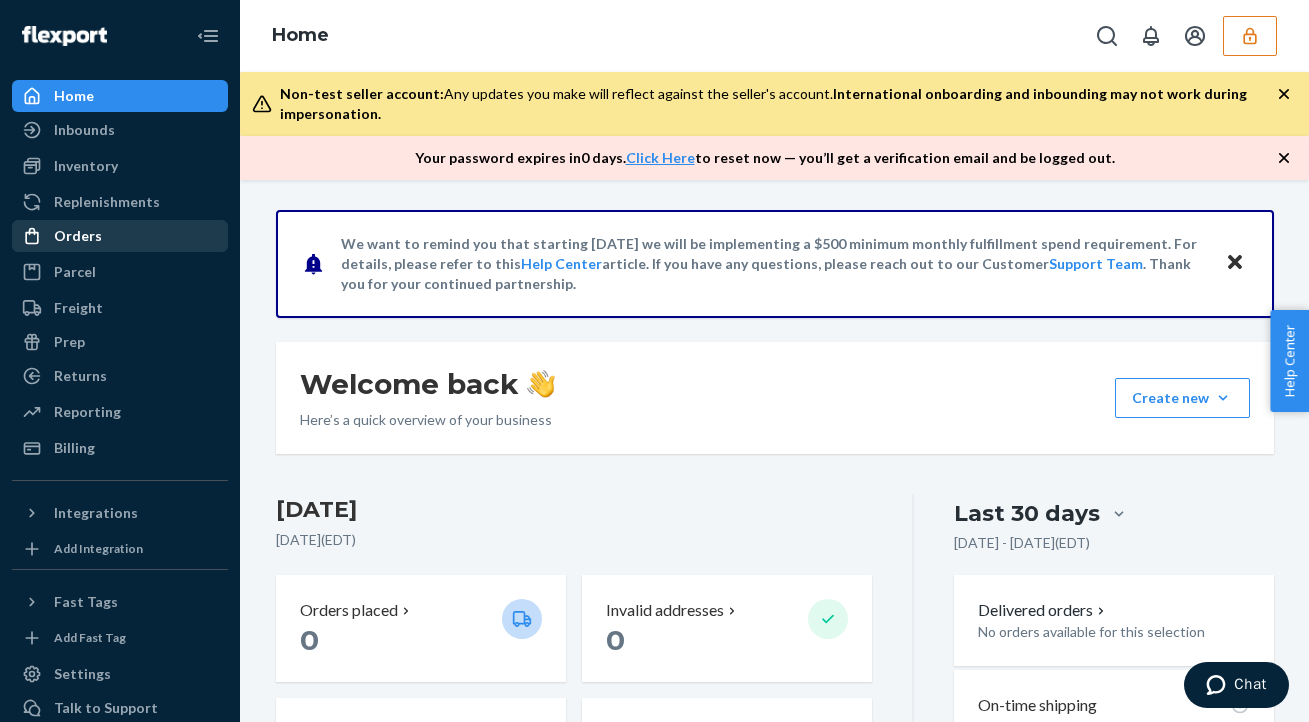 click on "Orders" at bounding box center (120, 236) 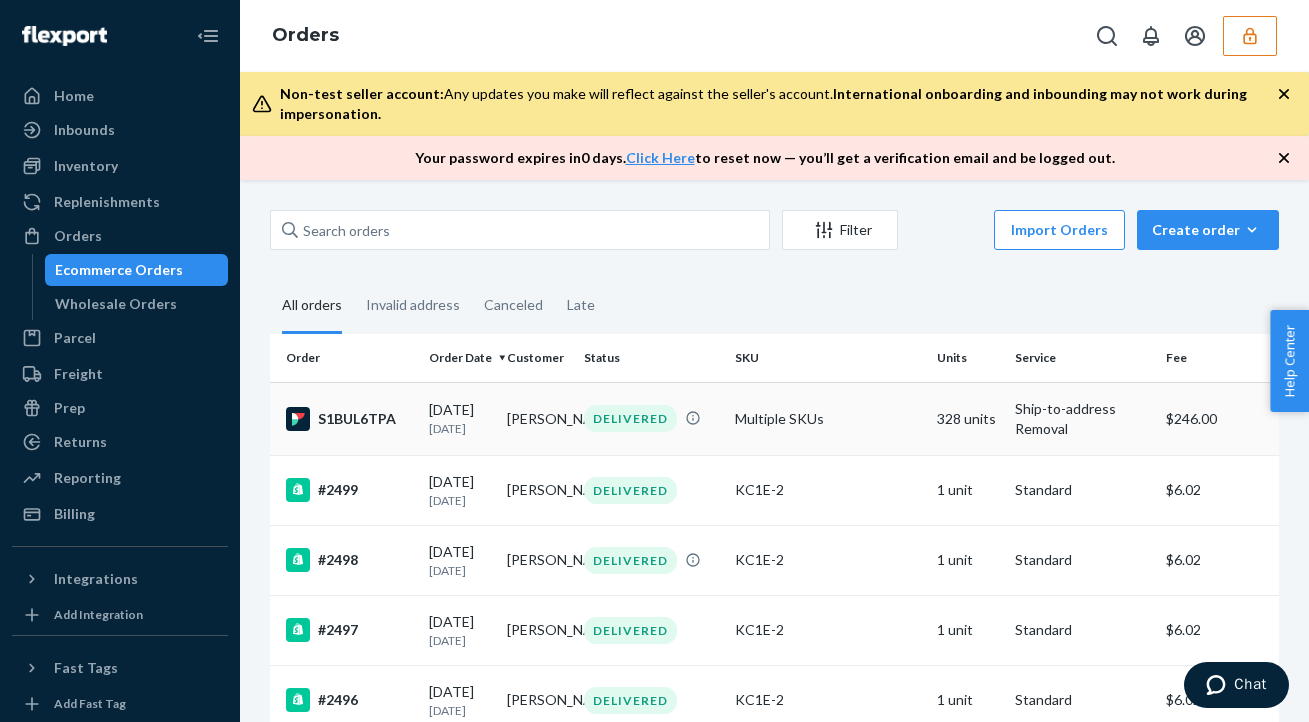 click on "DELIVERED" at bounding box center [651, 418] 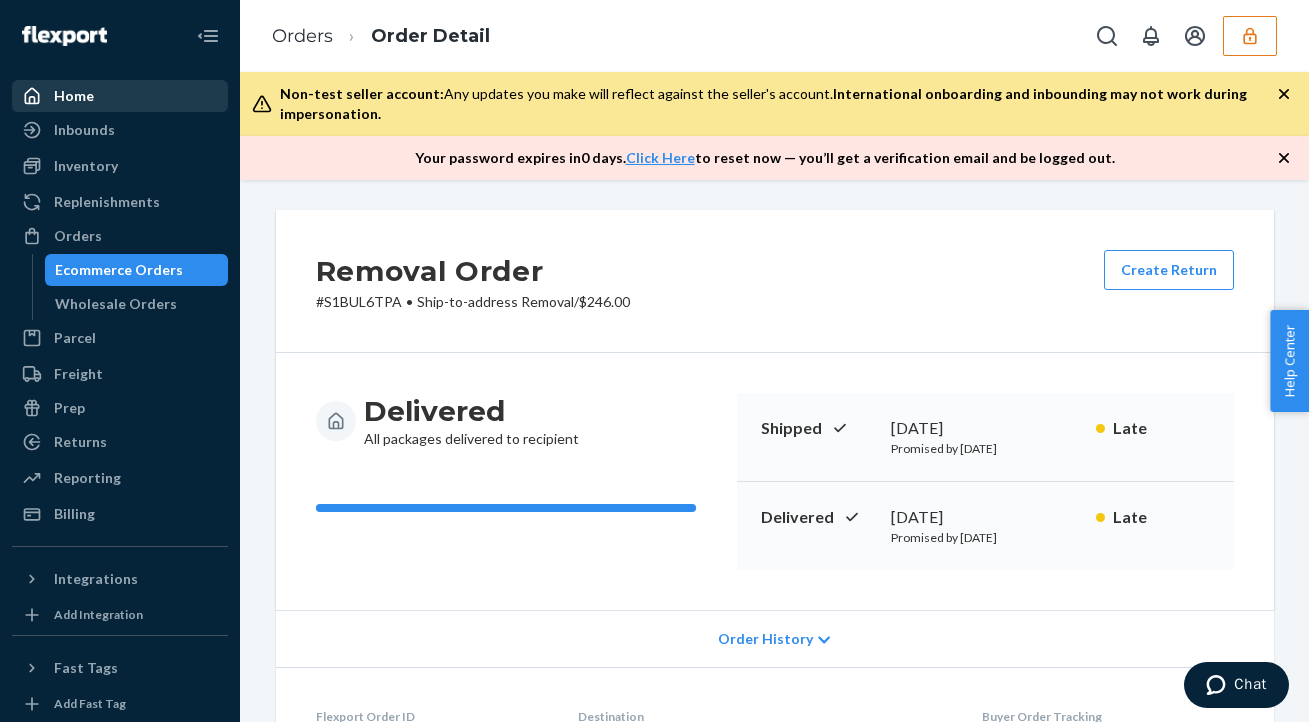click on "Home" at bounding box center [74, 96] 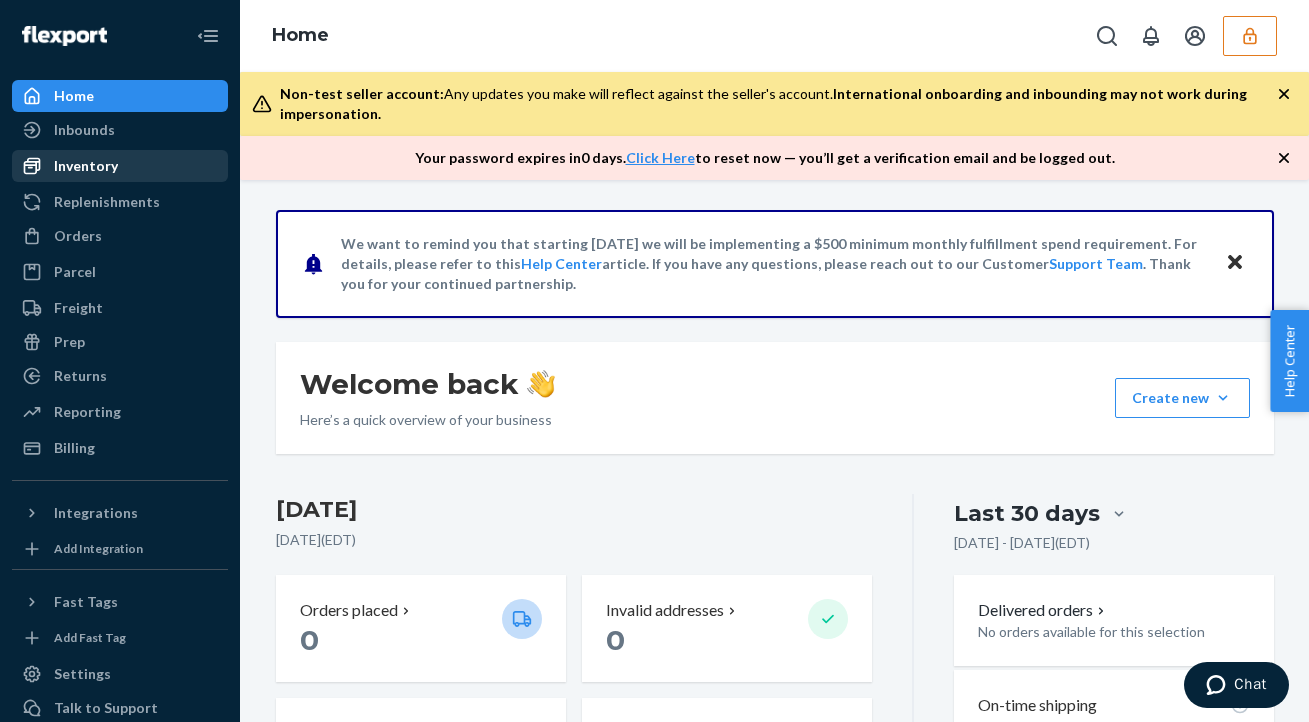 click on "Inventory" at bounding box center (86, 166) 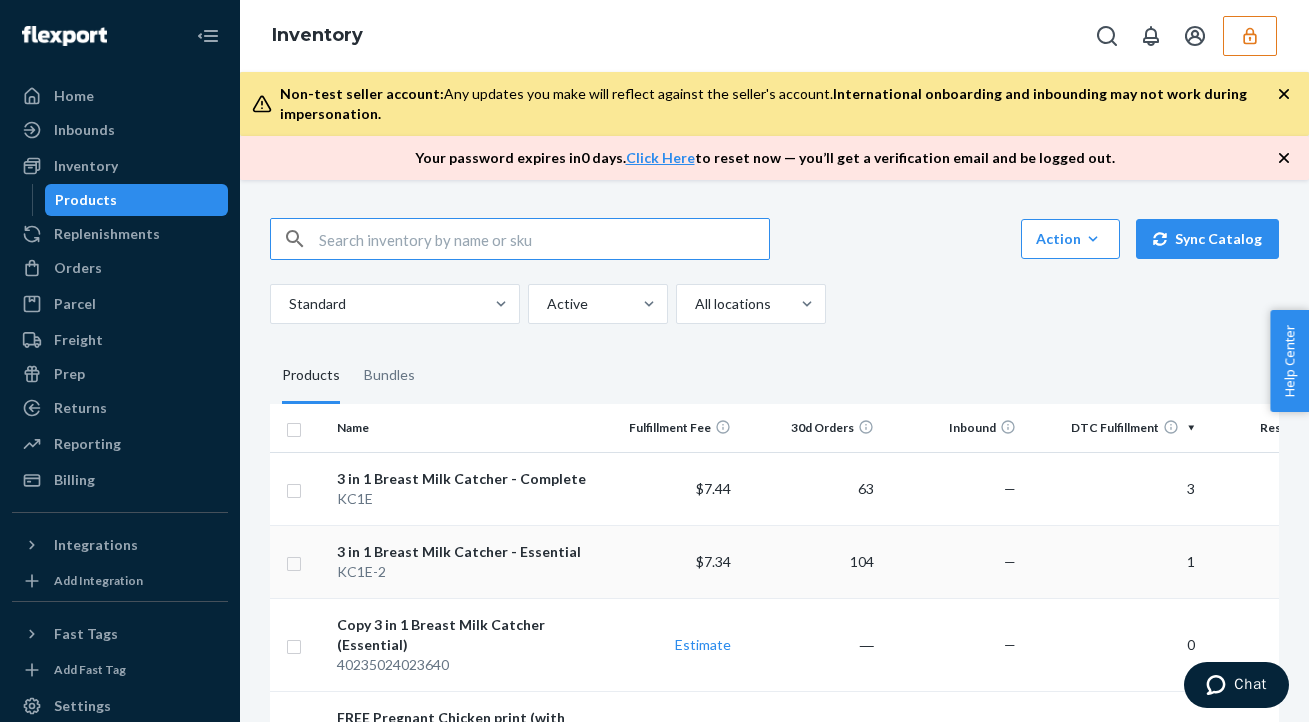 scroll, scrollTop: 76, scrollLeft: 0, axis: vertical 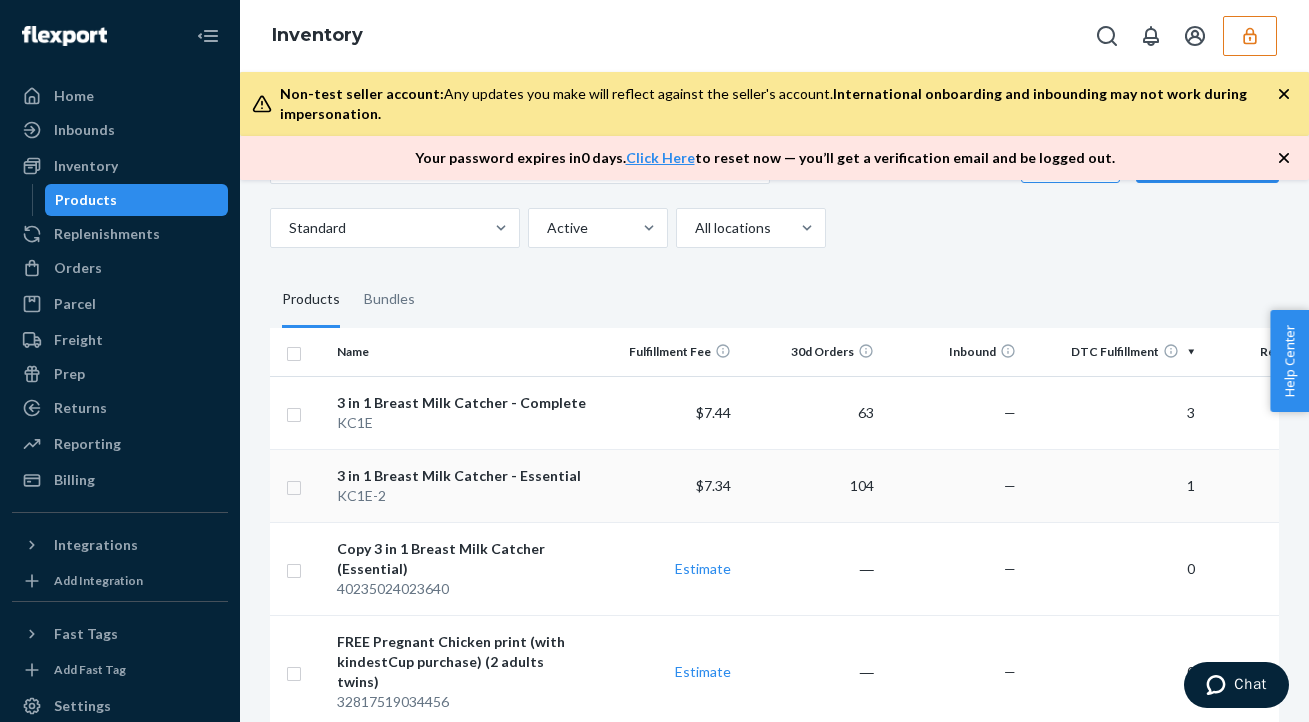 click on "104" at bounding box center [810, 485] 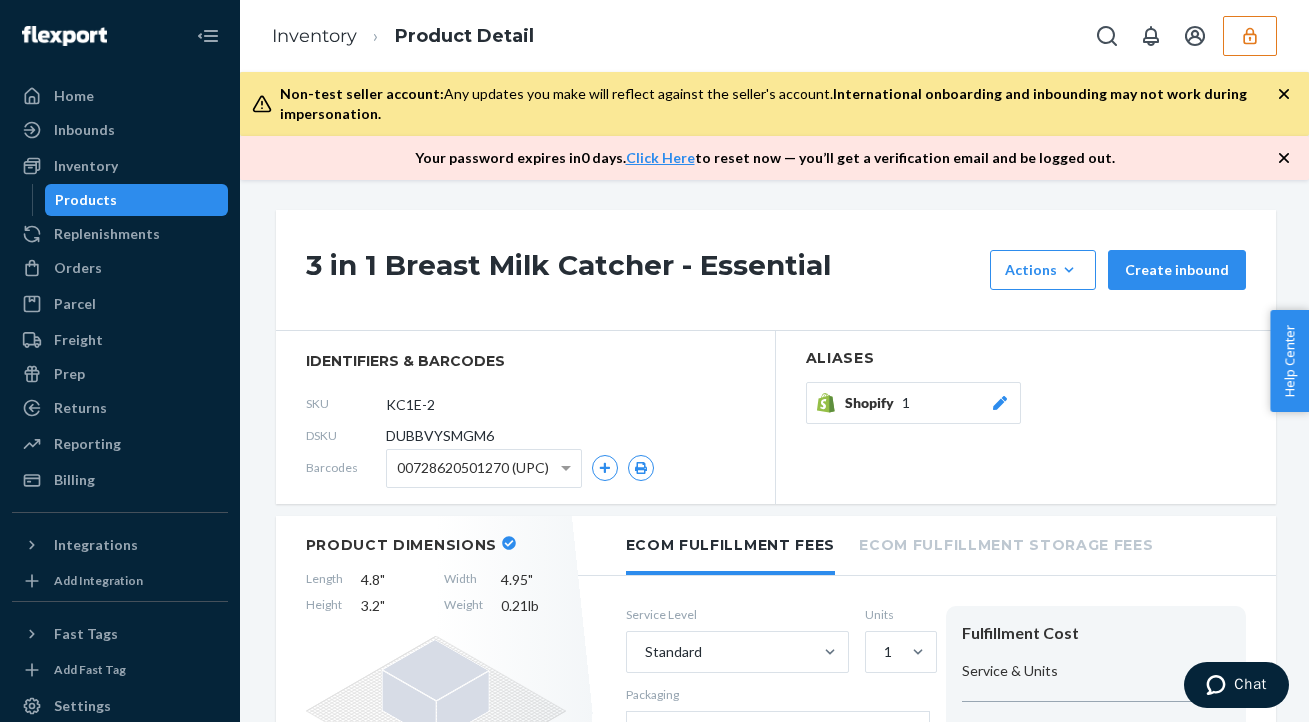 click on "DUBBVYSMGM6" at bounding box center (440, 436) 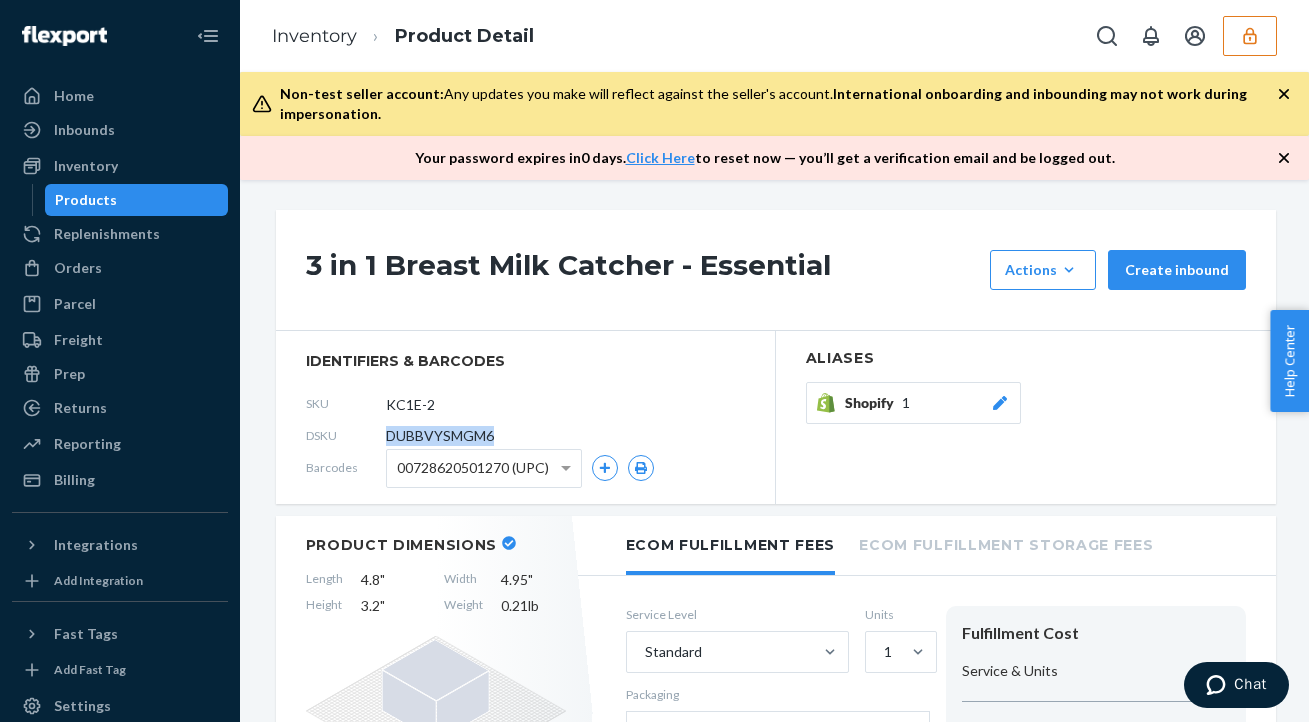 click on "DUBBVYSMGM6" at bounding box center [440, 436] 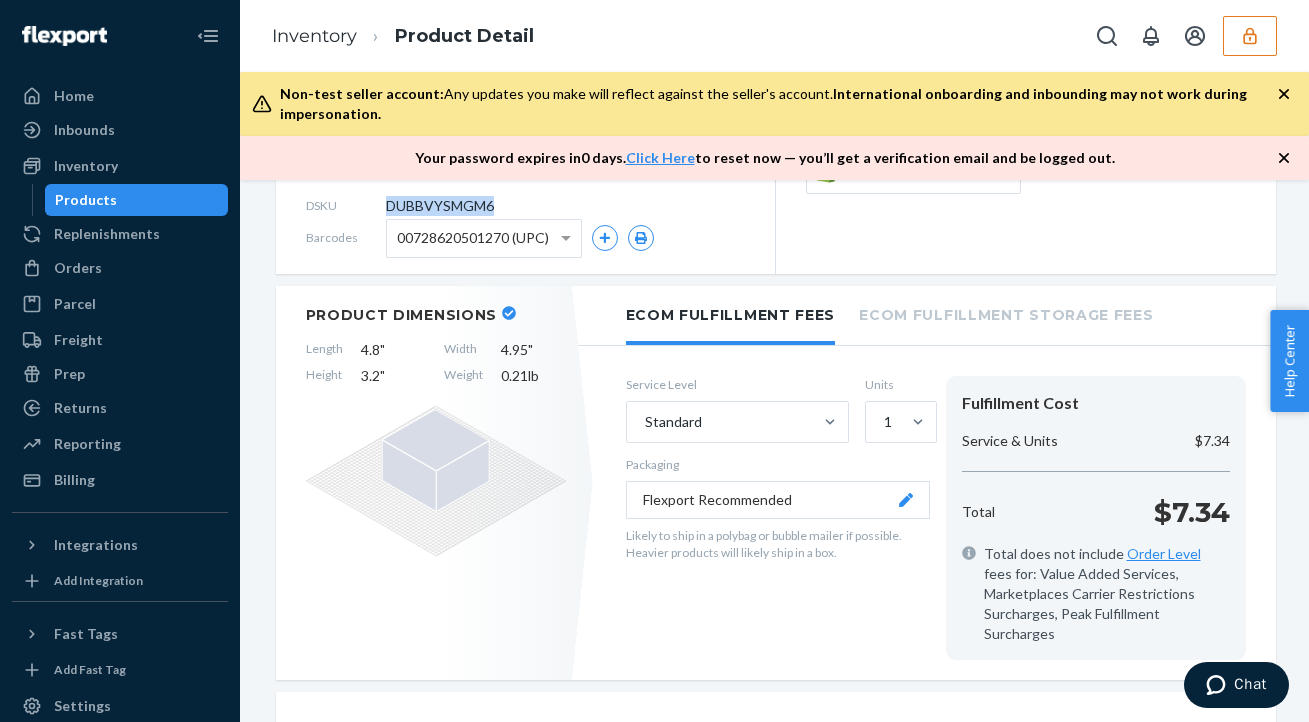 scroll, scrollTop: 217, scrollLeft: 0, axis: vertical 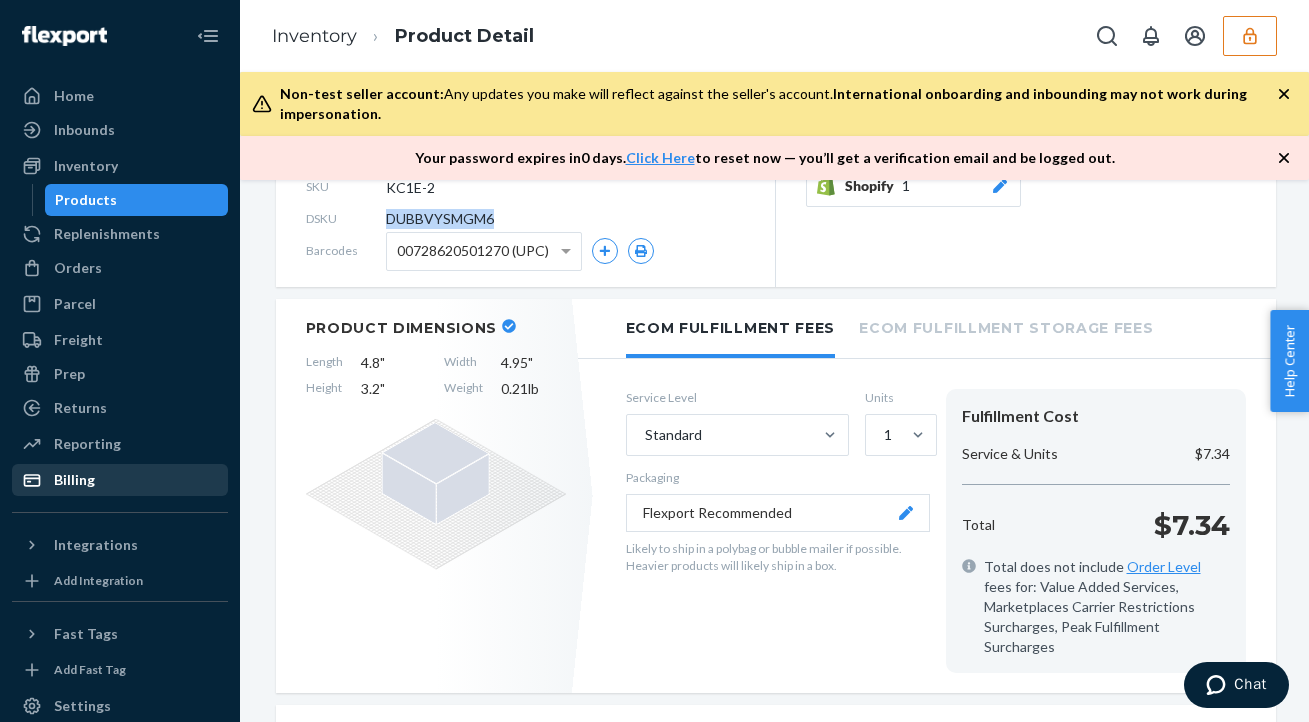 click on "Billing" at bounding box center [74, 480] 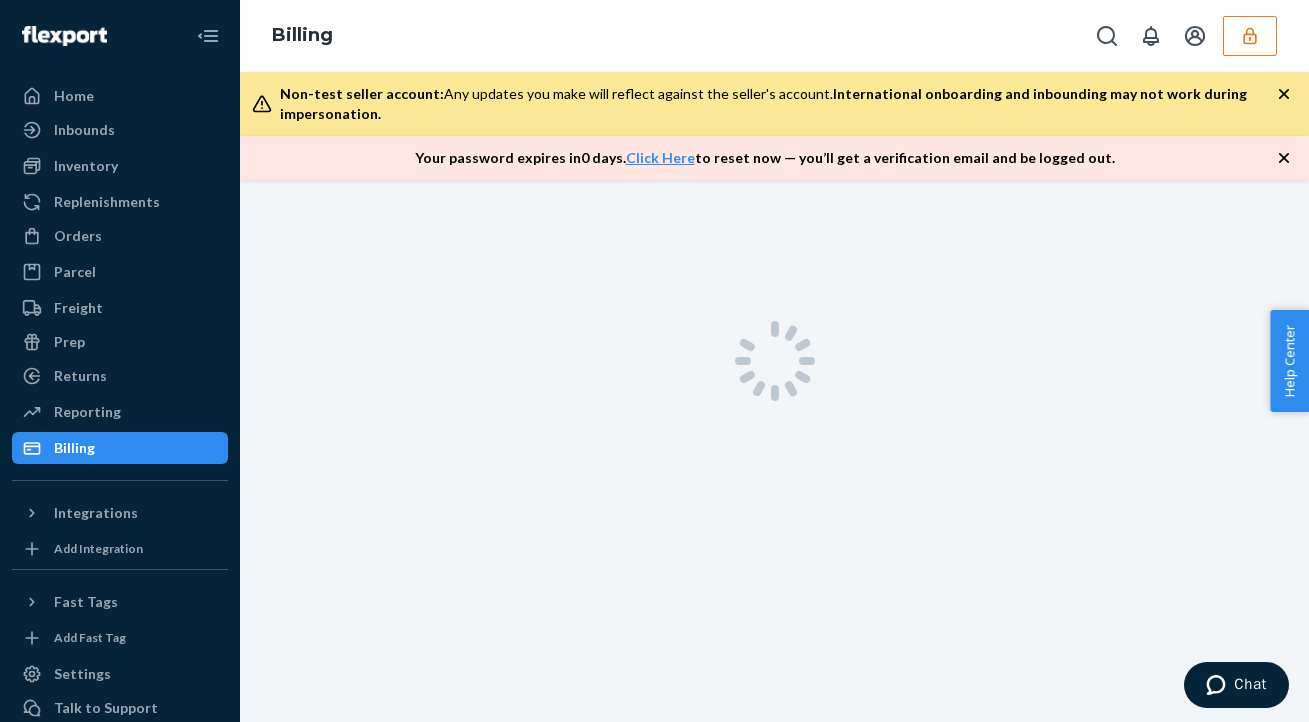 scroll, scrollTop: 0, scrollLeft: 0, axis: both 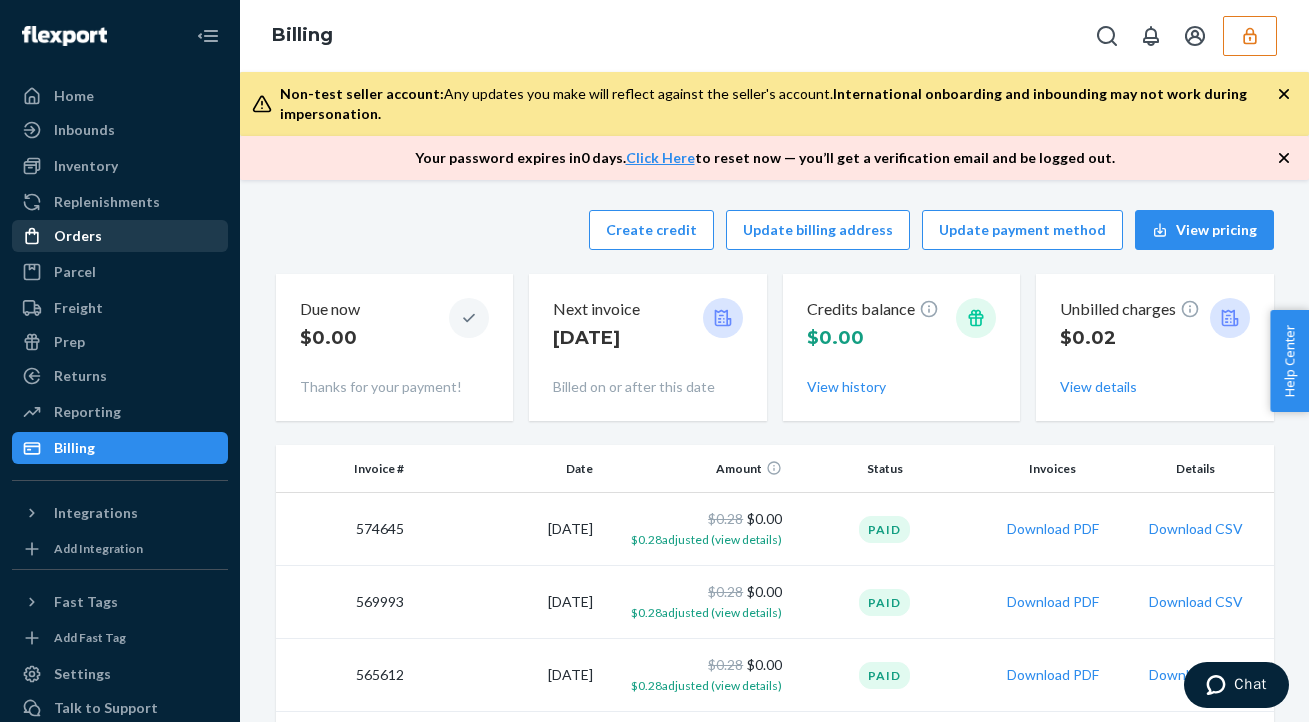 click on "Orders" at bounding box center (120, 236) 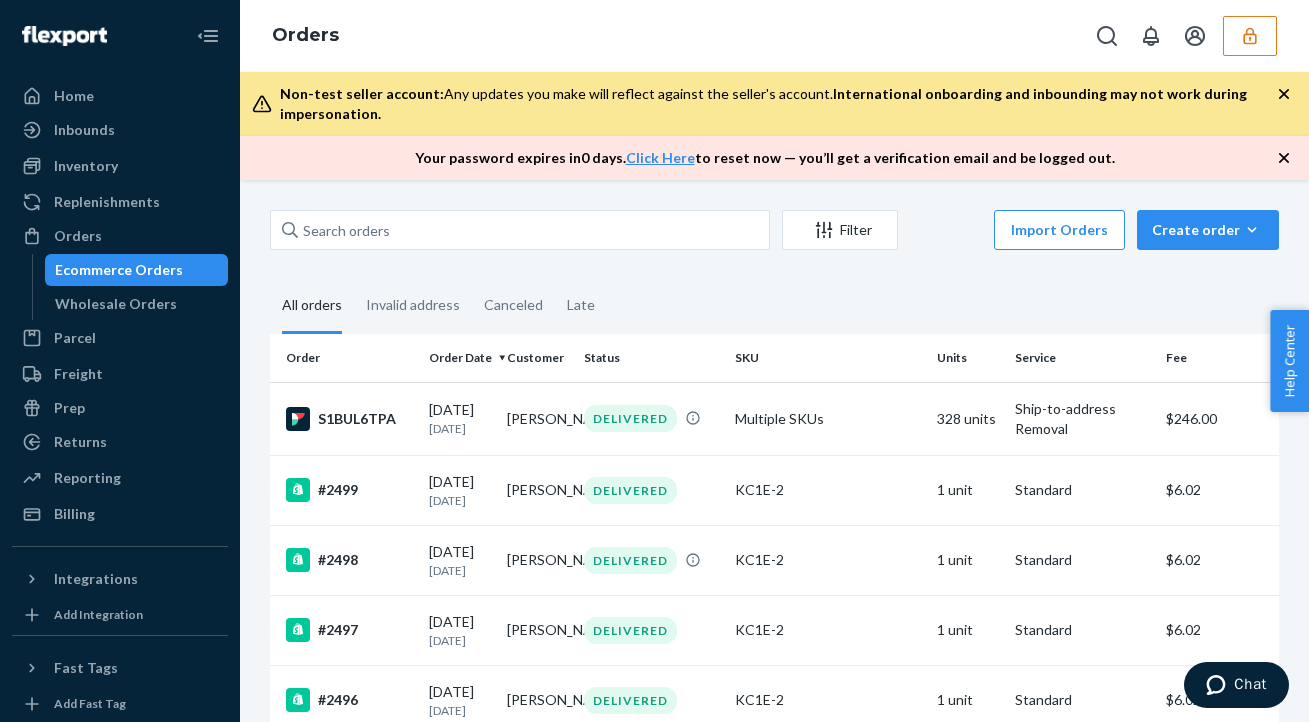 click 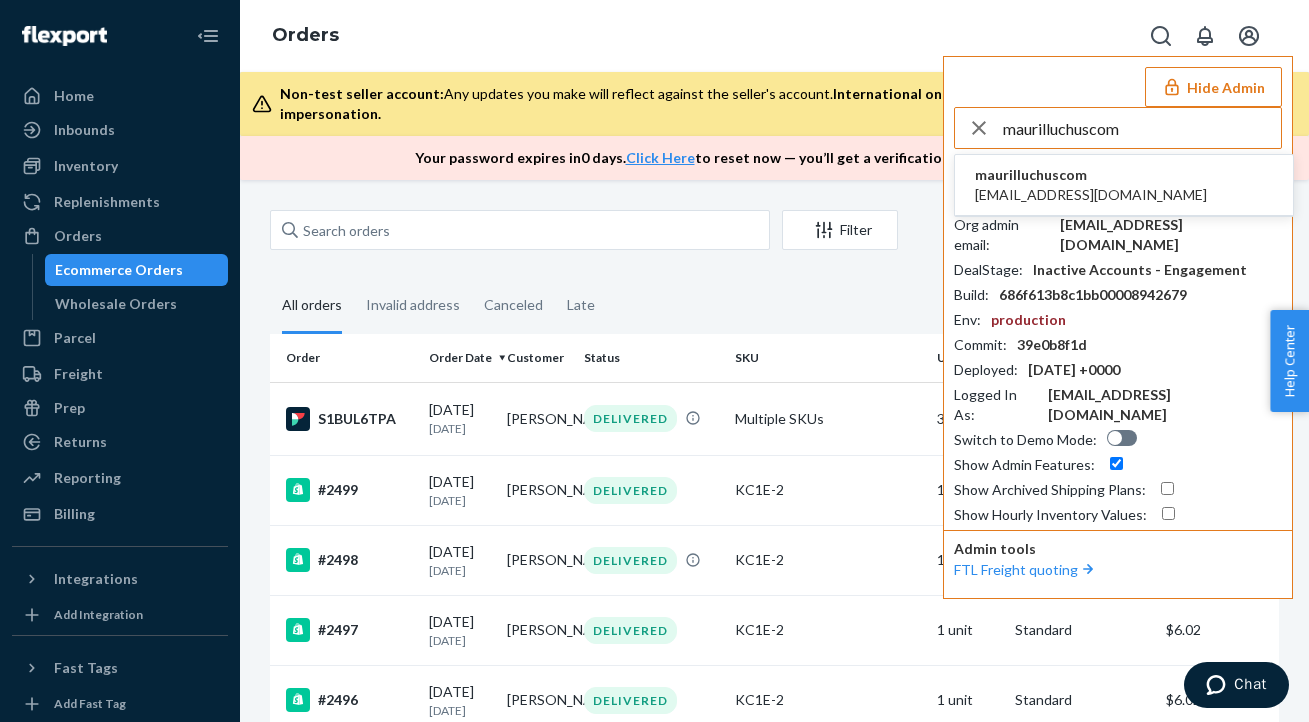 type on "maurilluchuscom" 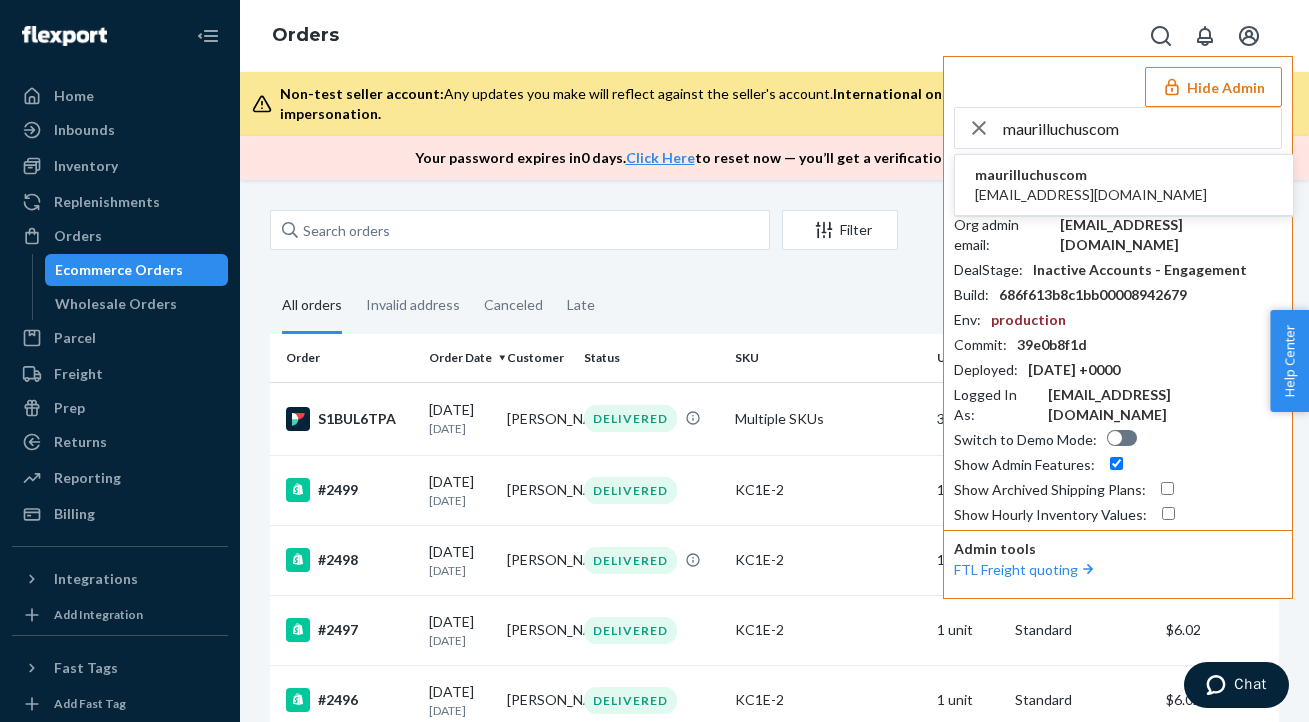 click on "maurilluchuscom" at bounding box center [1091, 175] 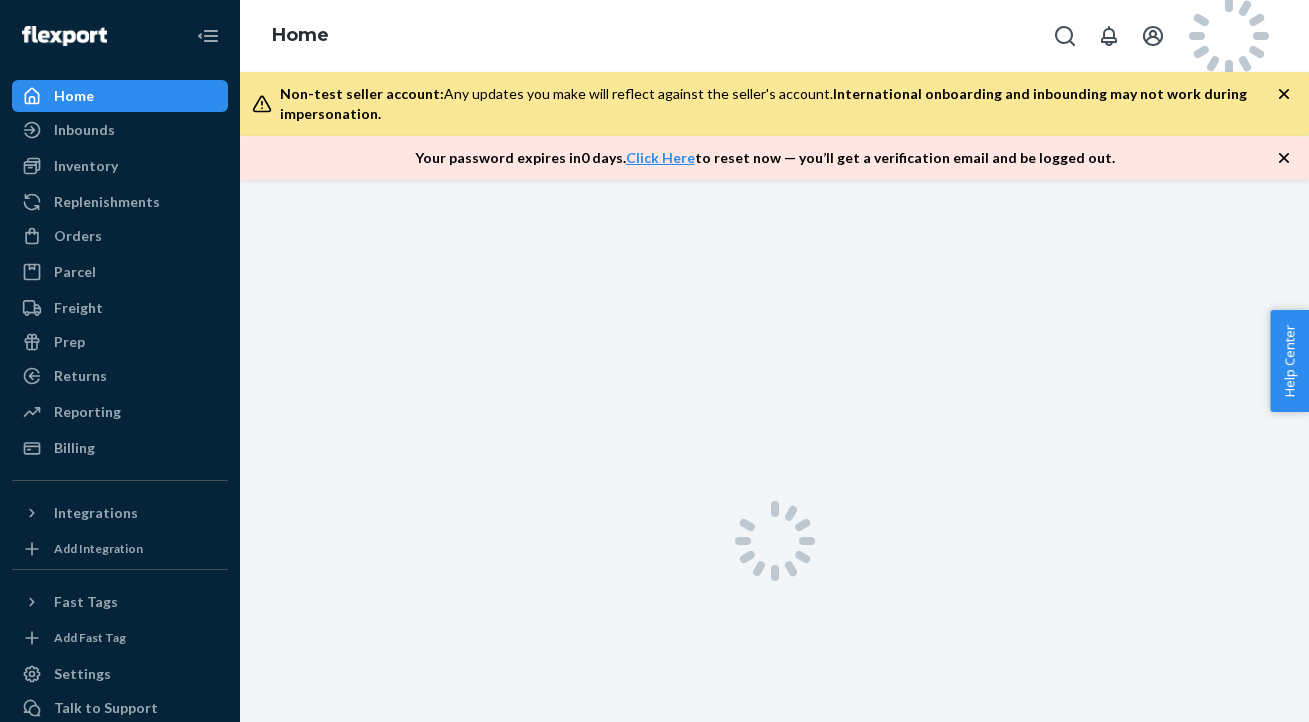 scroll, scrollTop: 0, scrollLeft: 0, axis: both 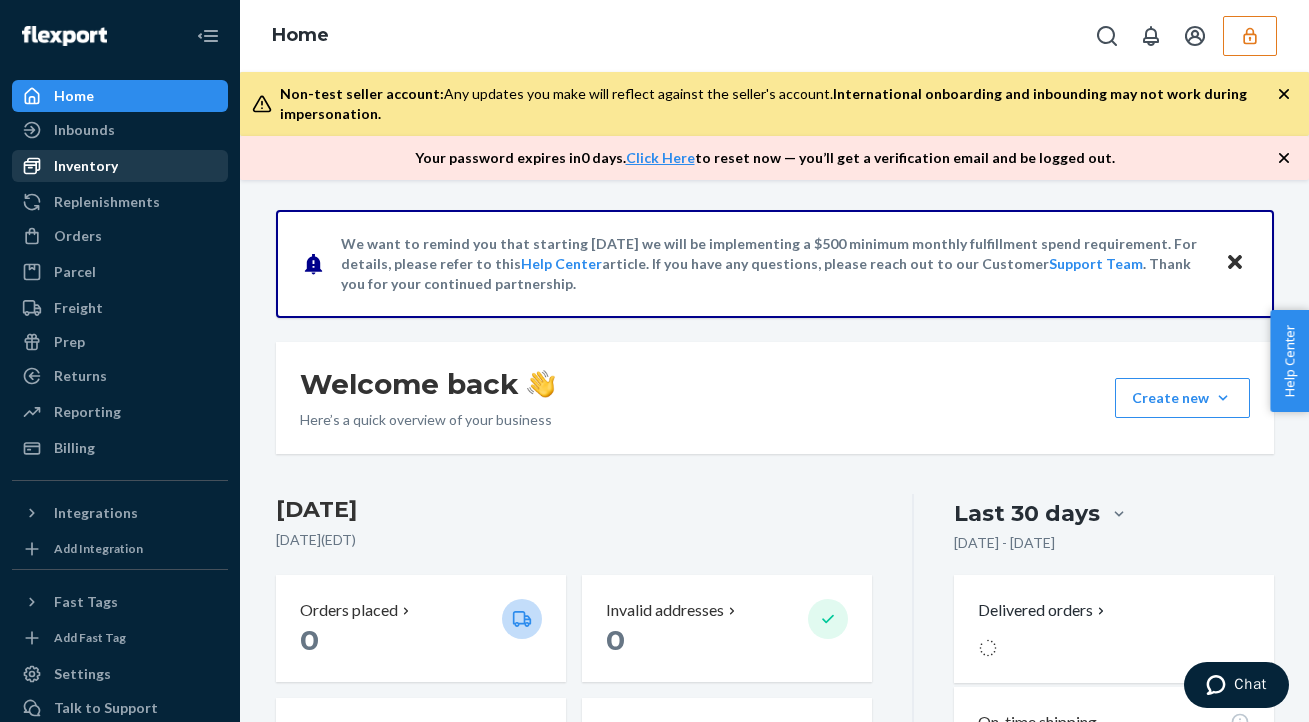 click on "Inventory" at bounding box center [86, 166] 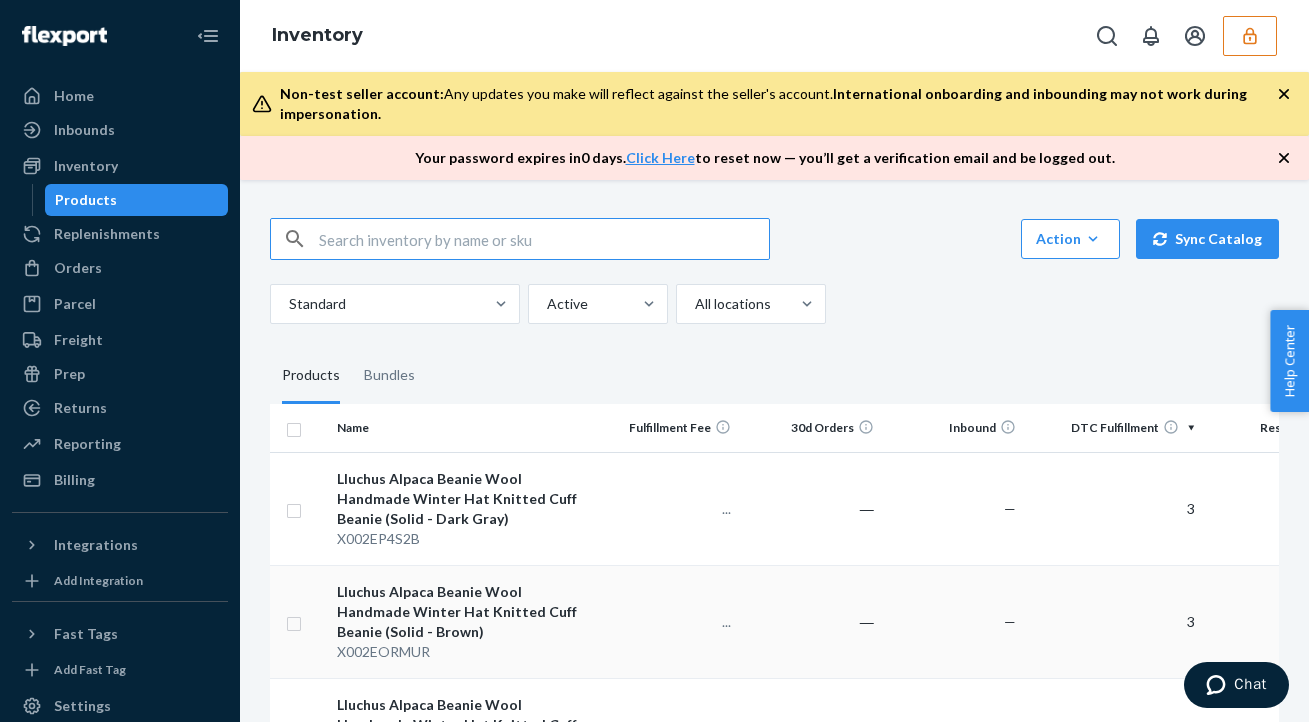 scroll, scrollTop: 136, scrollLeft: 0, axis: vertical 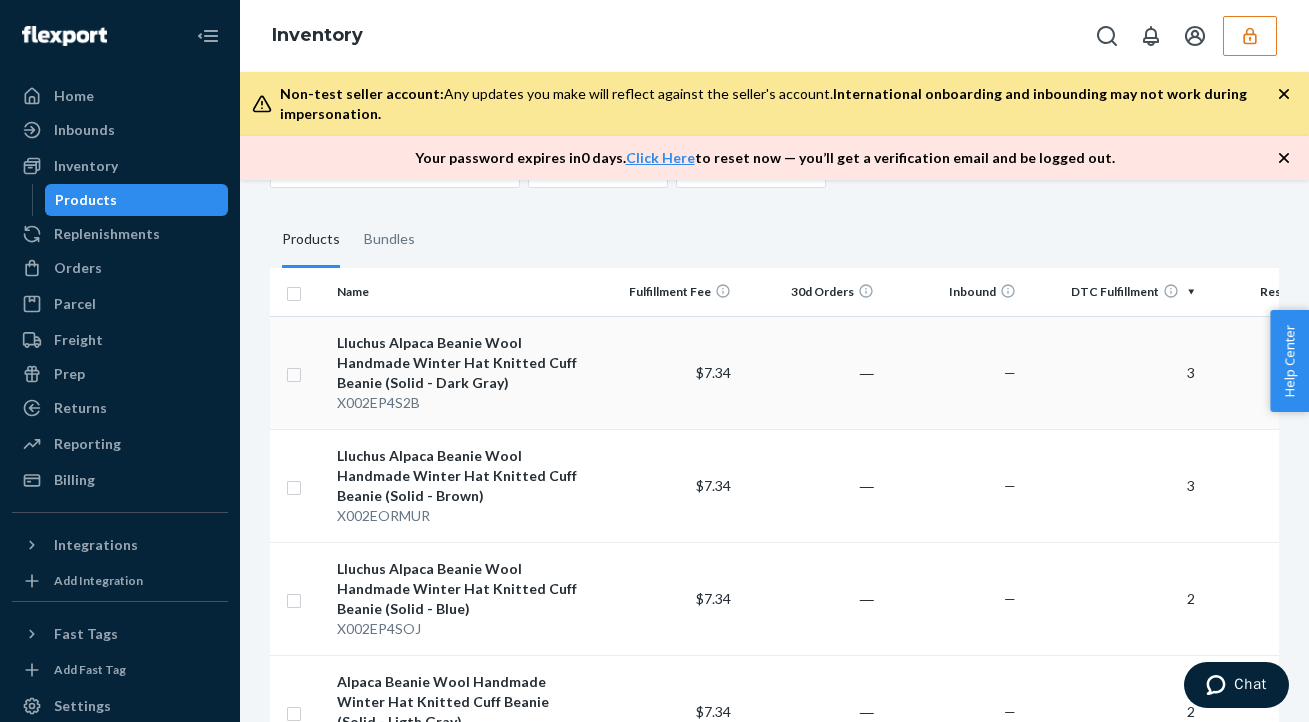 click at bounding box center (294, 372) 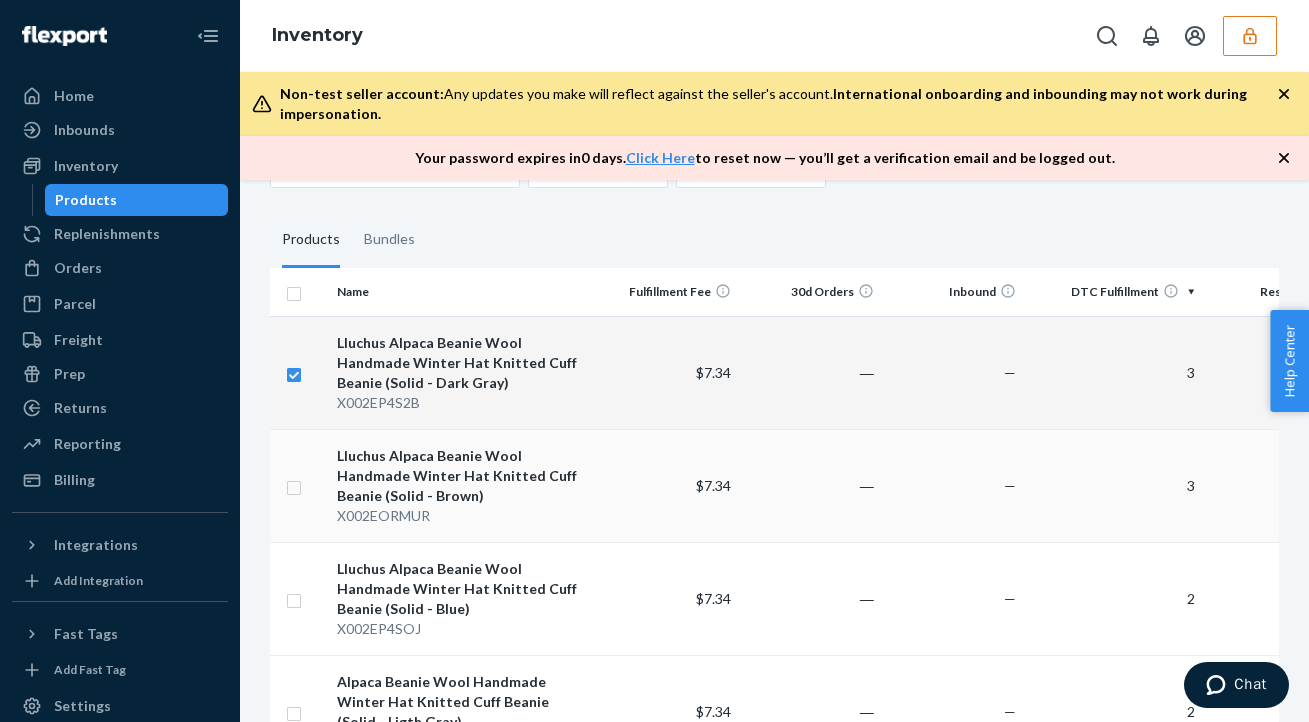 checkbox on "true" 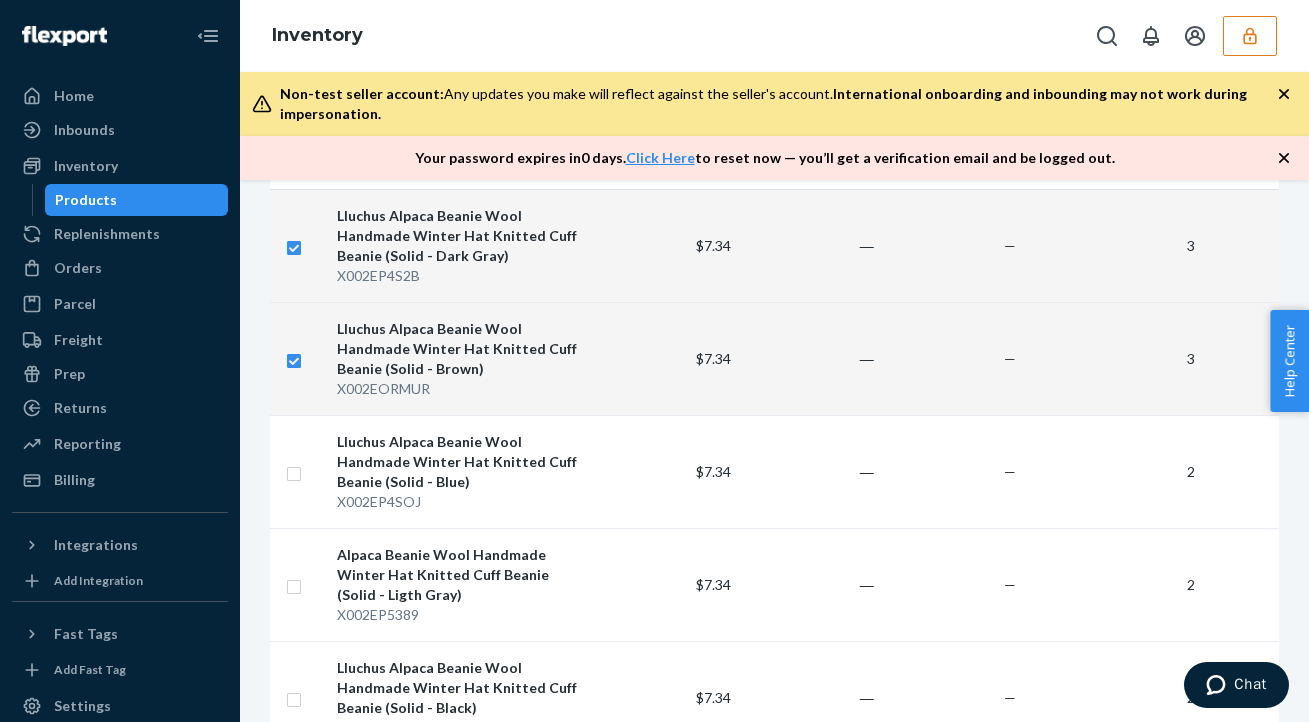 scroll, scrollTop: 270, scrollLeft: 0, axis: vertical 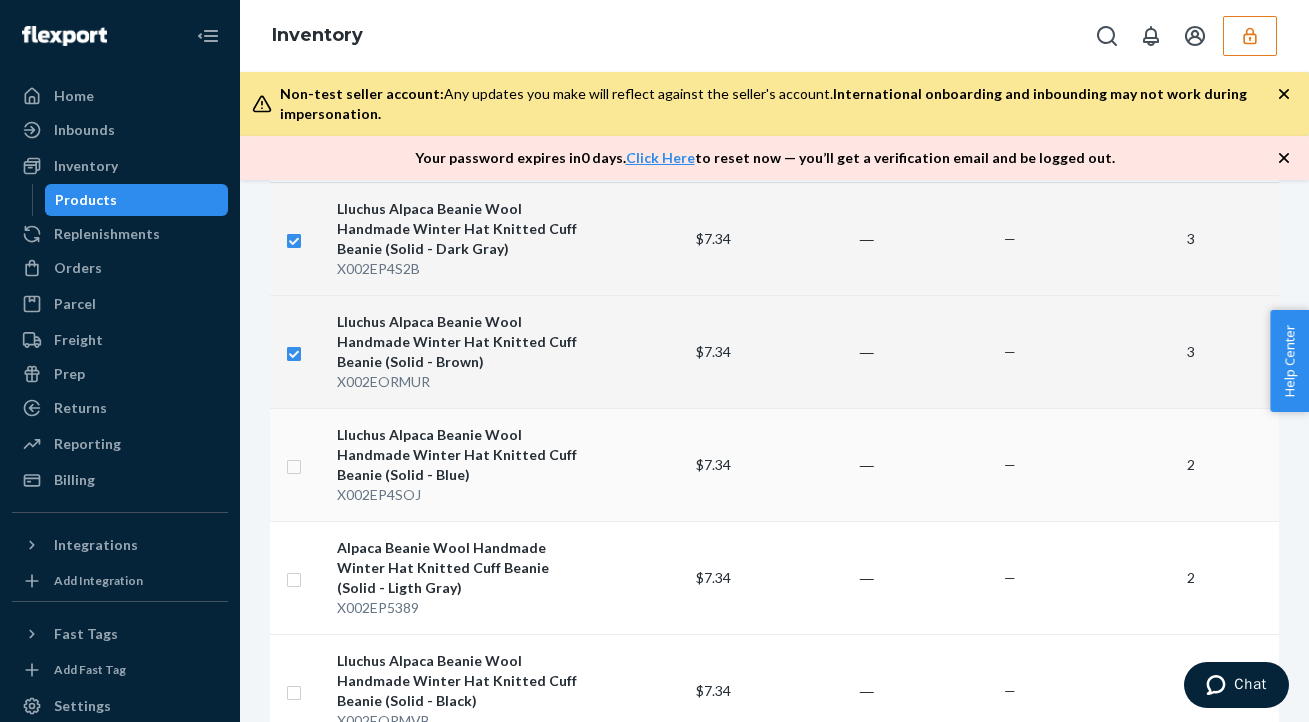 checkbox on "true" 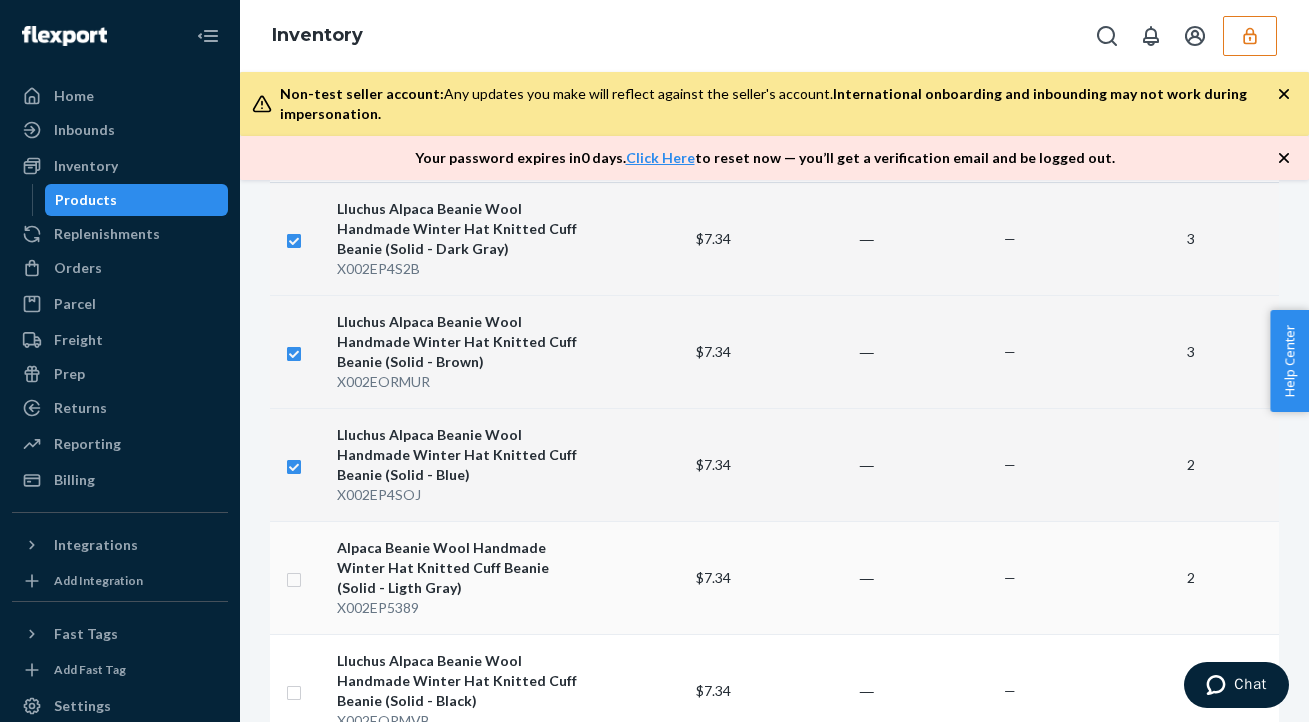 checkbox on "true" 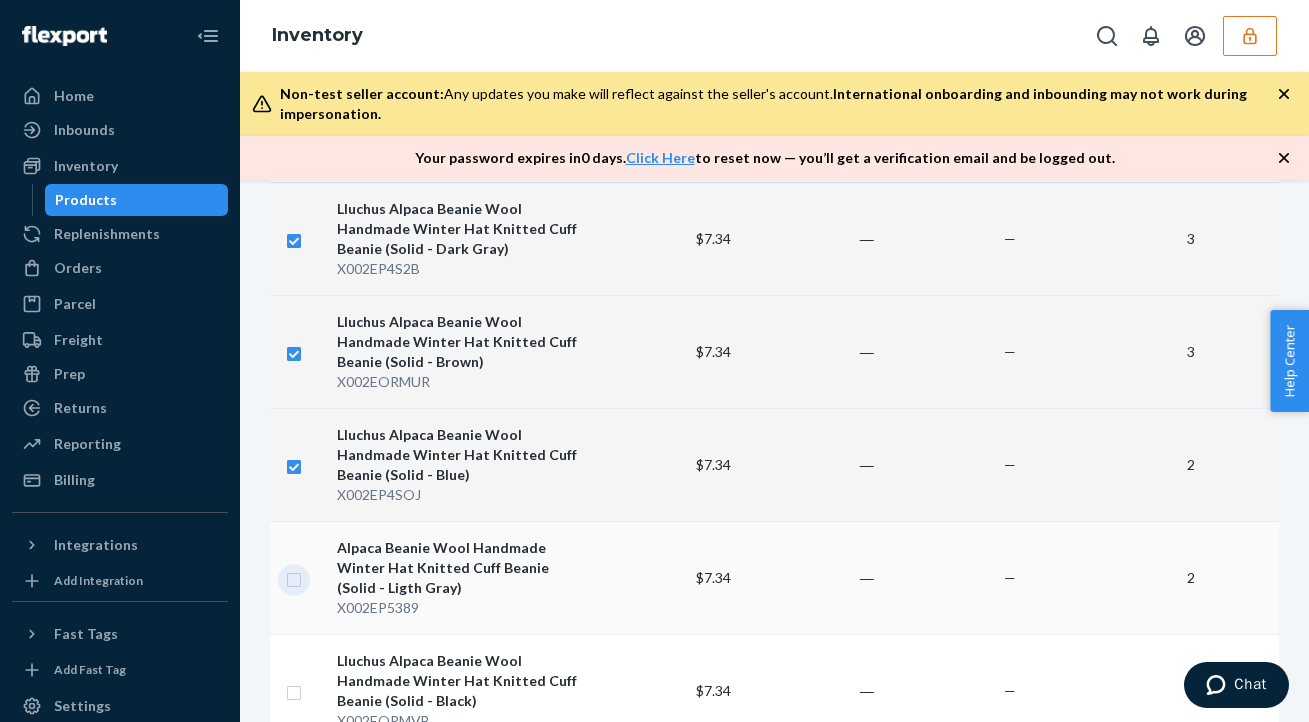 click at bounding box center [294, 577] 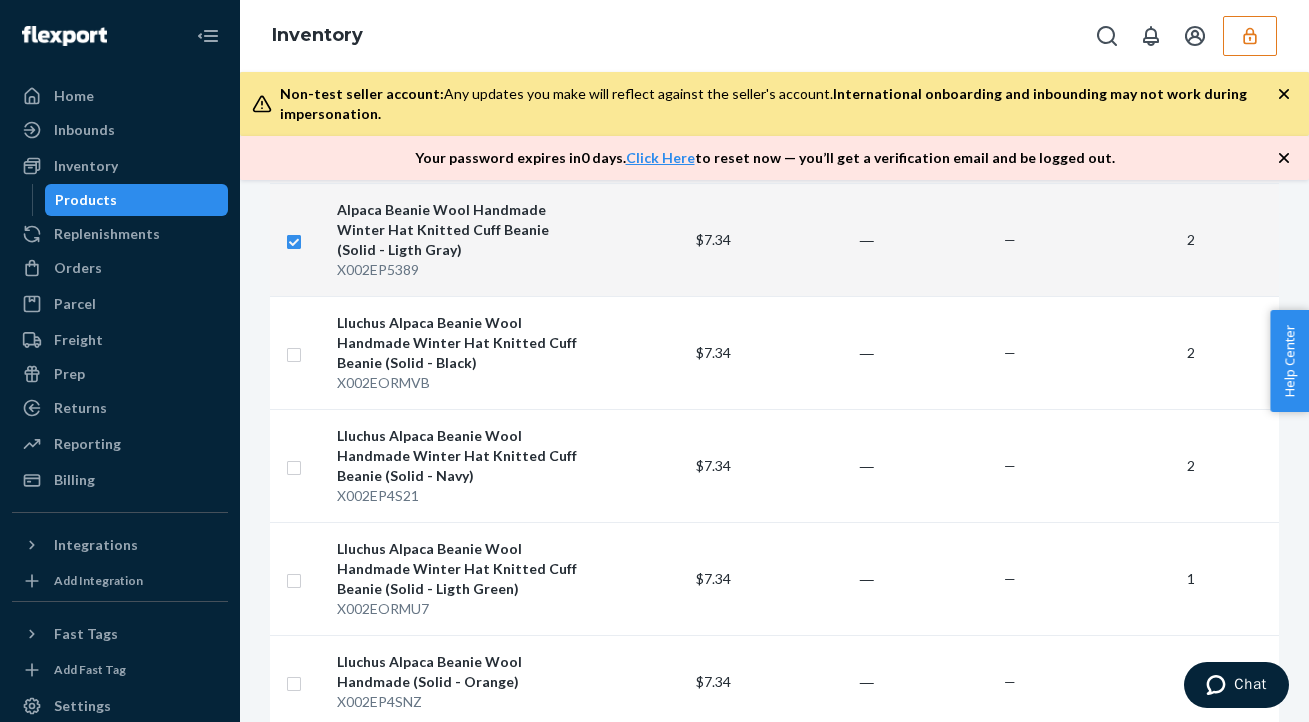scroll, scrollTop: 609, scrollLeft: 0, axis: vertical 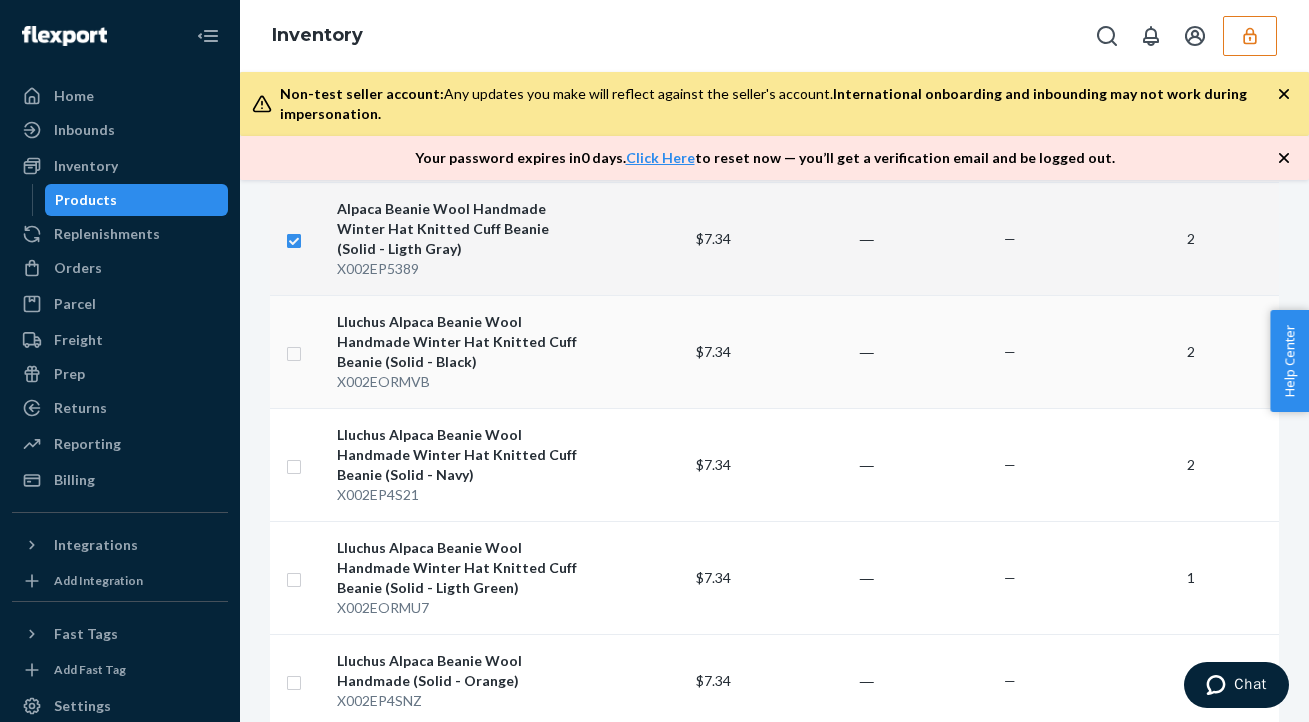 checkbox on "true" 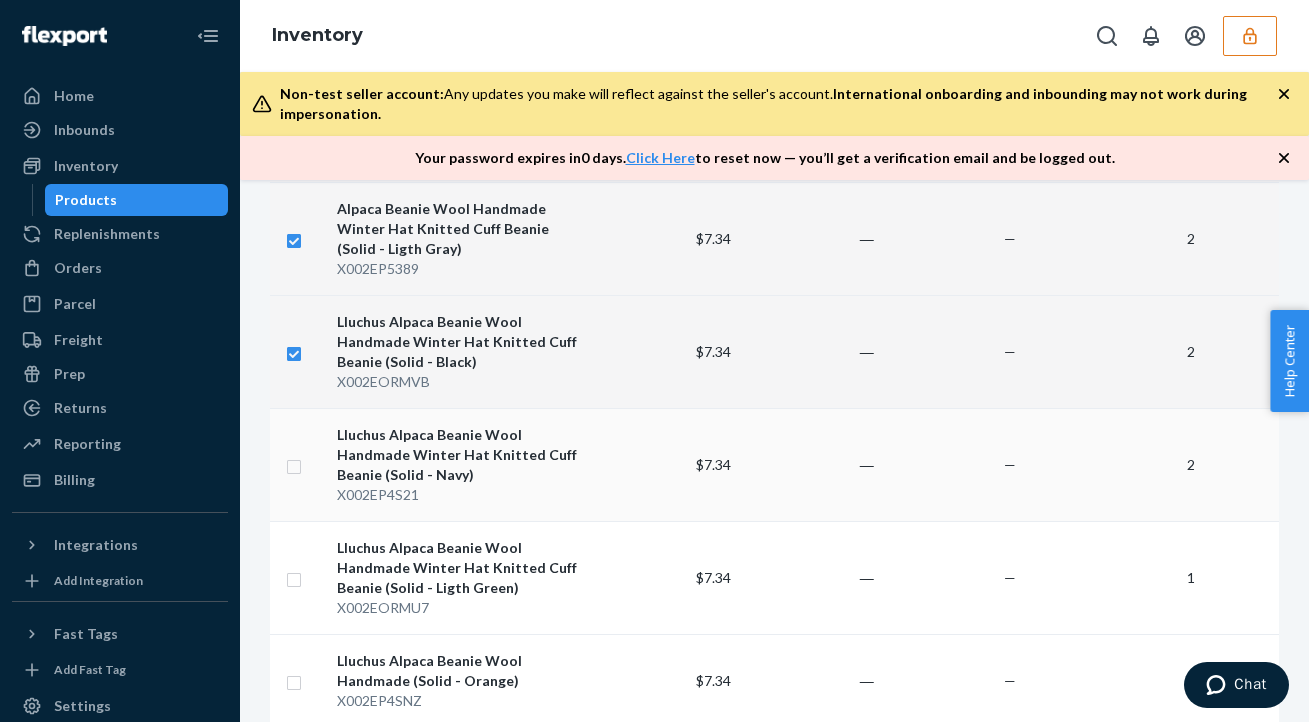 checkbox on "true" 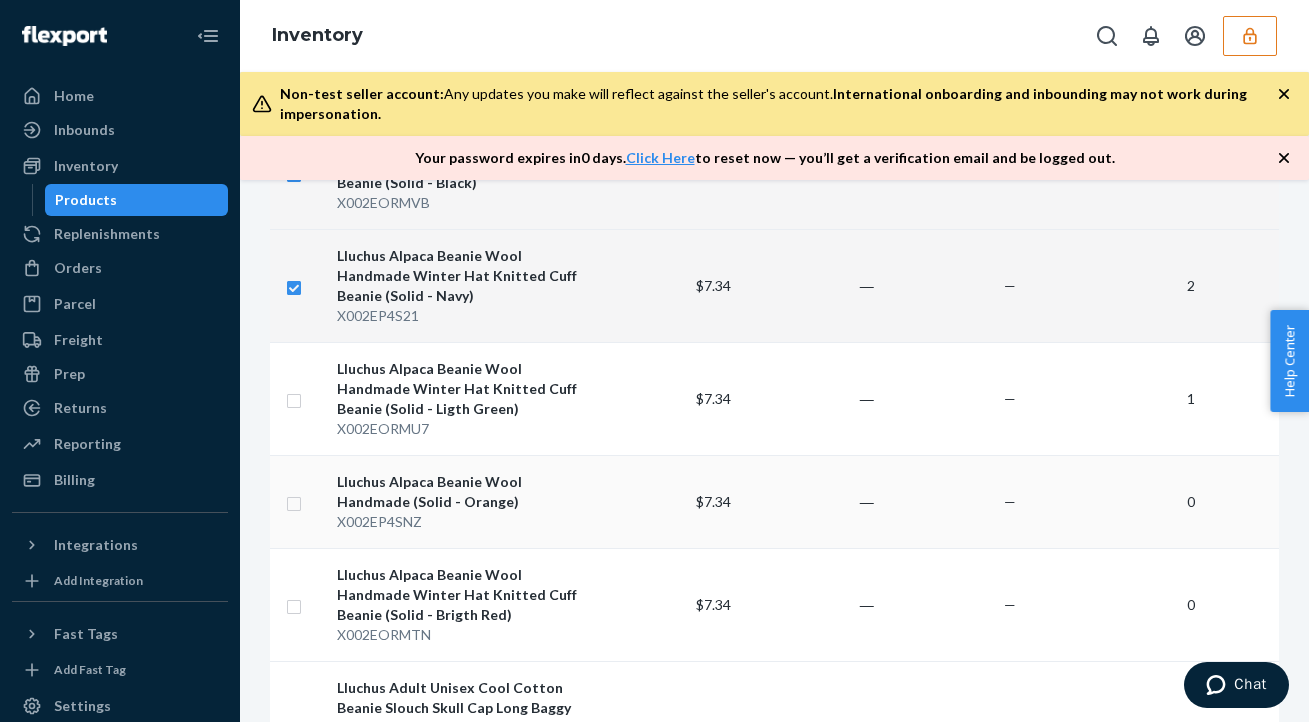 scroll, scrollTop: 790, scrollLeft: 0, axis: vertical 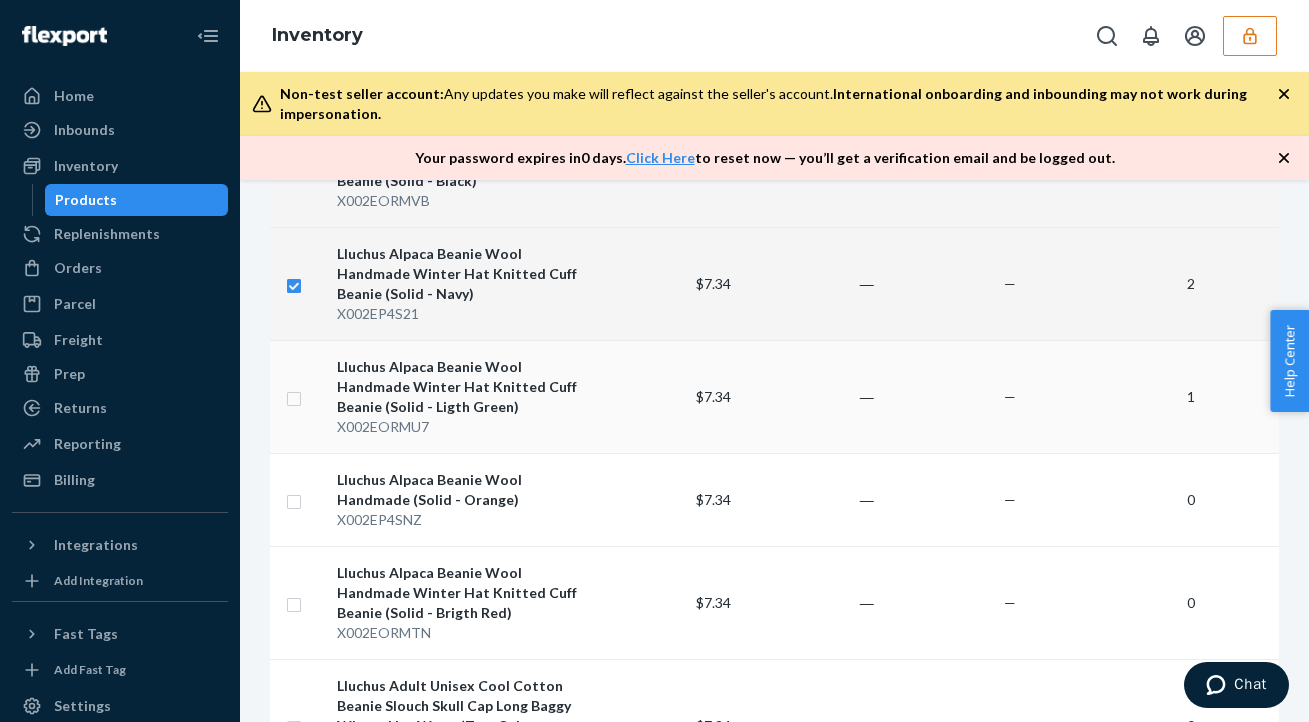 checkbox on "true" 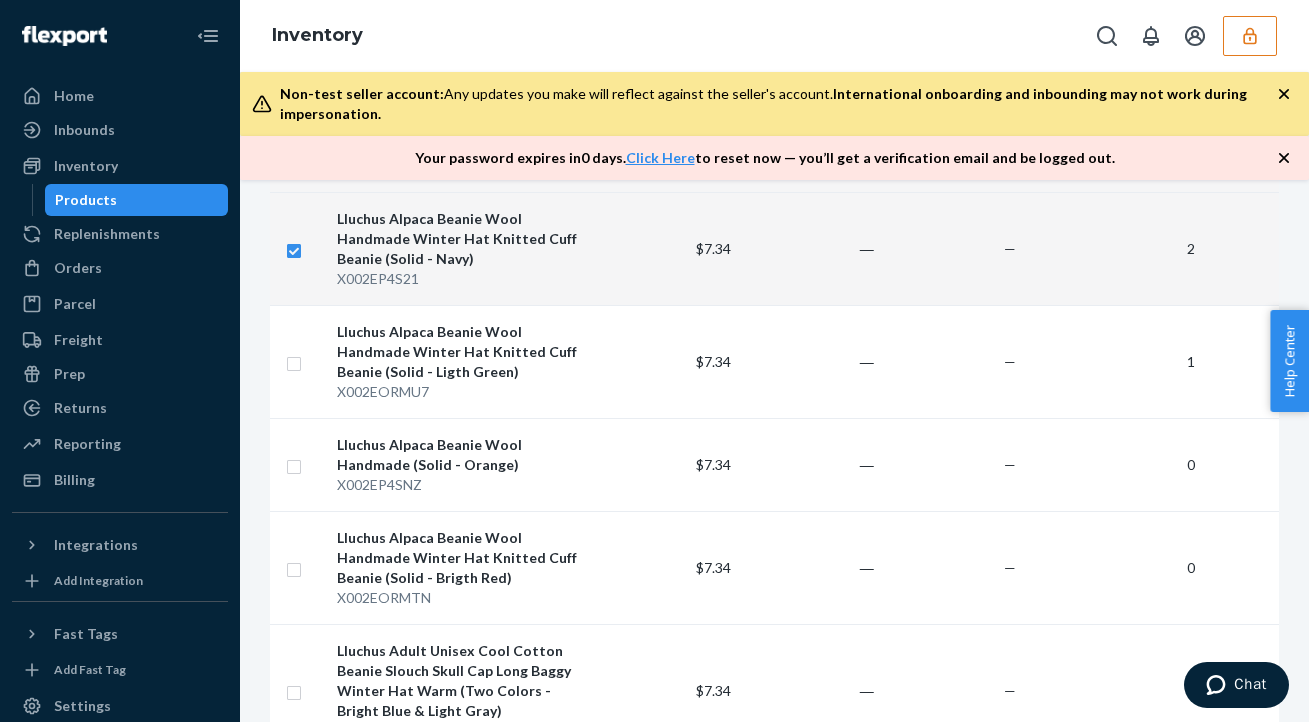 scroll, scrollTop: 799, scrollLeft: 0, axis: vertical 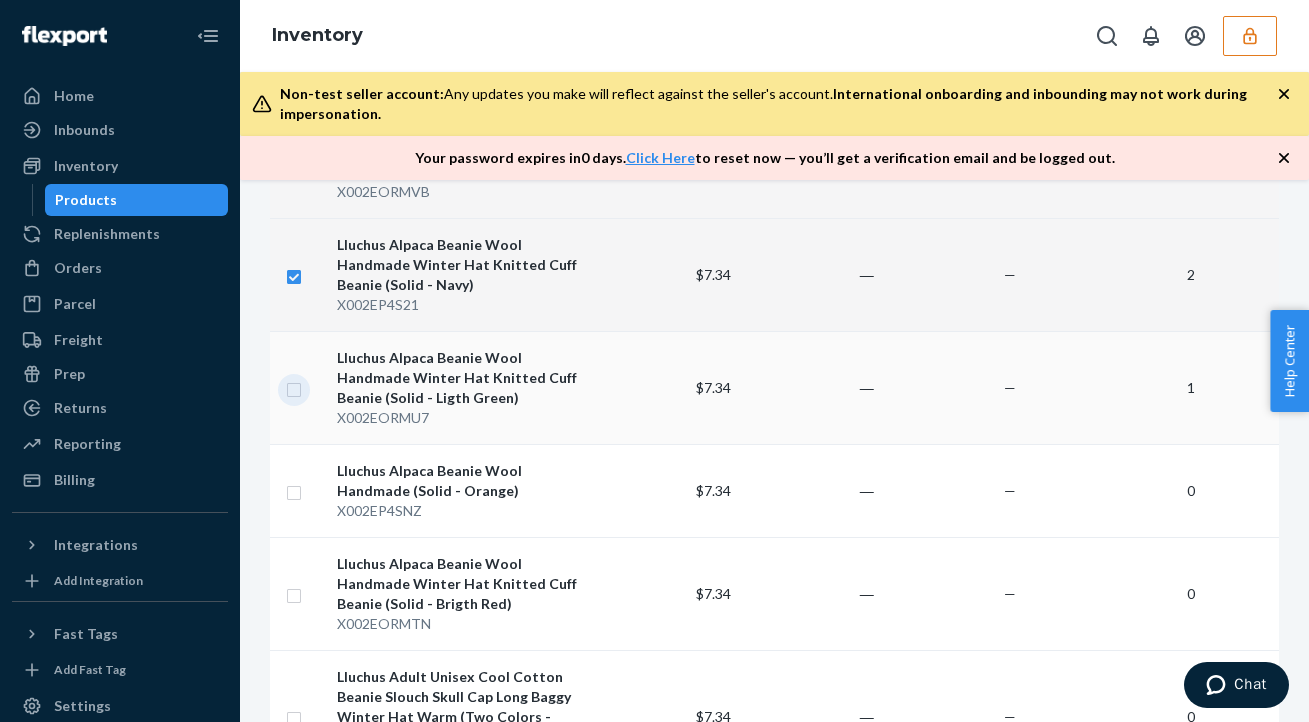 click at bounding box center (294, 387) 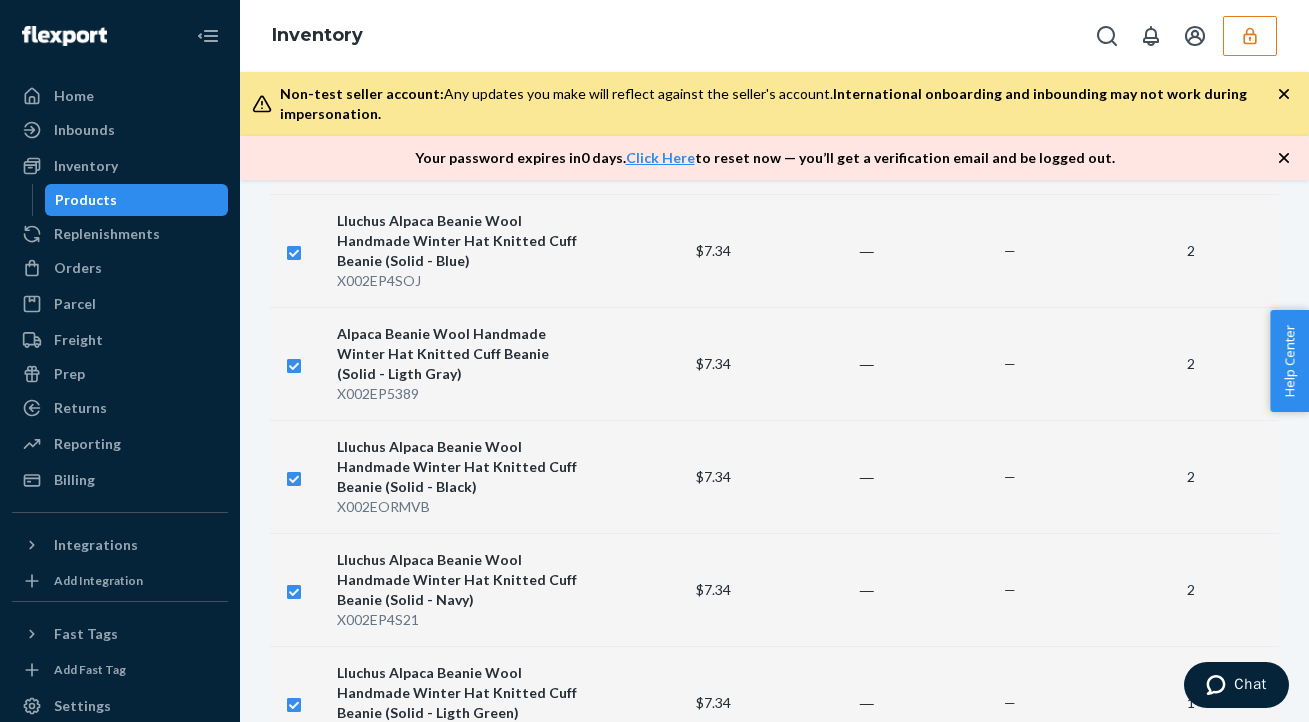 scroll, scrollTop: 0, scrollLeft: 0, axis: both 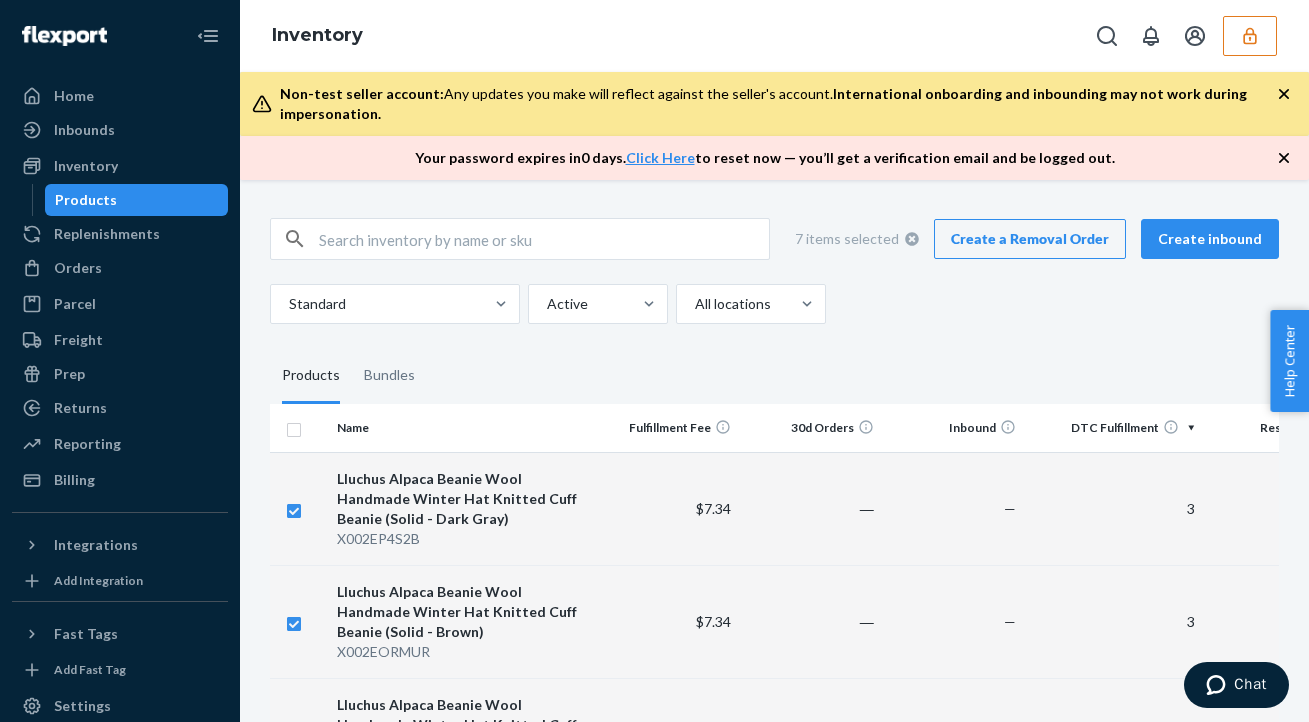 checkbox on "true" 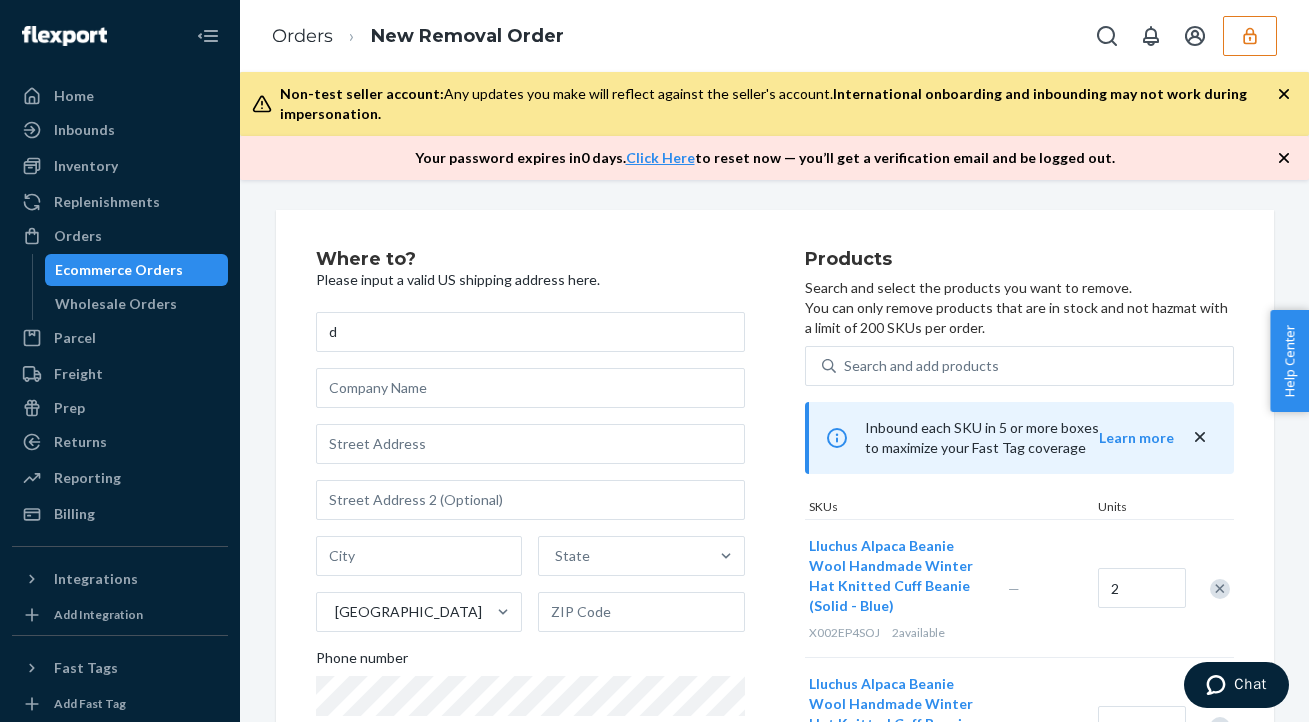 type on "d" 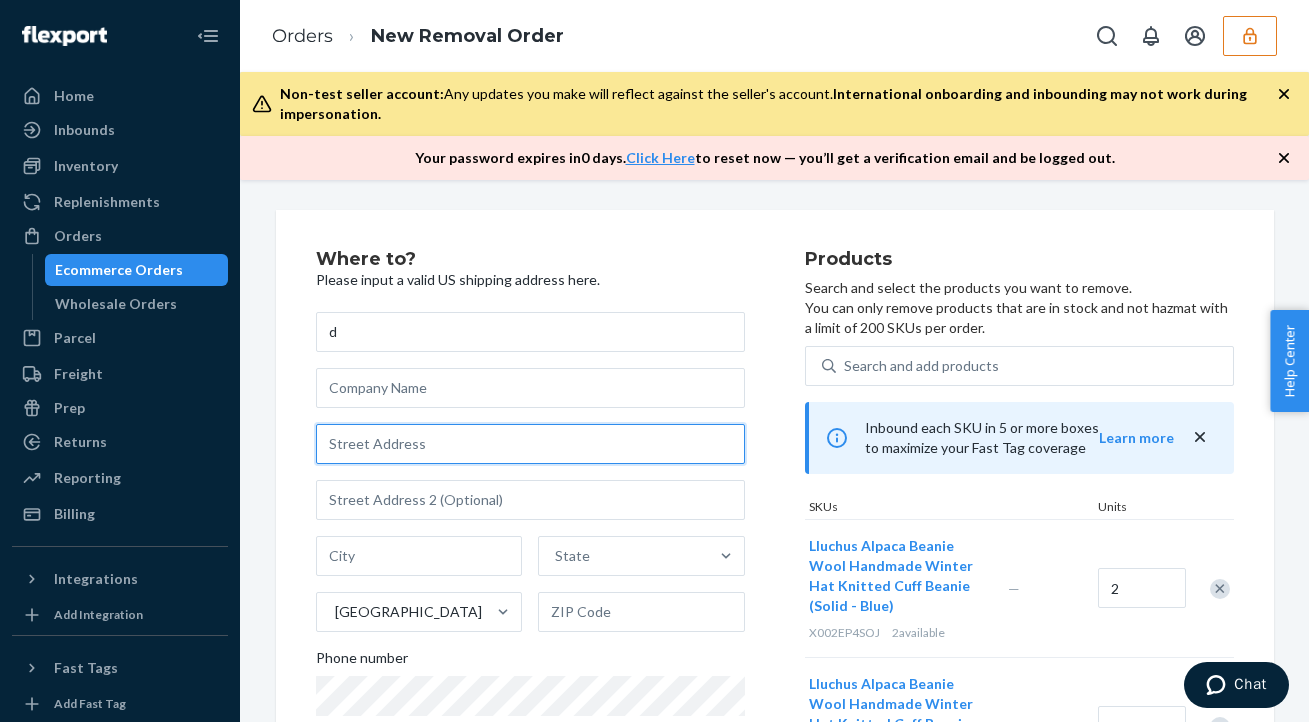 click at bounding box center (530, 444) 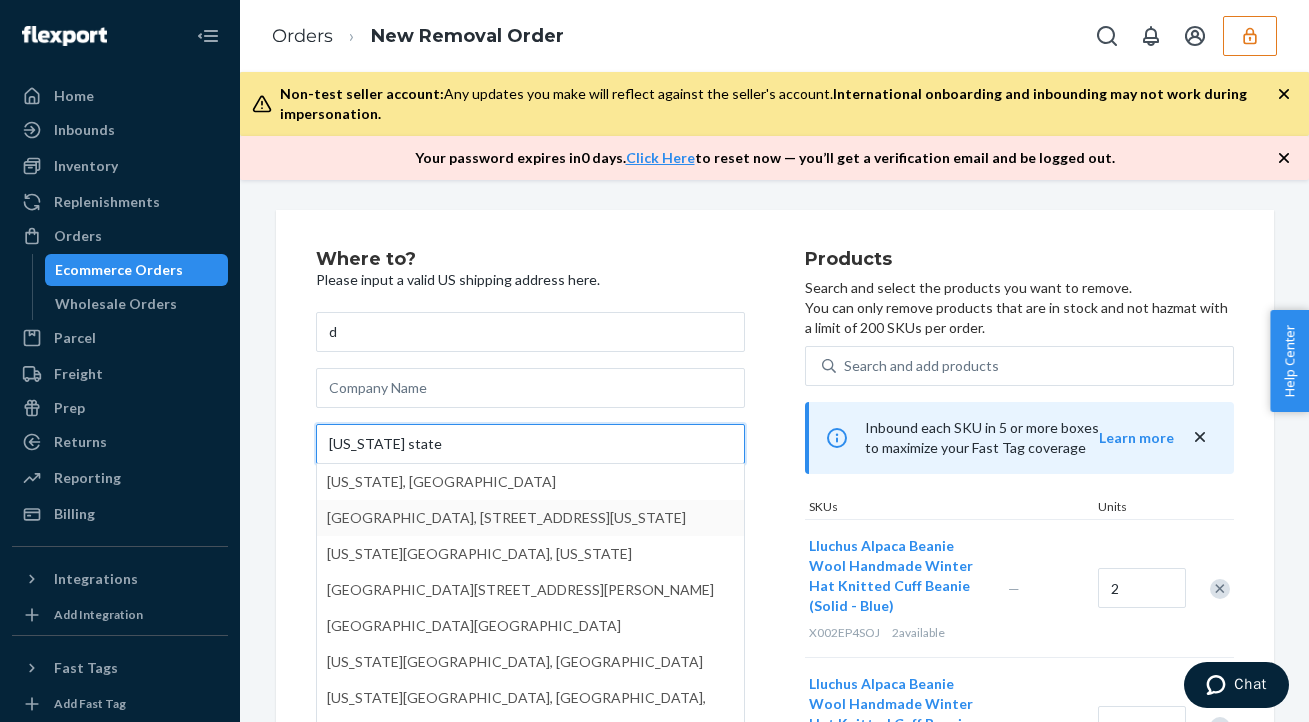 type on "washington state" 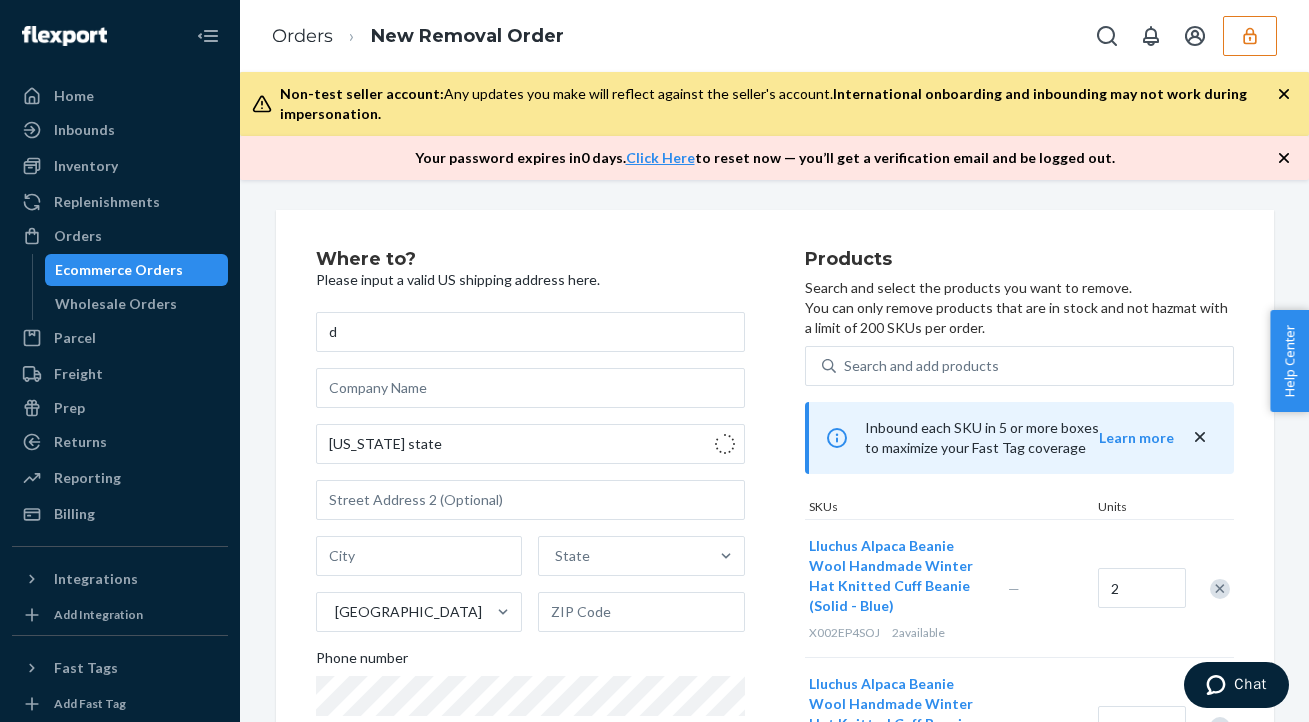 type on "Washington" 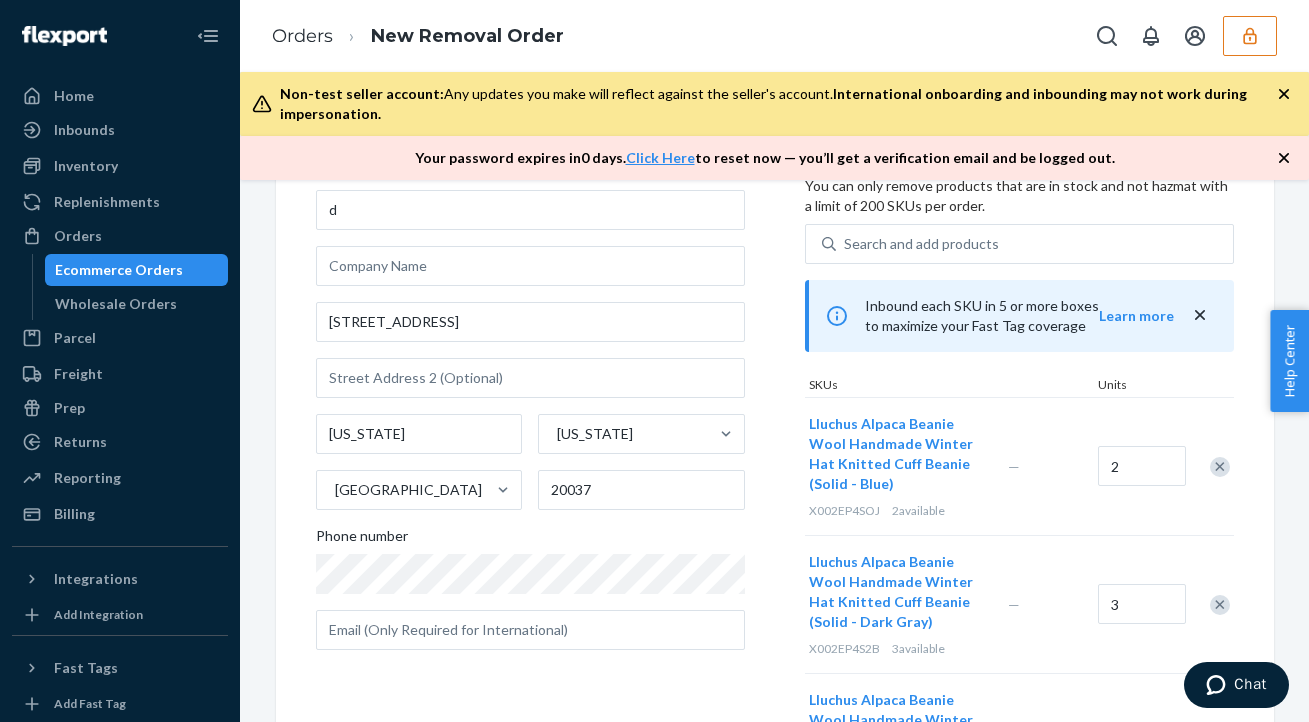 scroll, scrollTop: 189, scrollLeft: 0, axis: vertical 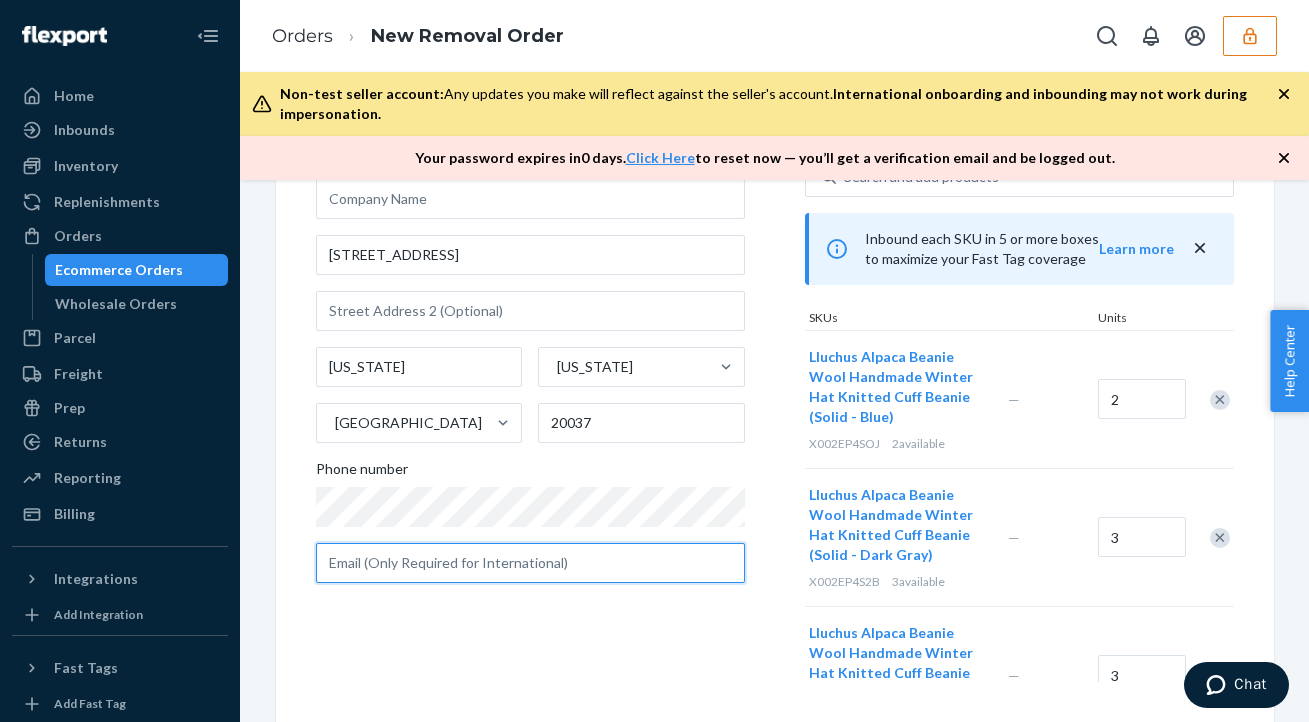 click at bounding box center [530, 563] 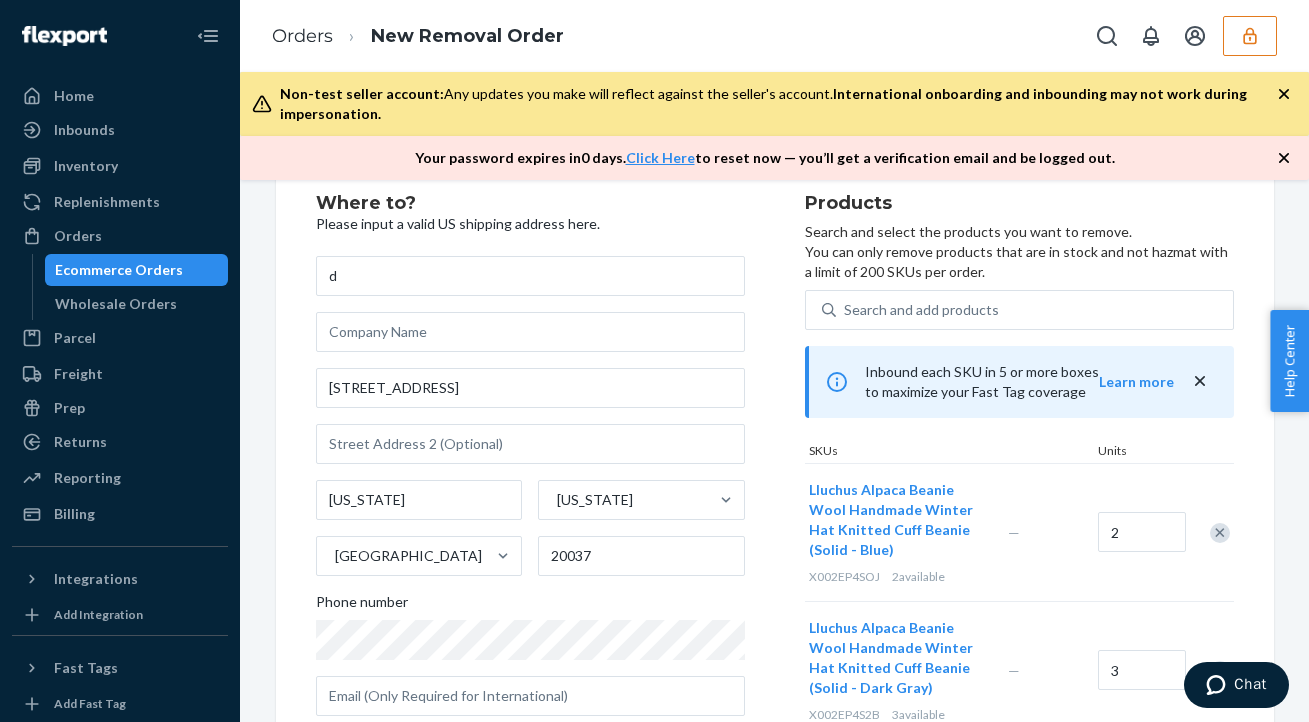 scroll, scrollTop: 43, scrollLeft: 0, axis: vertical 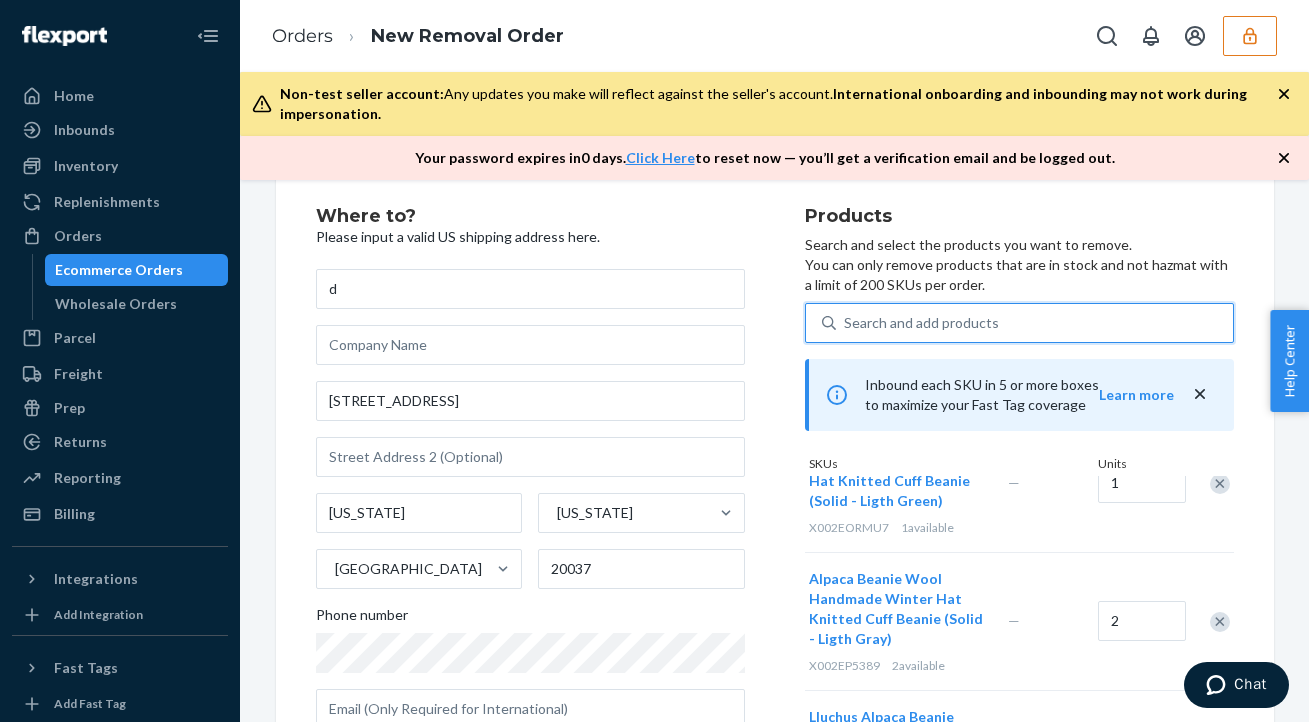 click on "Search and add products" at bounding box center [921, 323] 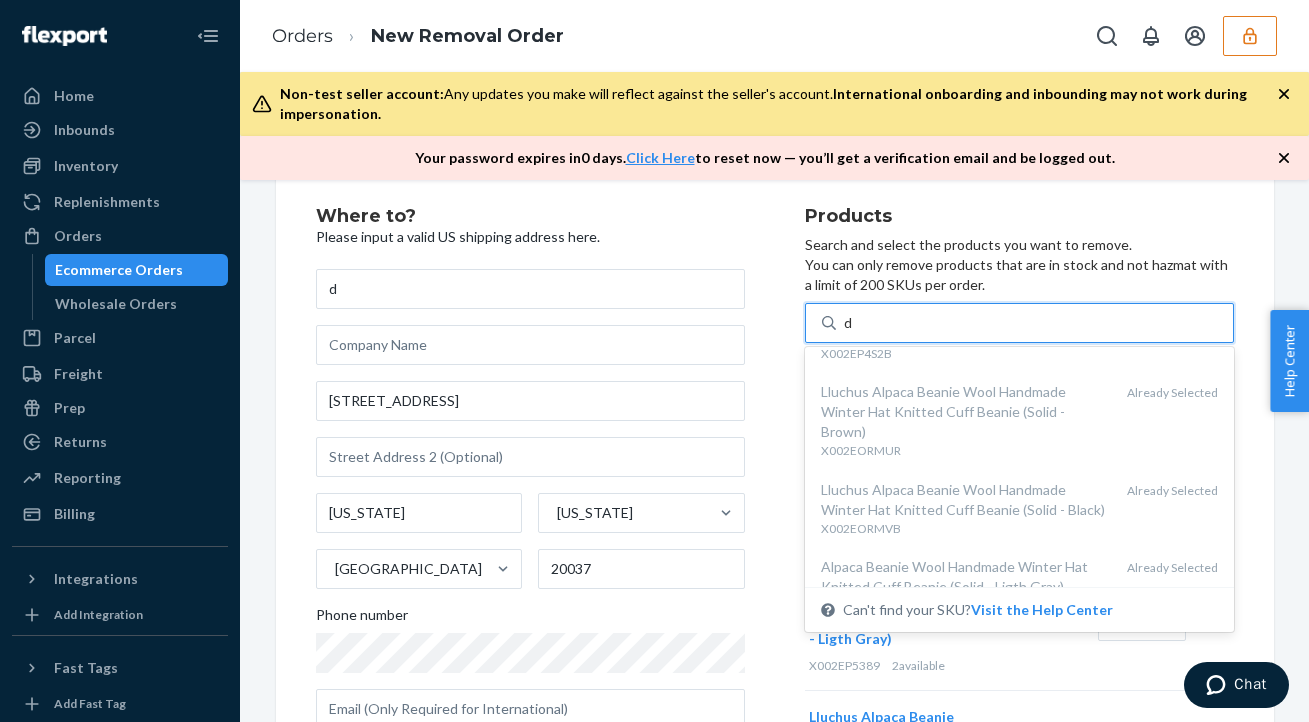 scroll, scrollTop: 2057, scrollLeft: 0, axis: vertical 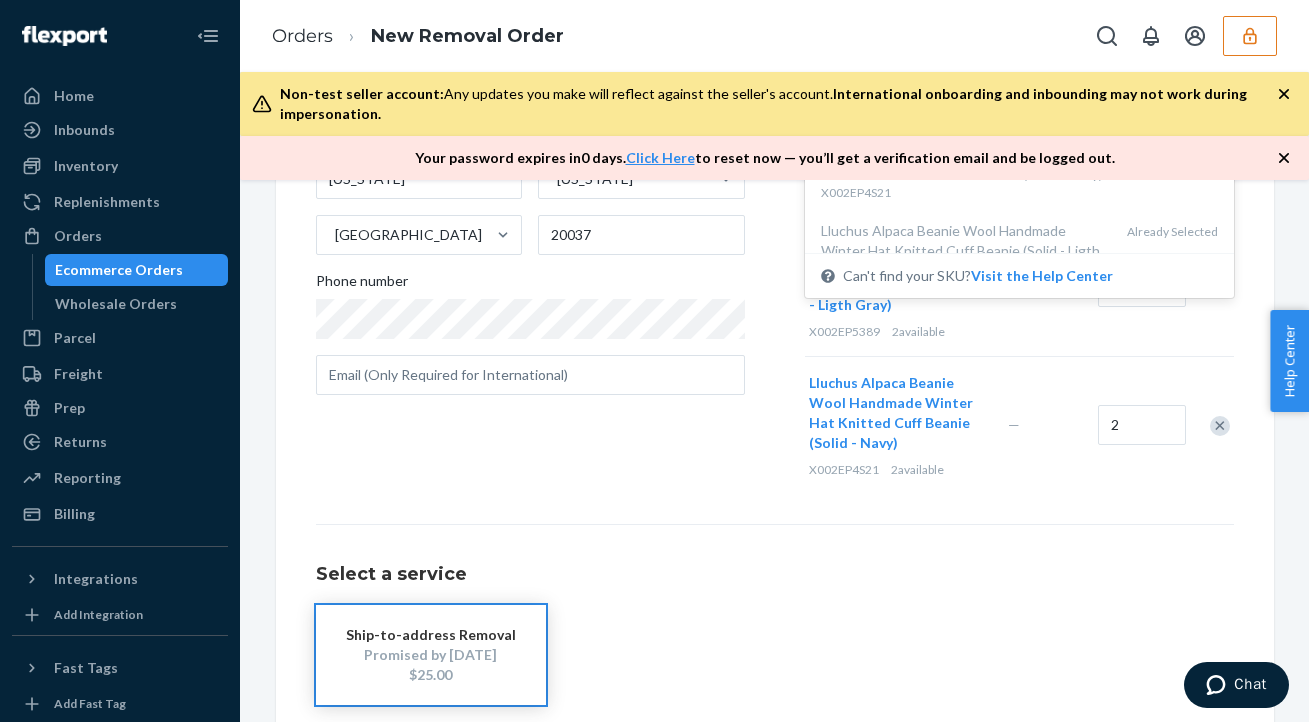 type 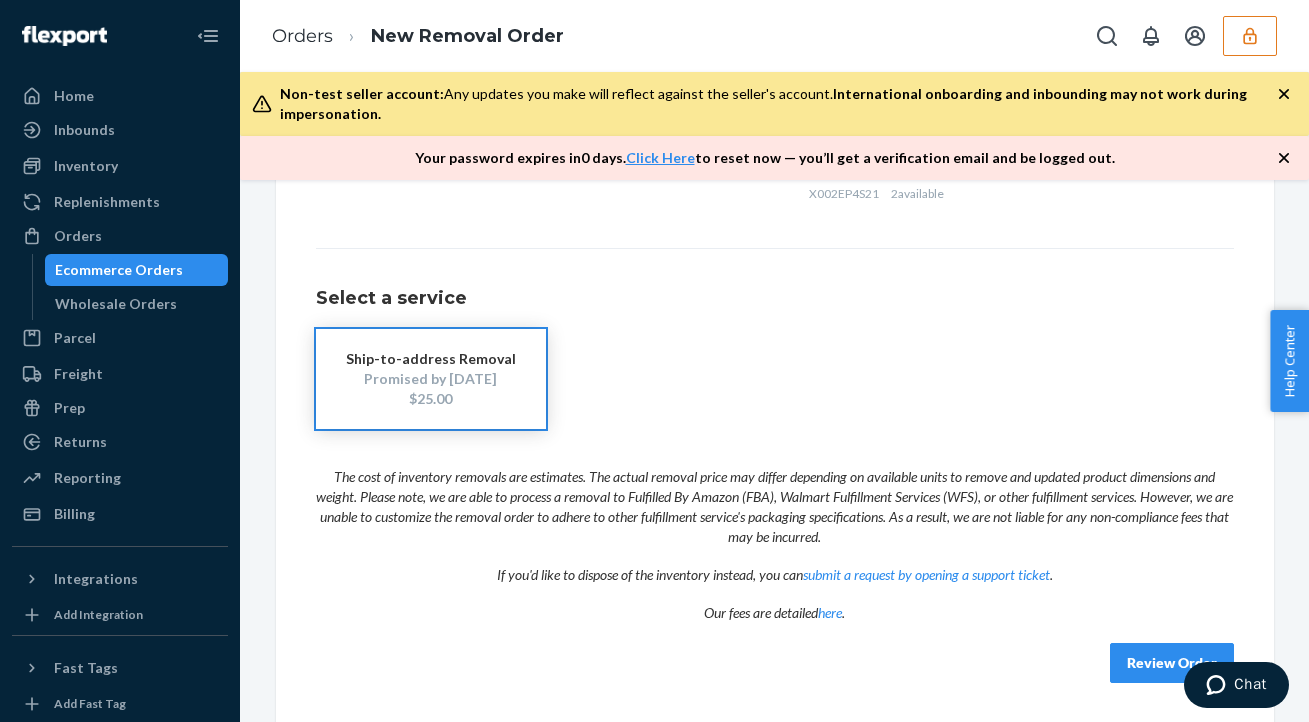 scroll, scrollTop: 370, scrollLeft: 0, axis: vertical 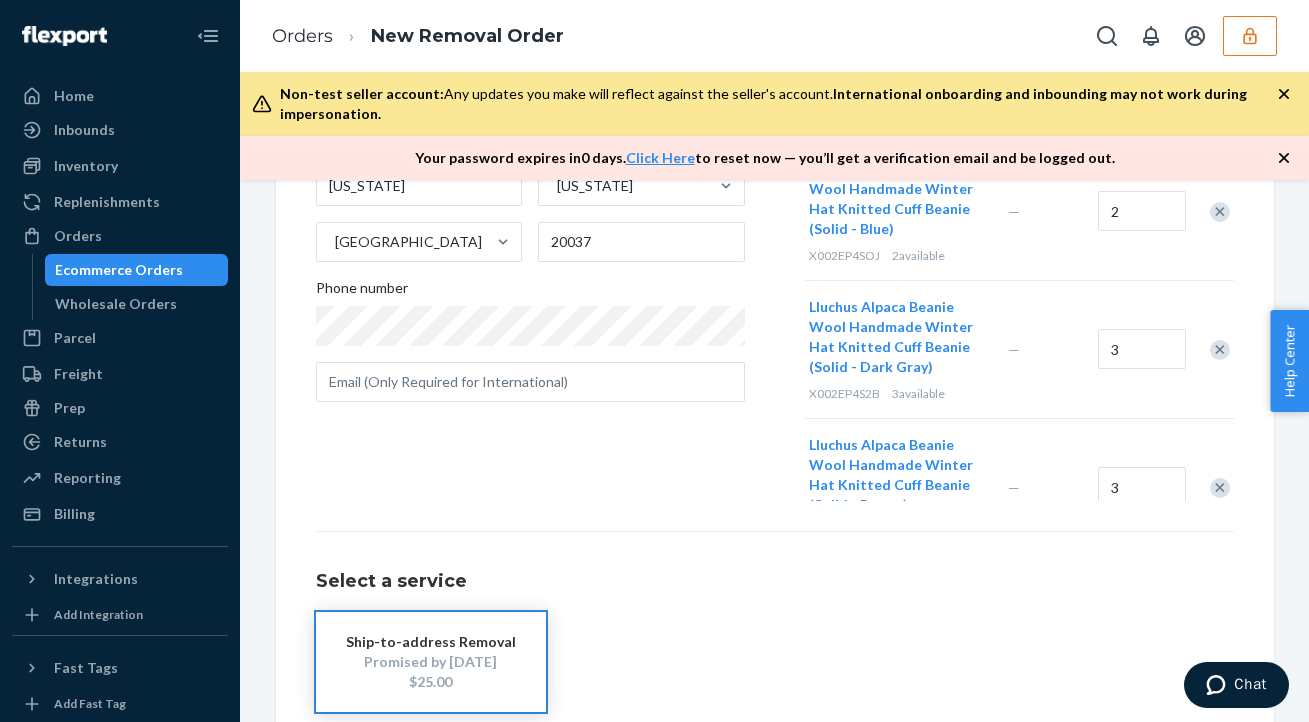 click 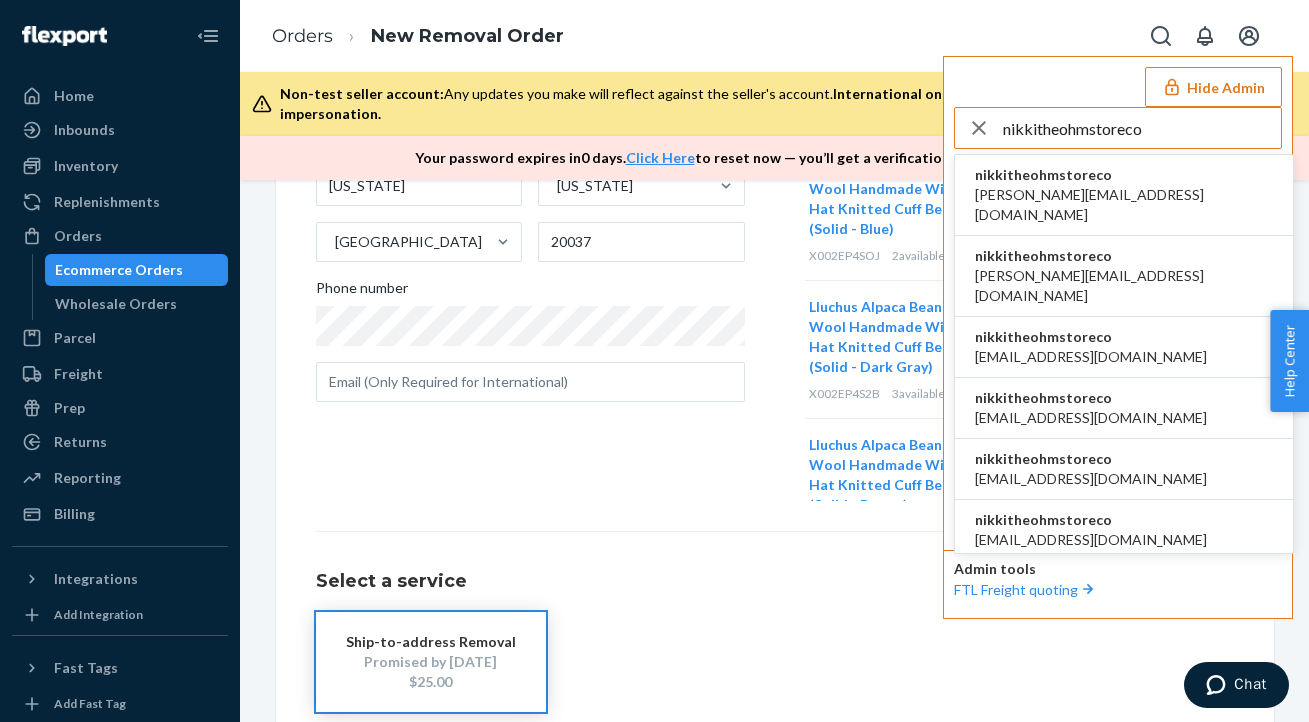 type on "nikkitheohmstoreco" 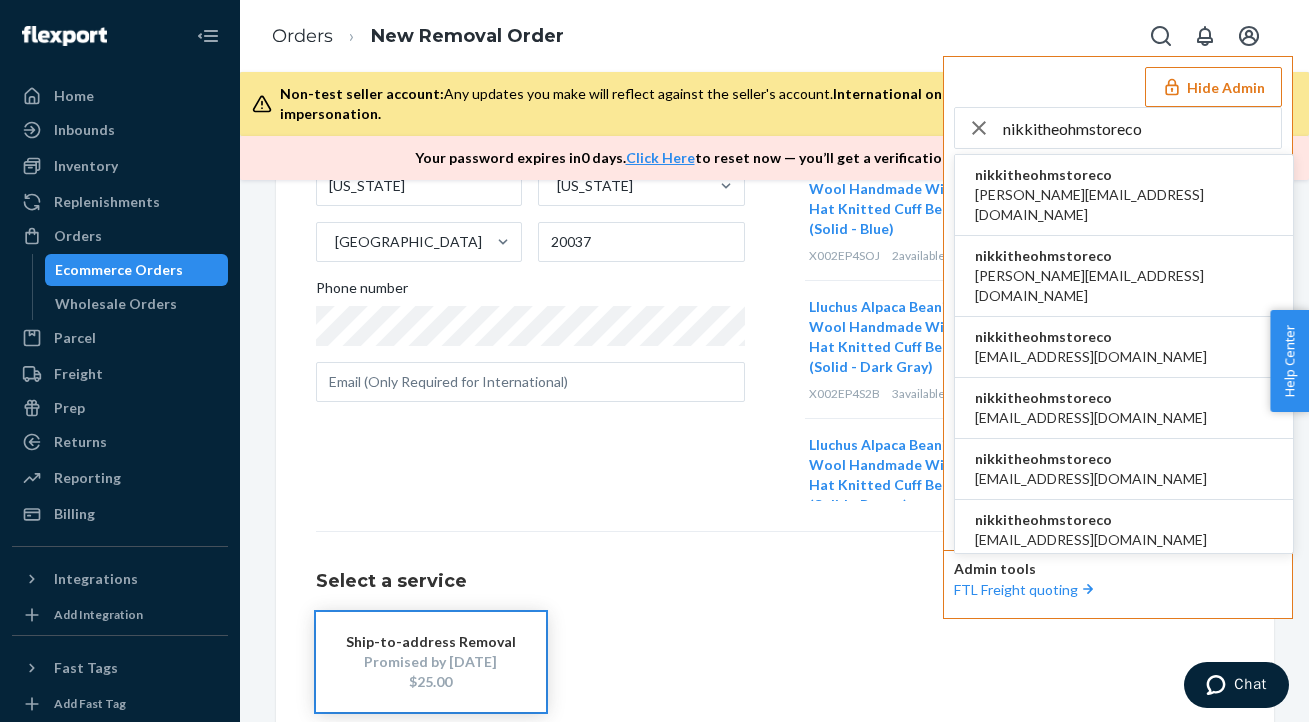 click on "dan@wearewaypoint.com" at bounding box center (1124, 205) 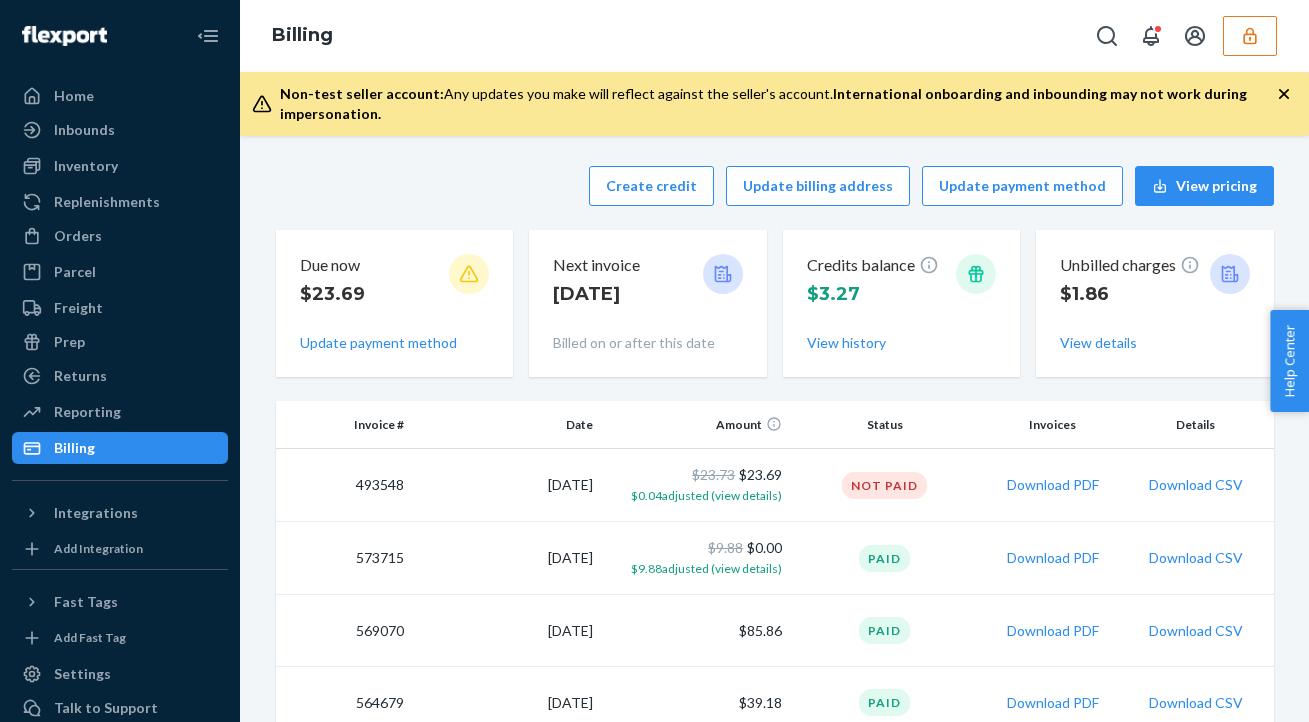 scroll, scrollTop: 0, scrollLeft: 0, axis: both 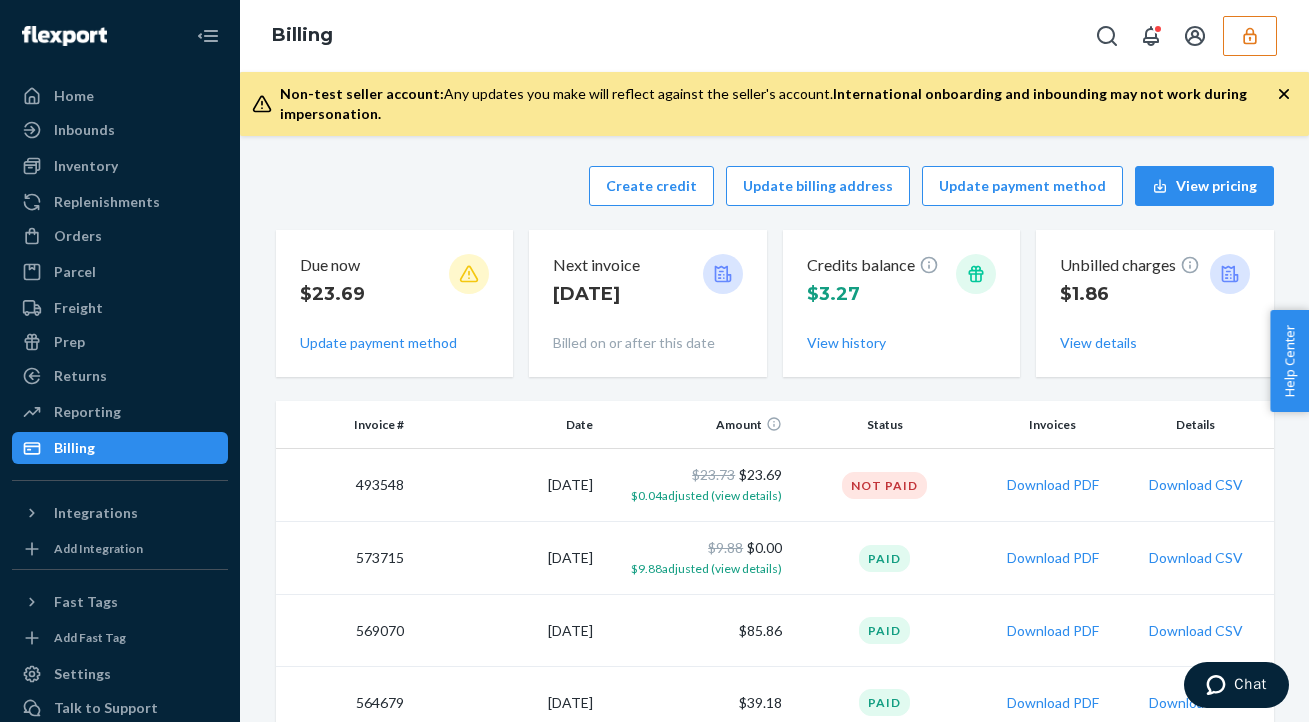 click 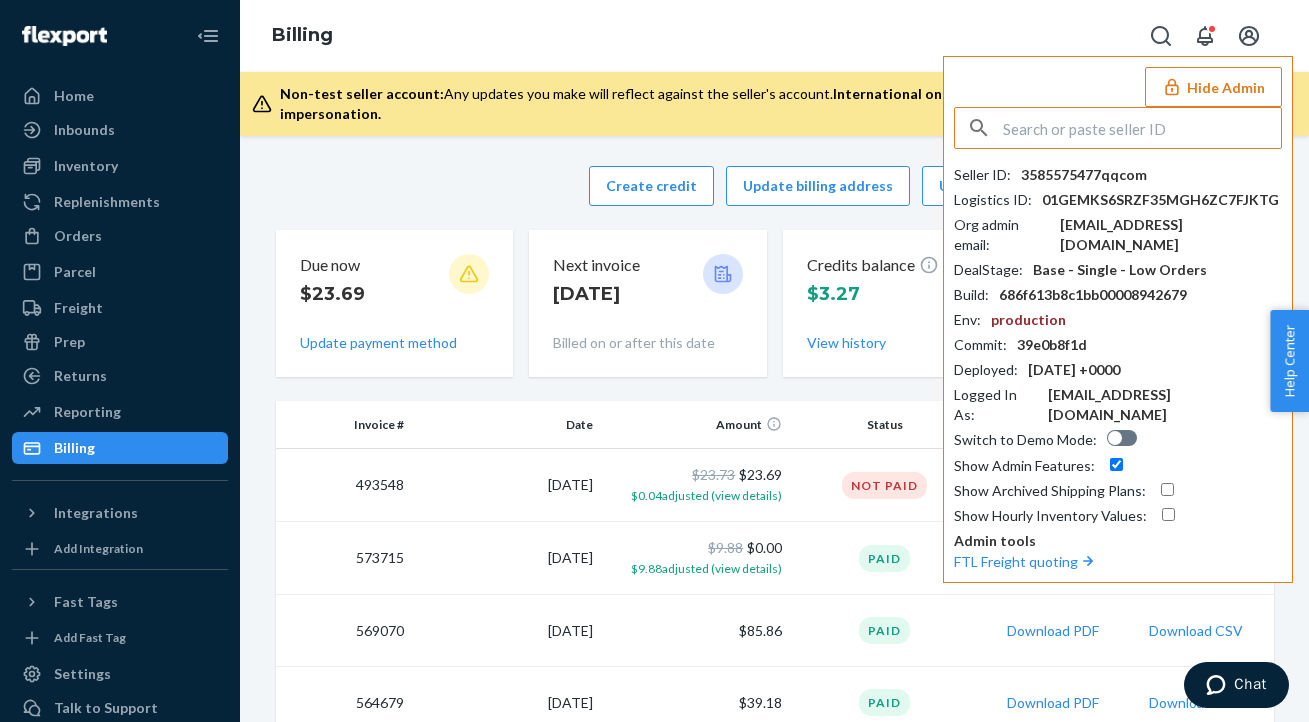 type on "129058559" 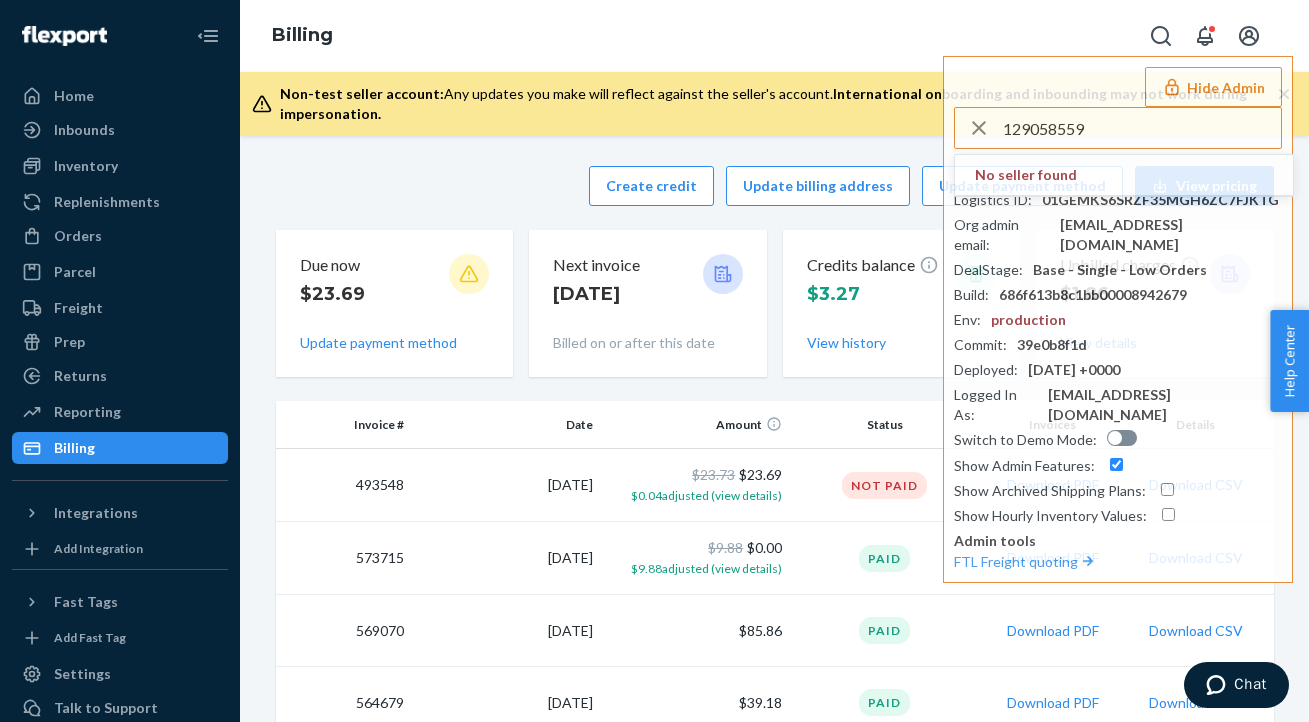drag, startPoint x: 1087, startPoint y: 136, endPoint x: 933, endPoint y: 106, distance: 156.89487 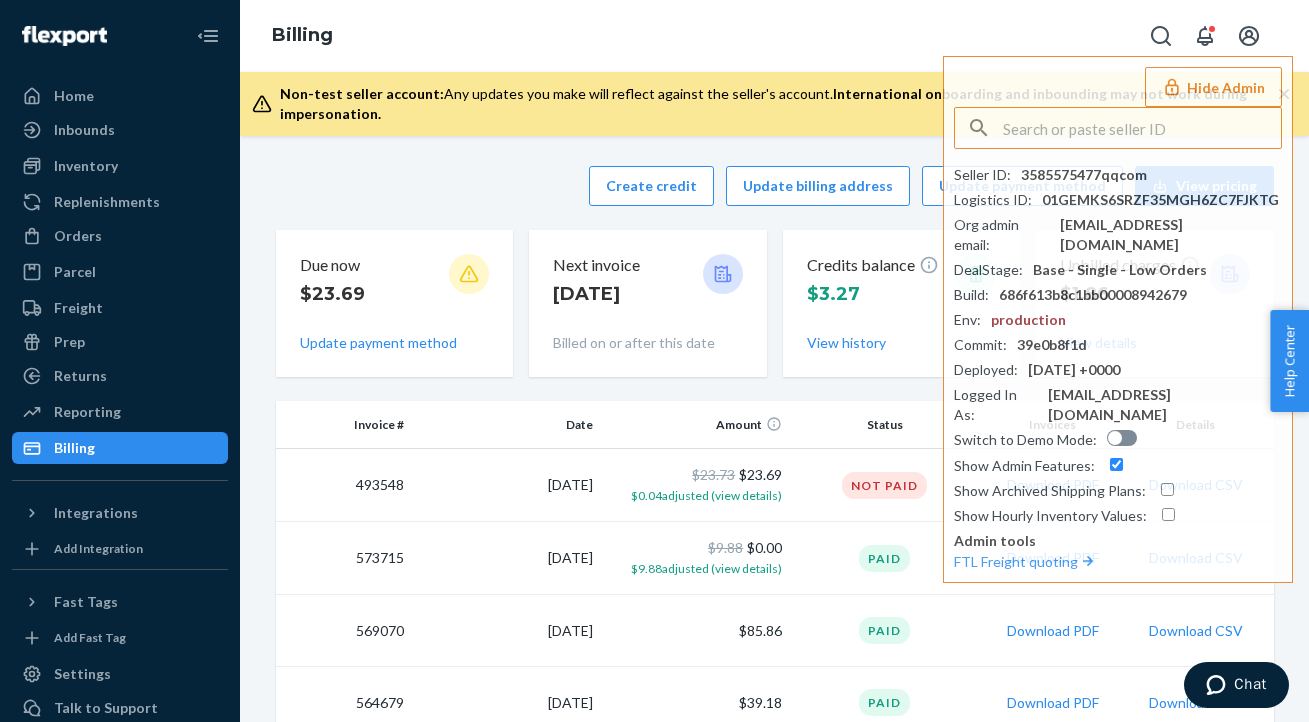 paste on "nikkitheohmstoreco" 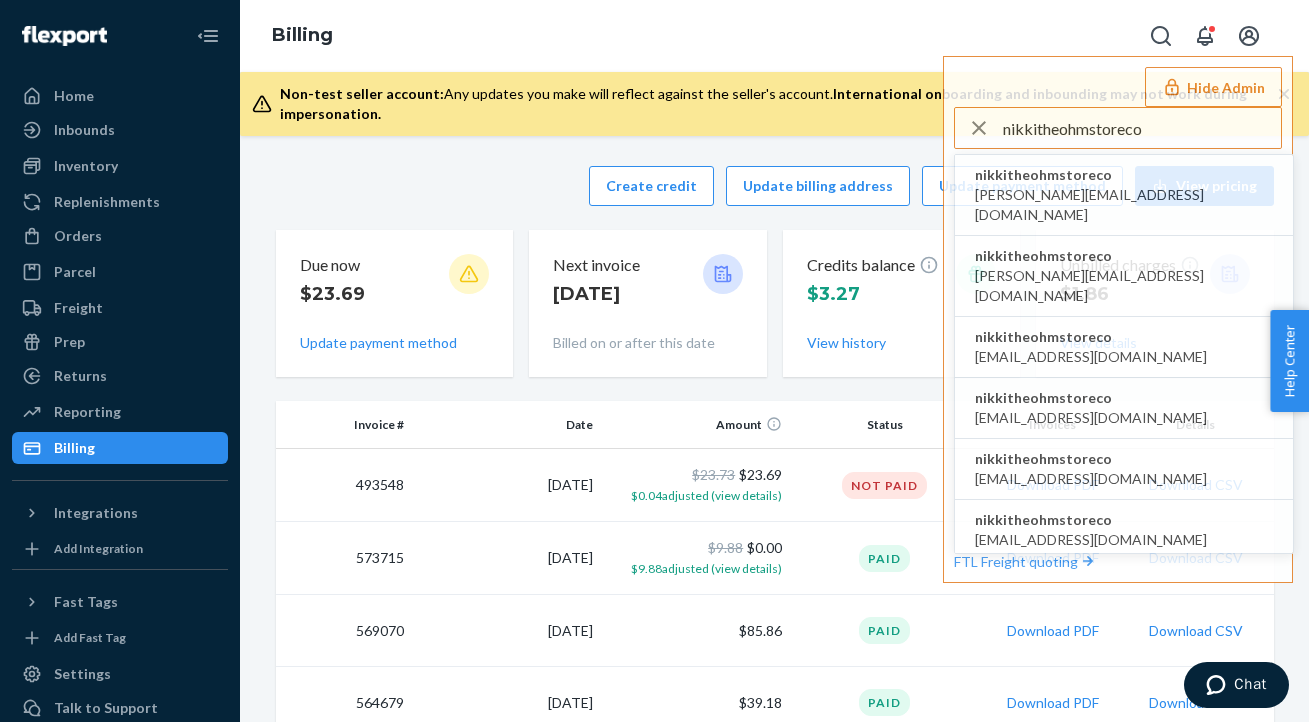 type on "nikkitheohmstoreco" 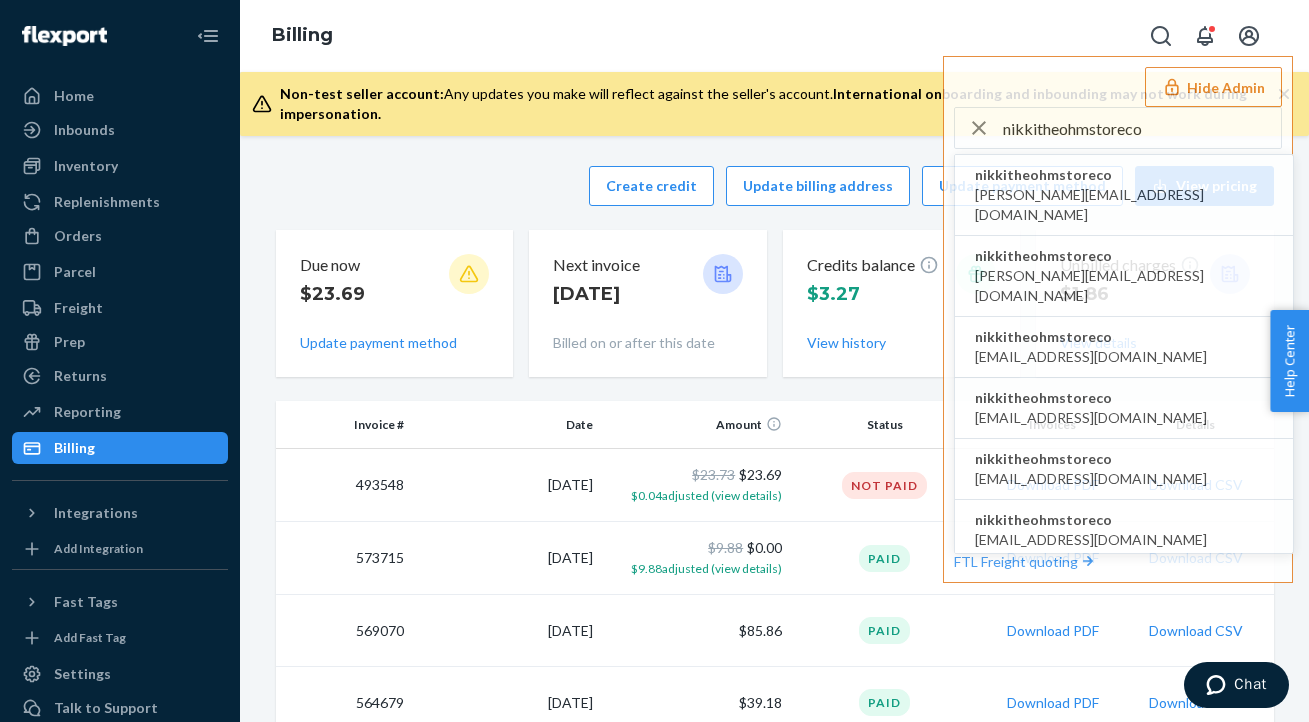 click on "nikkitheohmstoreco" at bounding box center (1124, 175) 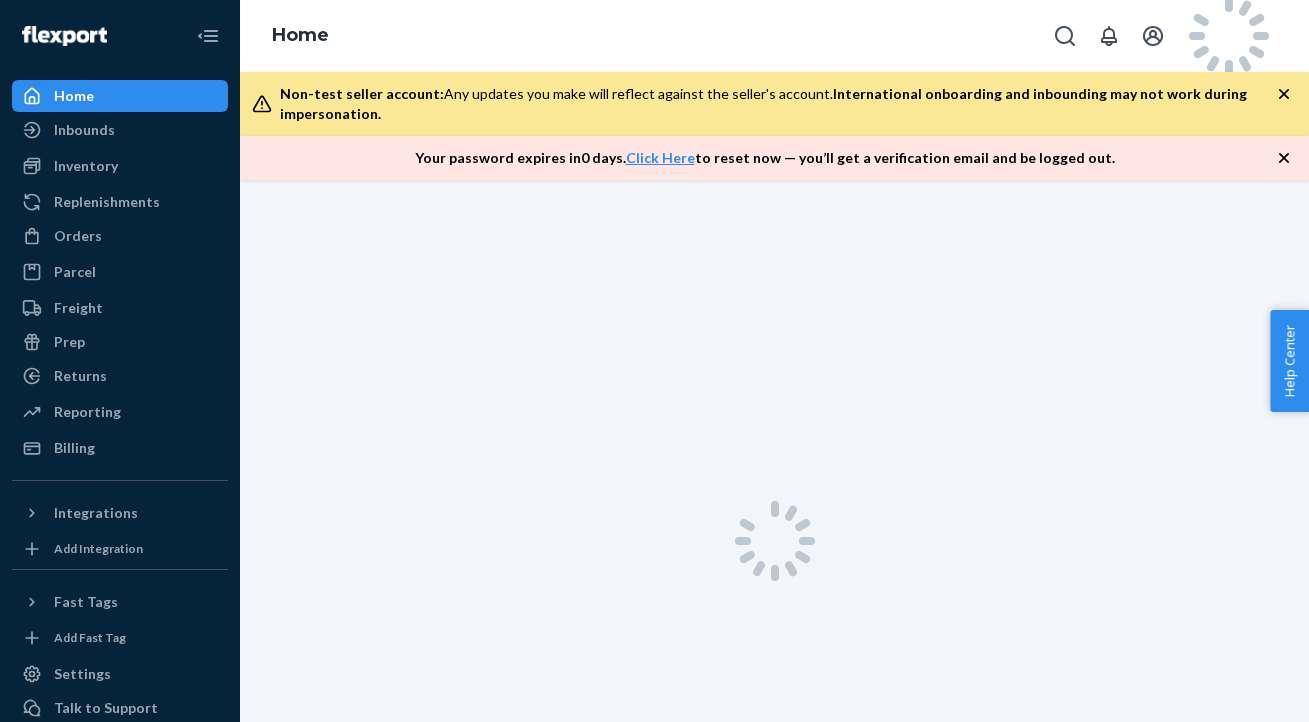 scroll, scrollTop: 0, scrollLeft: 0, axis: both 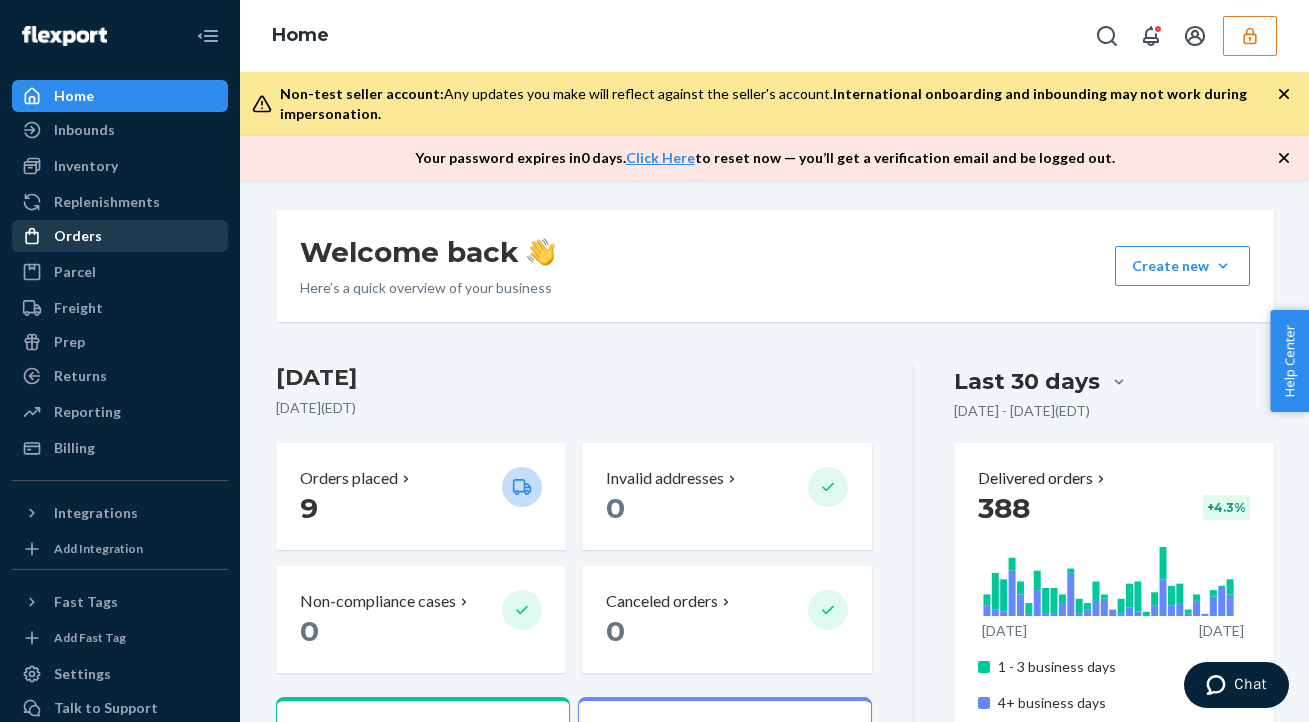 click on "Orders" at bounding box center [120, 236] 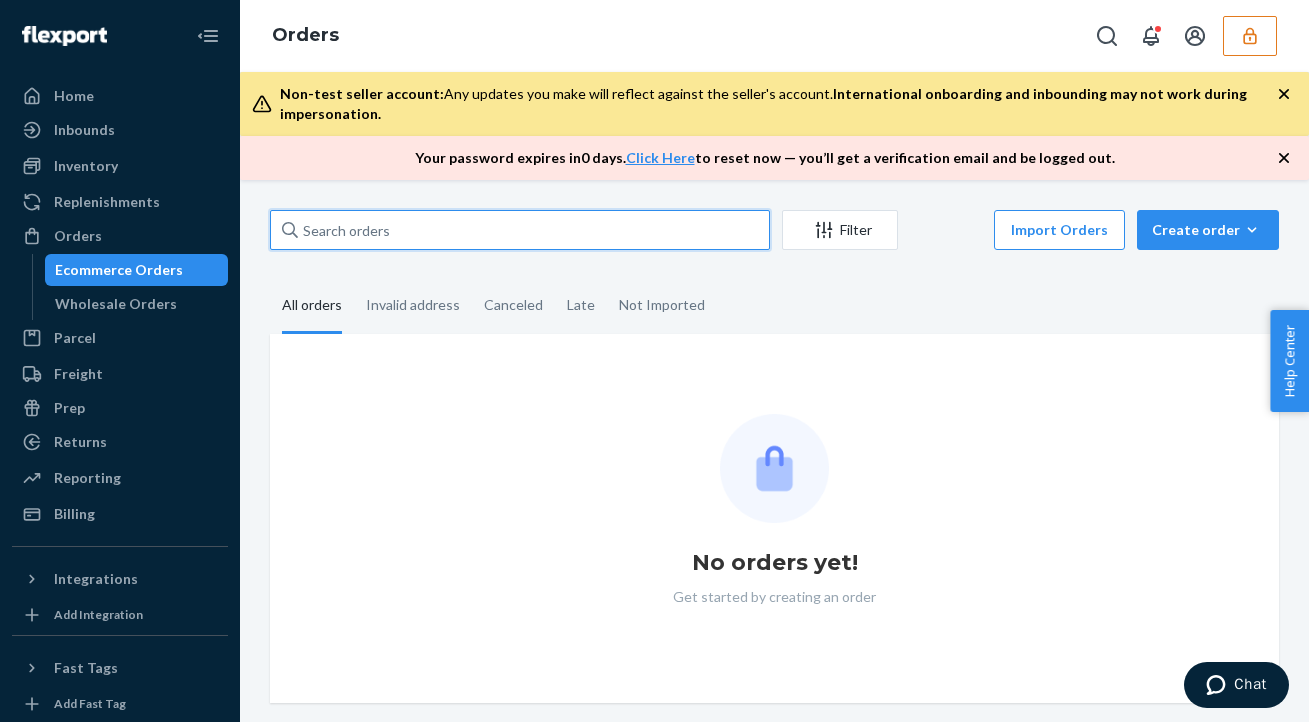 click at bounding box center (520, 230) 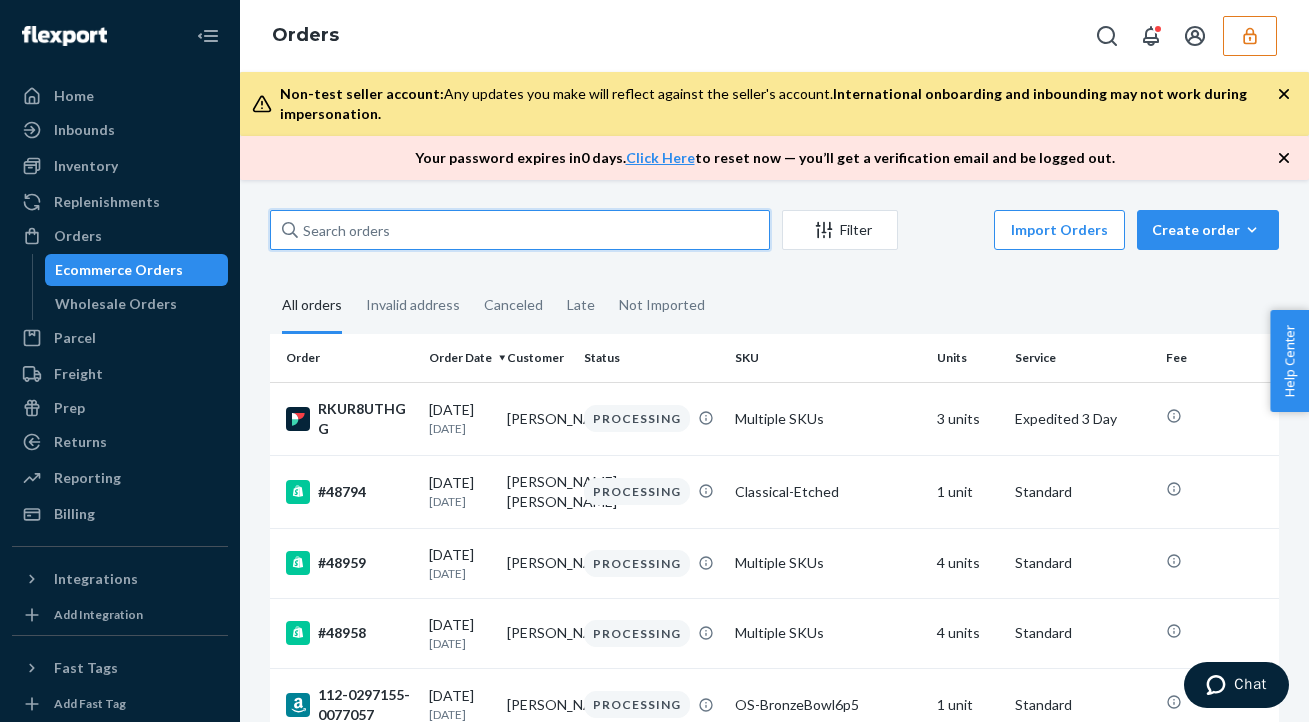 paste on "129058559" 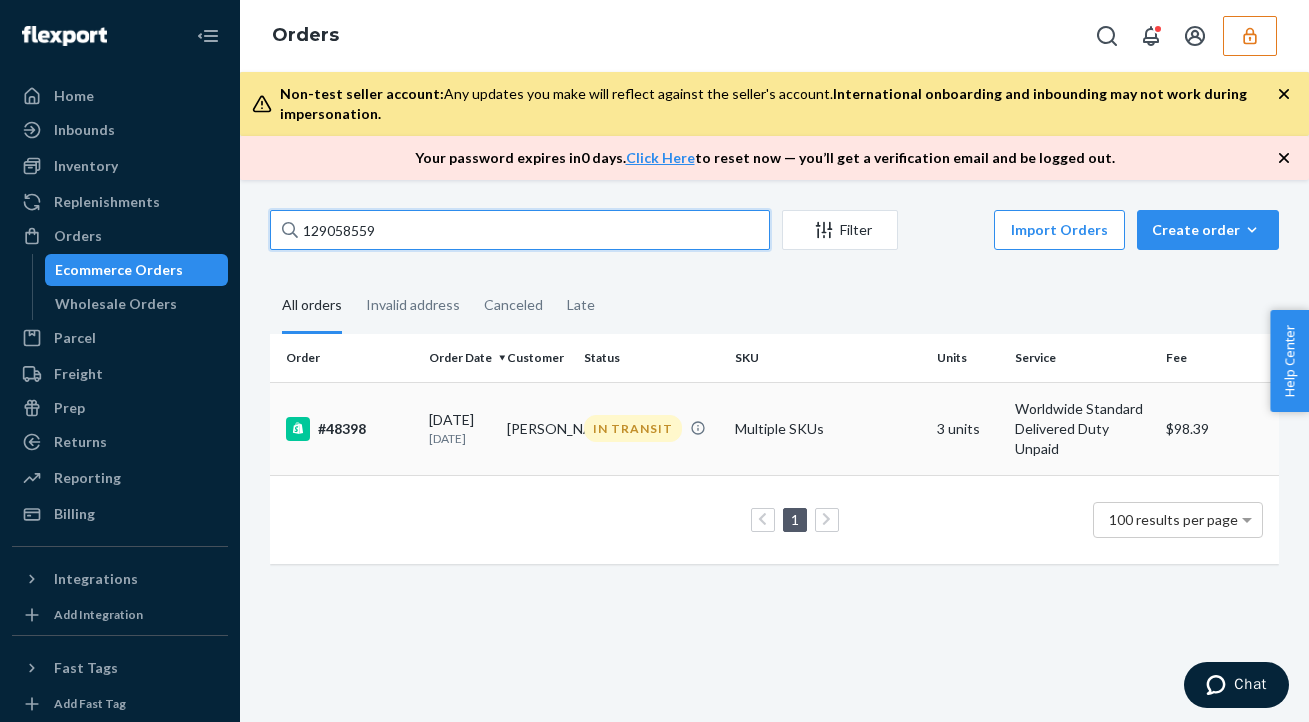 type on "129058559" 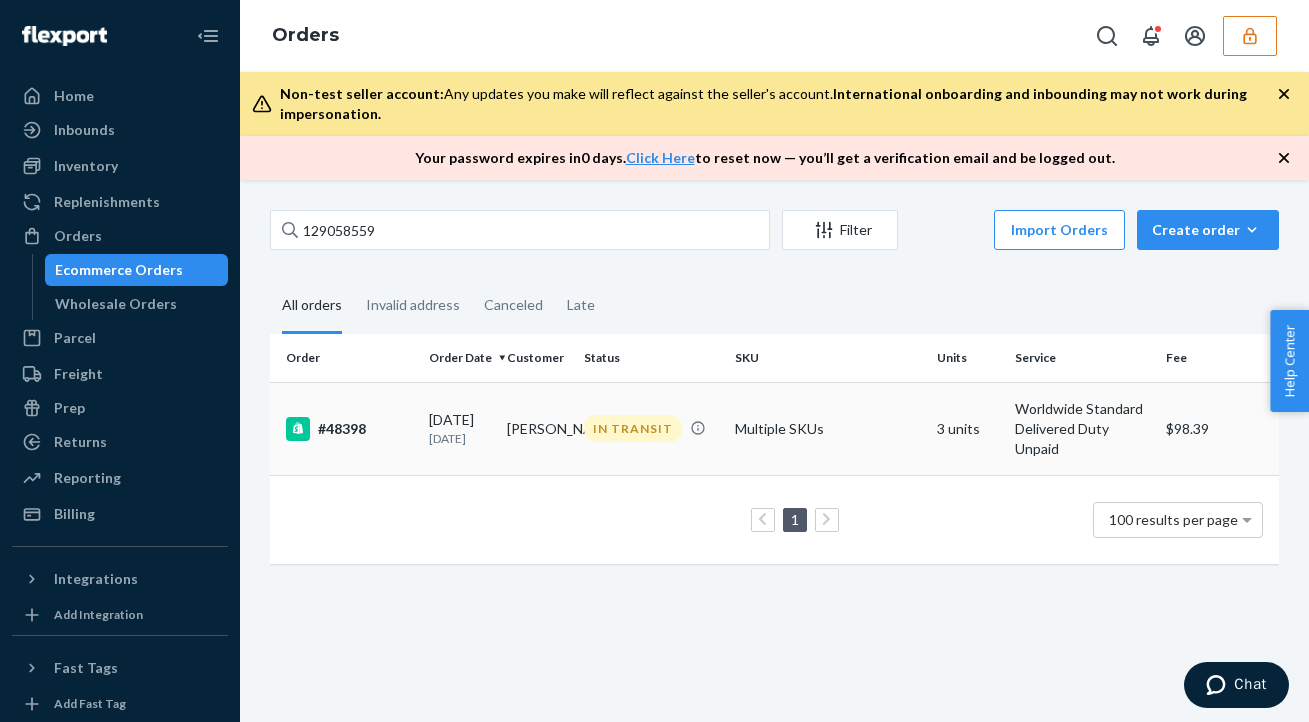 click on "IN TRANSIT" at bounding box center (651, 428) 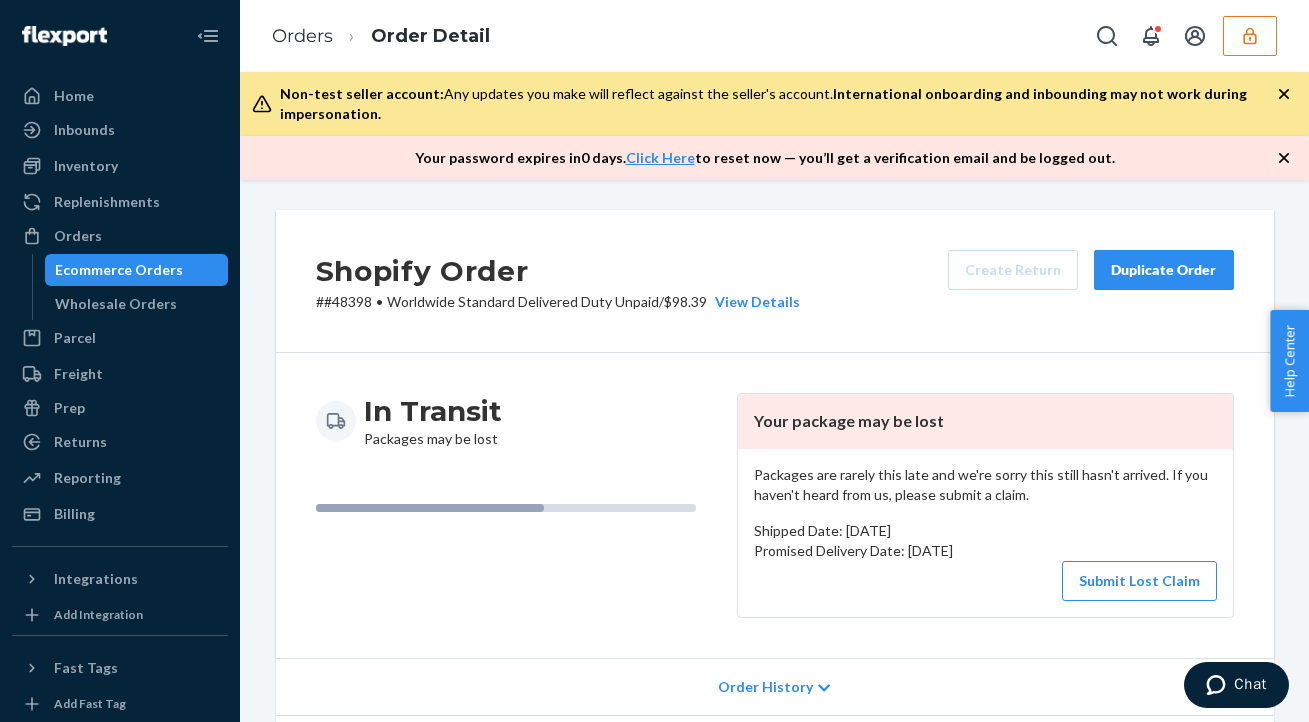 scroll, scrollTop: 515, scrollLeft: 0, axis: vertical 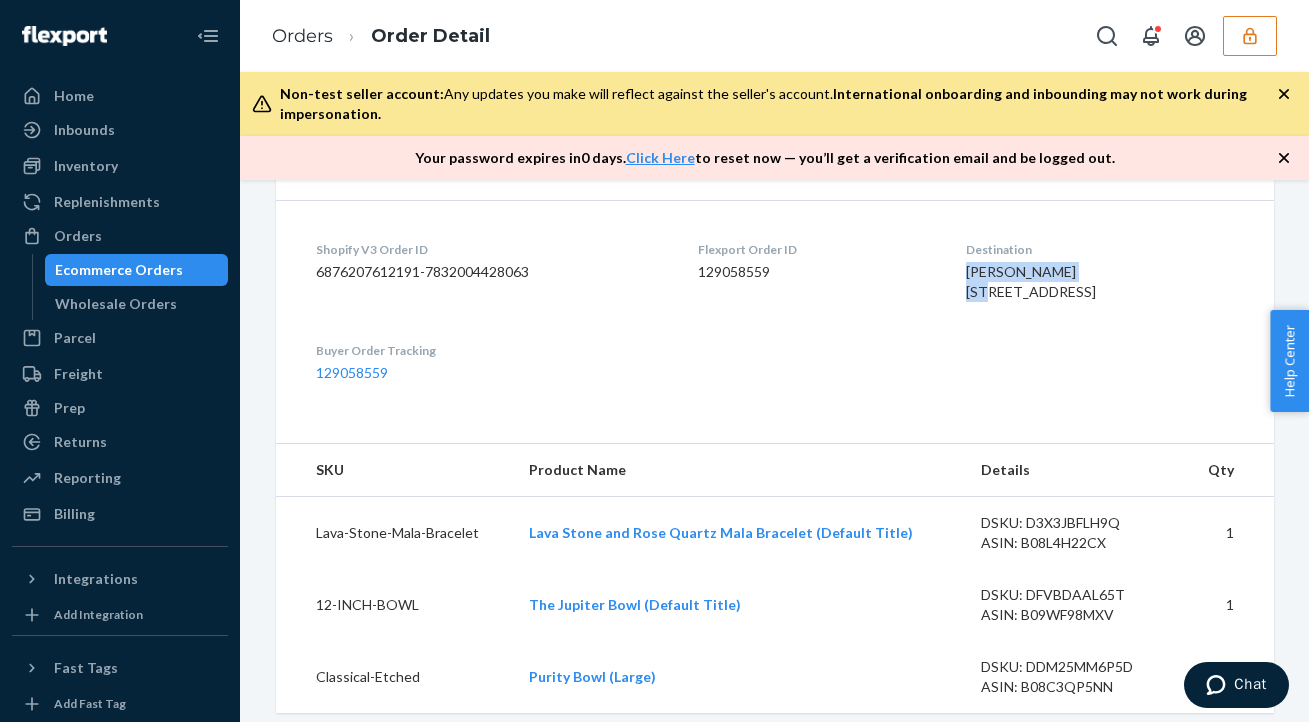drag, startPoint x: 881, startPoint y: 273, endPoint x: 1026, endPoint y: 273, distance: 145 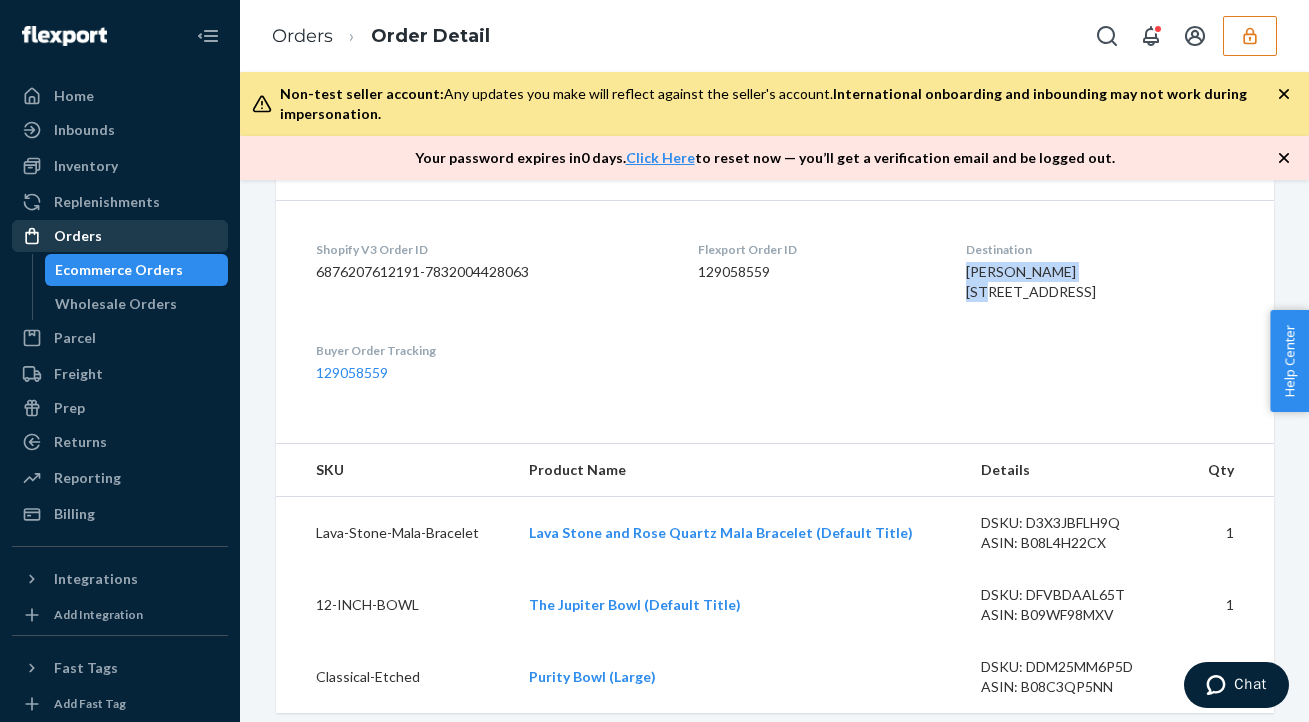 click on "Orders" at bounding box center [120, 236] 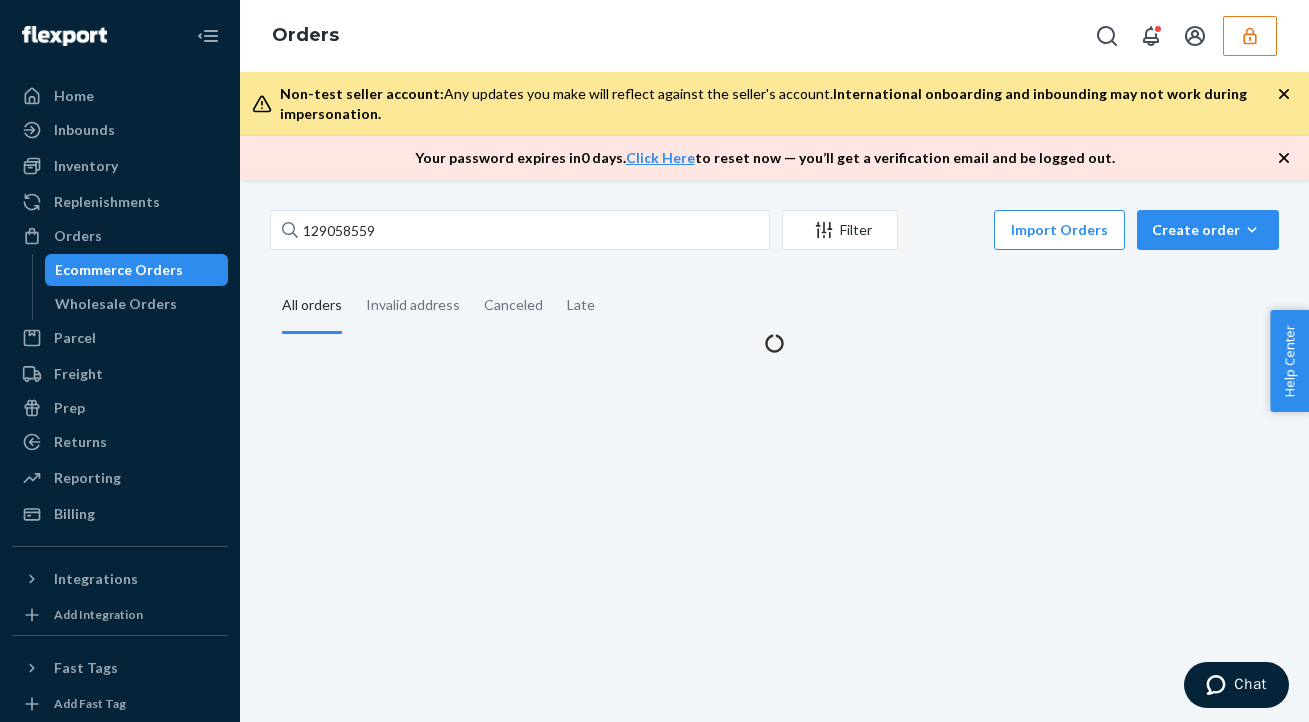 scroll, scrollTop: 0, scrollLeft: 0, axis: both 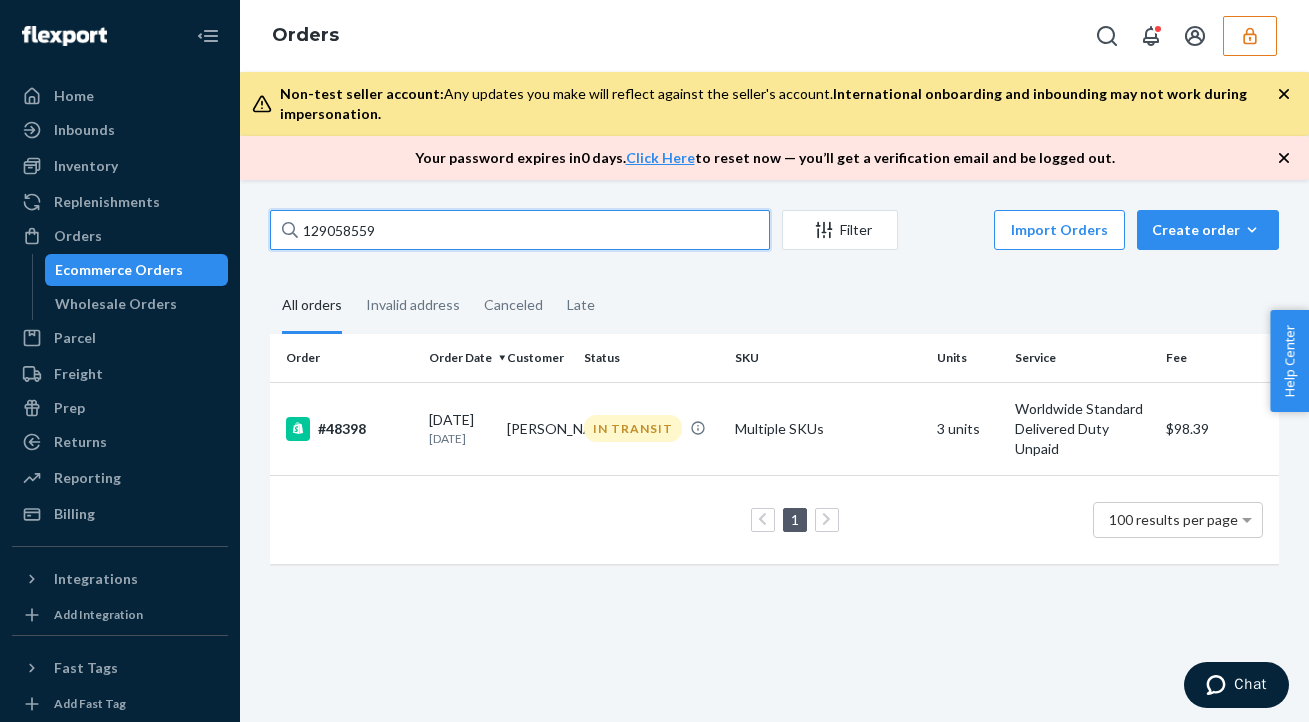 drag, startPoint x: 406, startPoint y: 223, endPoint x: 239, endPoint y: 194, distance: 169.49927 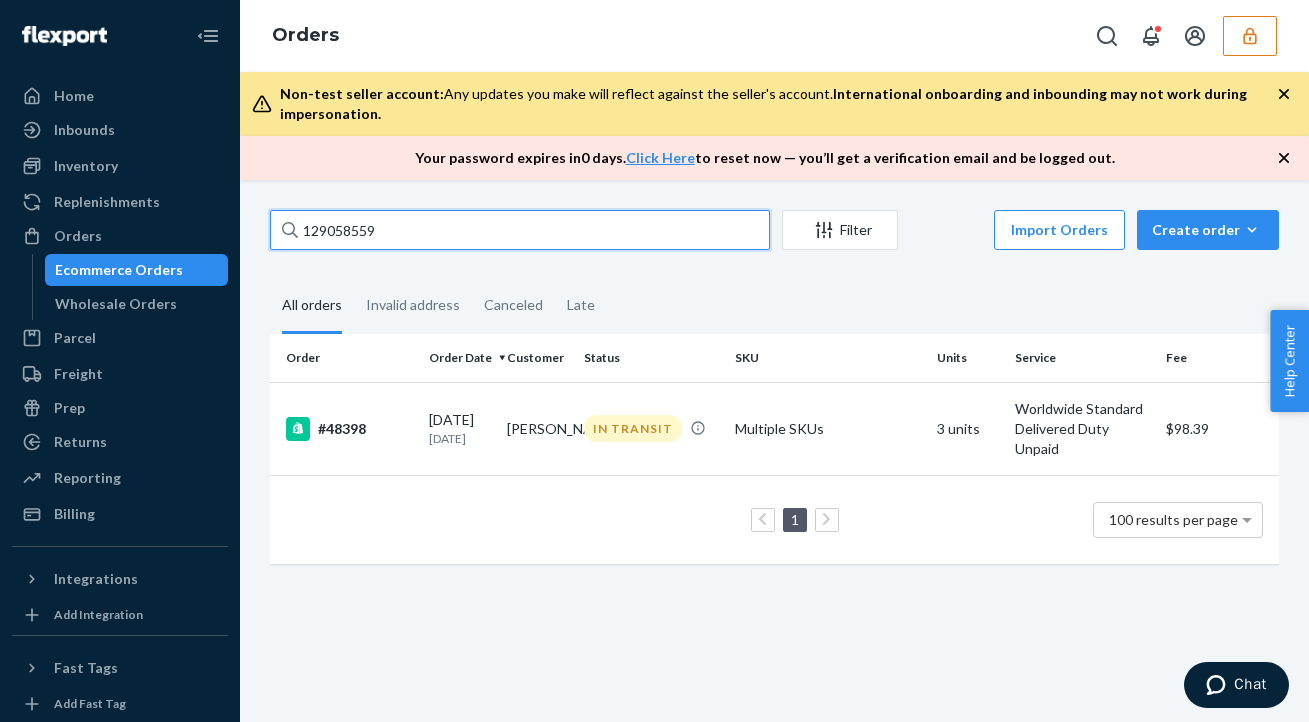 click on "Home Inbounds Shipping Plans Problems Inventory Products Replenishments Orders Ecommerce Orders Wholesale Orders Parcel Parcel orders Integrations Freight Prep Returns All Returns Settings Packages Reporting Reports Analytics Billing Integrations Add Integration Fast Tags Add Fast Tag Settings Talk to Support Help Center Give Feedback Orders Non-test seller account:  Any updates you make will reflect against the seller's account.  International onboarding and inbounding may not work during impersonation. Your password expires in  0 days .  Click Here  to reset now — you’ll get a verification email and be logged out. 129058559 Filter Import Orders Create order Ecommerce order Removal order All orders Invalid address Canceled Late Order Order Date Customer Status SKU Units Service Fee #48398 05/23/2025 1 month ago Elisabetta Franzi IN TRANSIT Multiple SKUs 3 units Worldwide Standard Delivered Duty Unpaid $98.39 1 100 results per page" at bounding box center [654, 361] 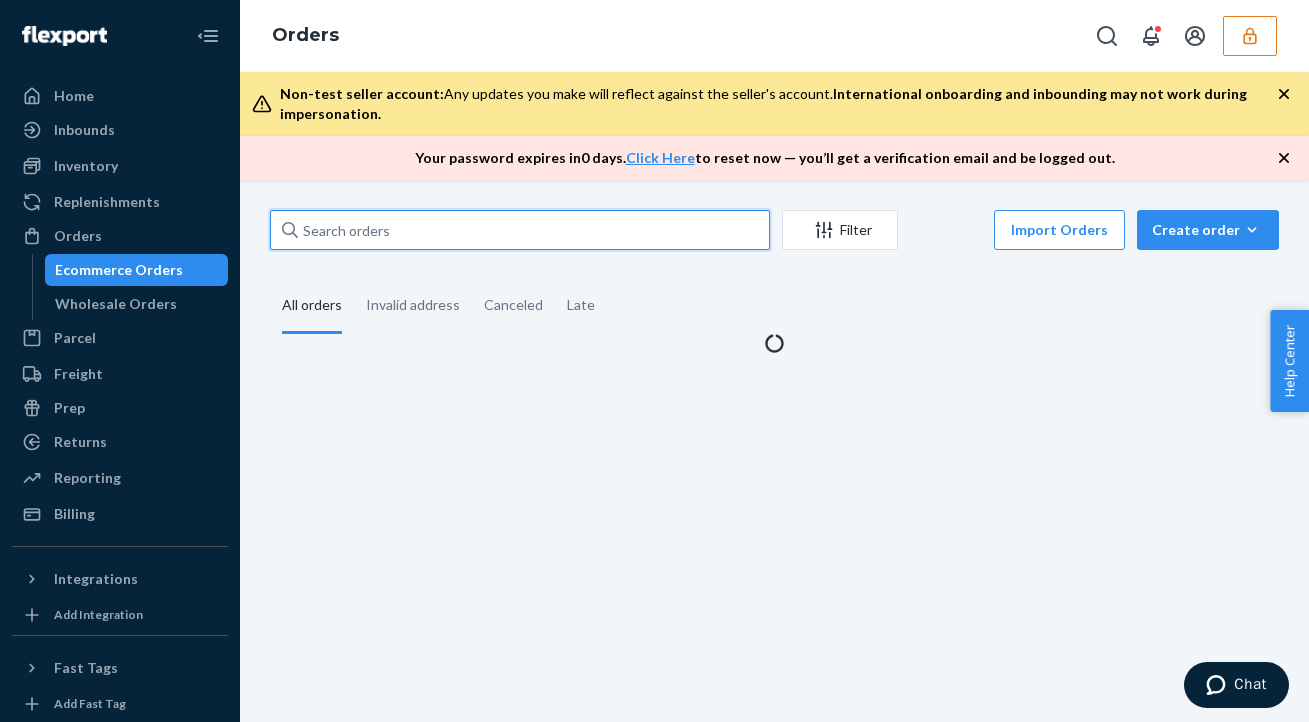 paste on "ELISABETTA FRANZI" 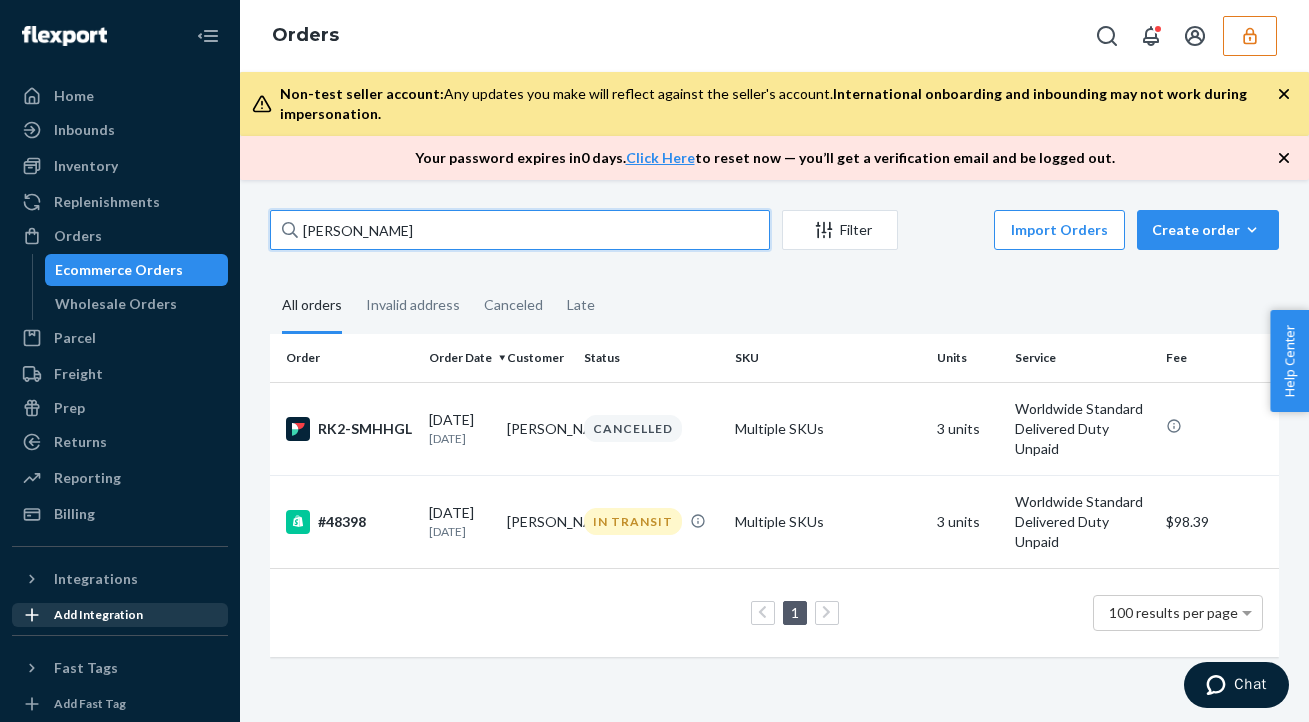 scroll, scrollTop: 160, scrollLeft: 0, axis: vertical 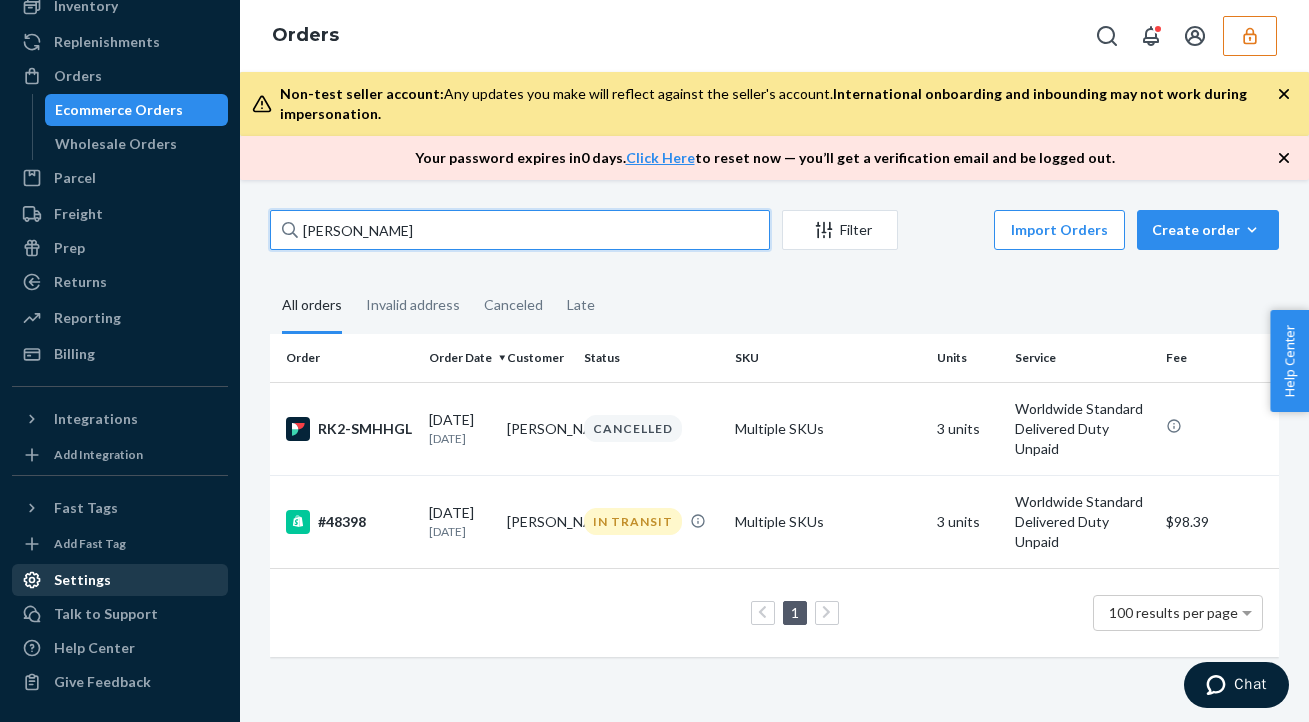 type on "ELISABETTA FRANZI" 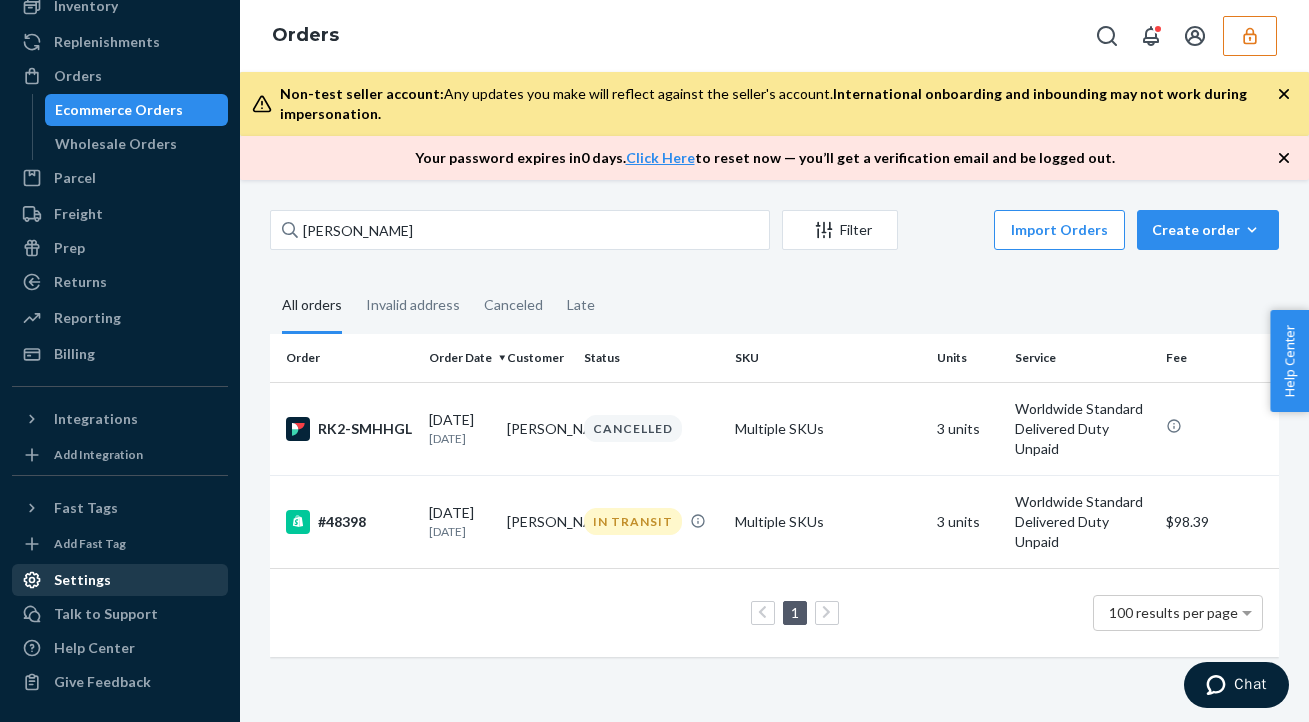 click on "Settings" at bounding box center (120, 580) 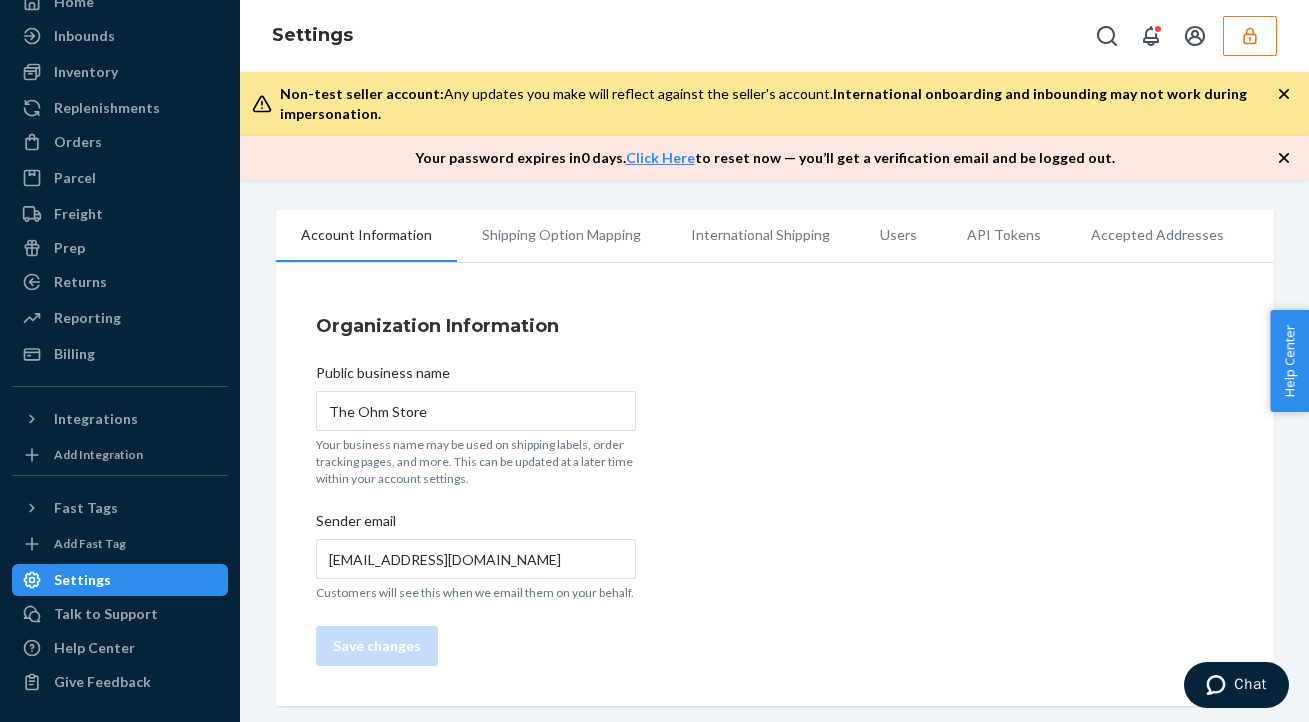 scroll, scrollTop: 94, scrollLeft: 0, axis: vertical 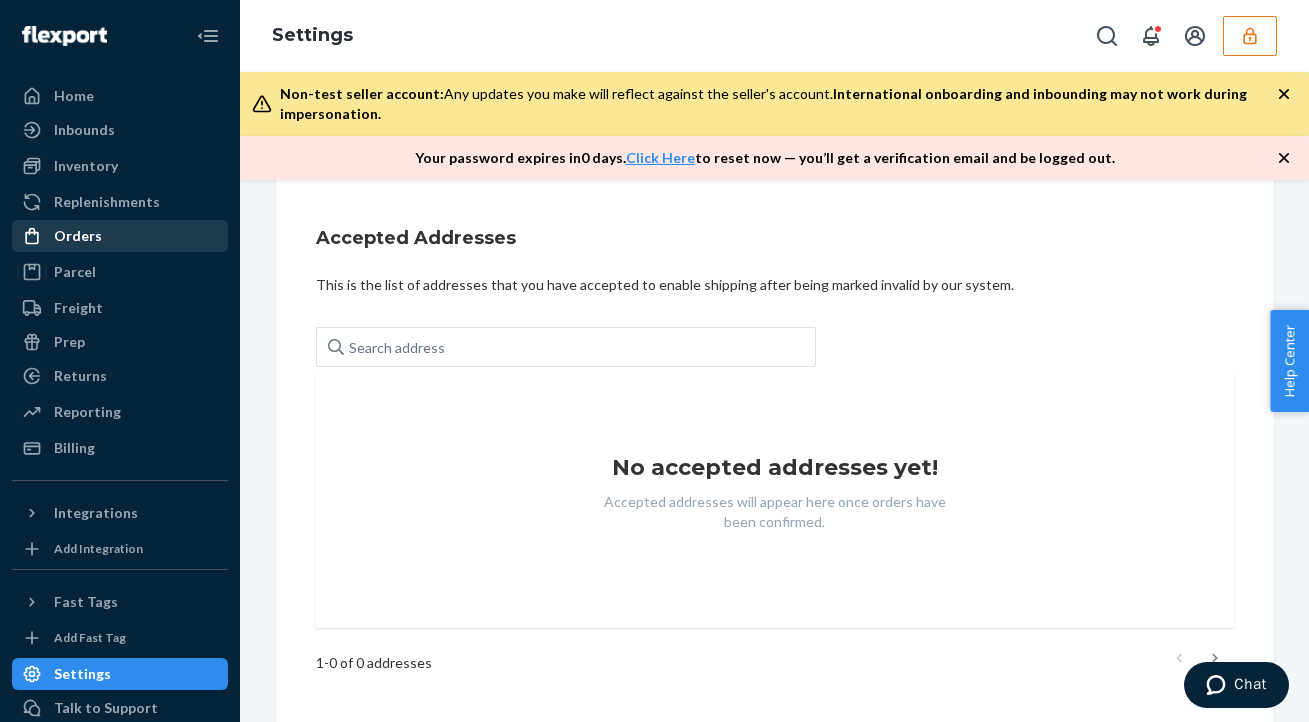 click on "Orders" at bounding box center [120, 236] 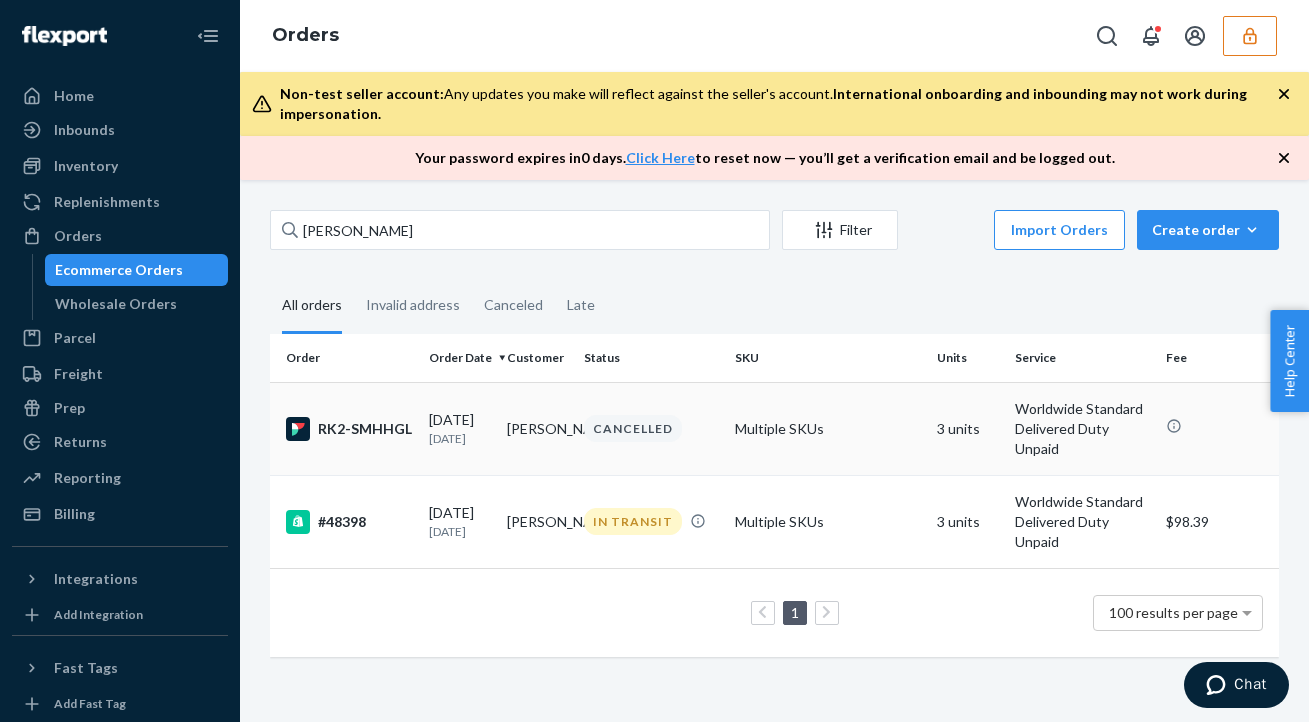 click on "CANCELLED" at bounding box center [633, 428] 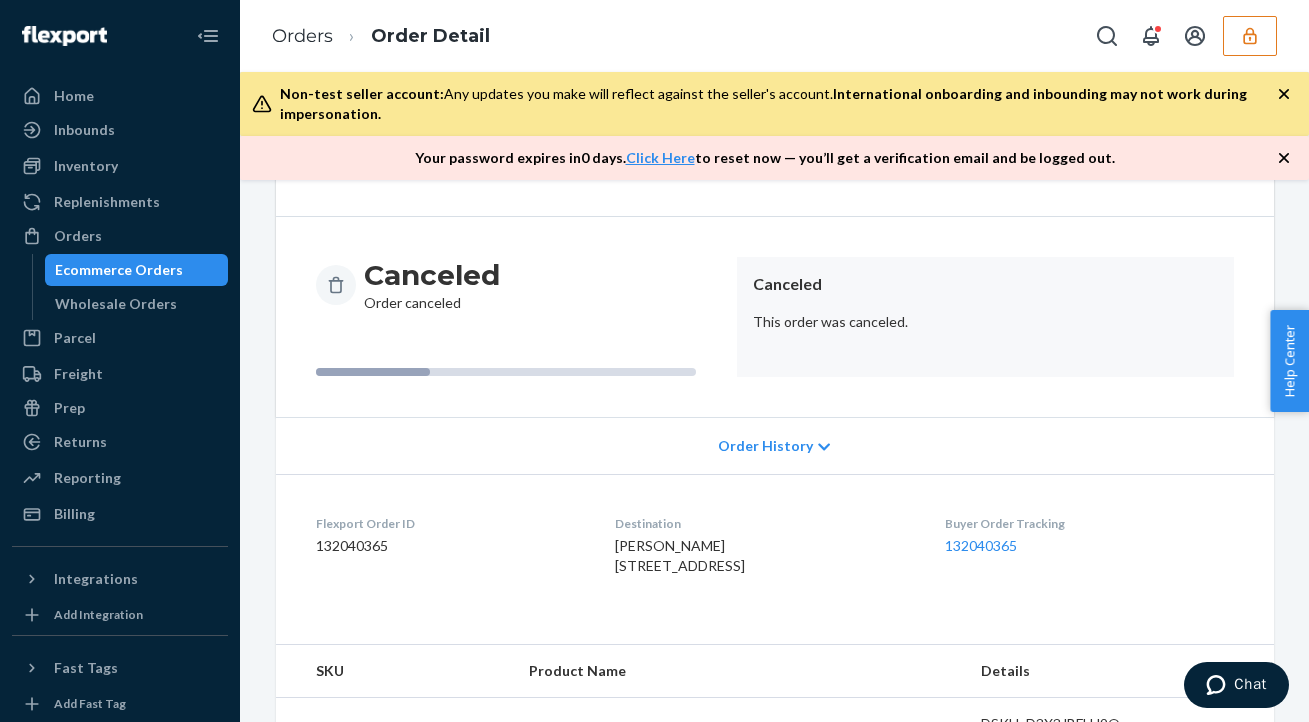 scroll, scrollTop: 392, scrollLeft: 0, axis: vertical 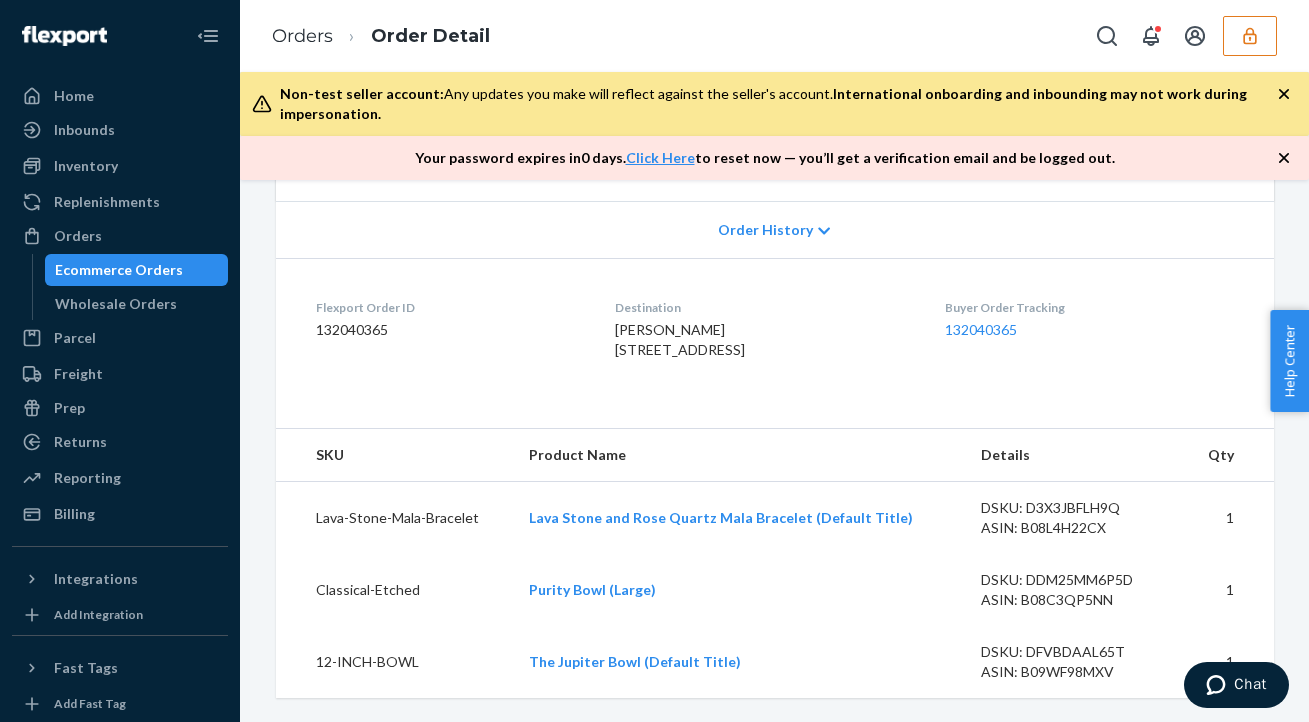 drag, startPoint x: 564, startPoint y: 297, endPoint x: 658, endPoint y: 375, distance: 122.14745 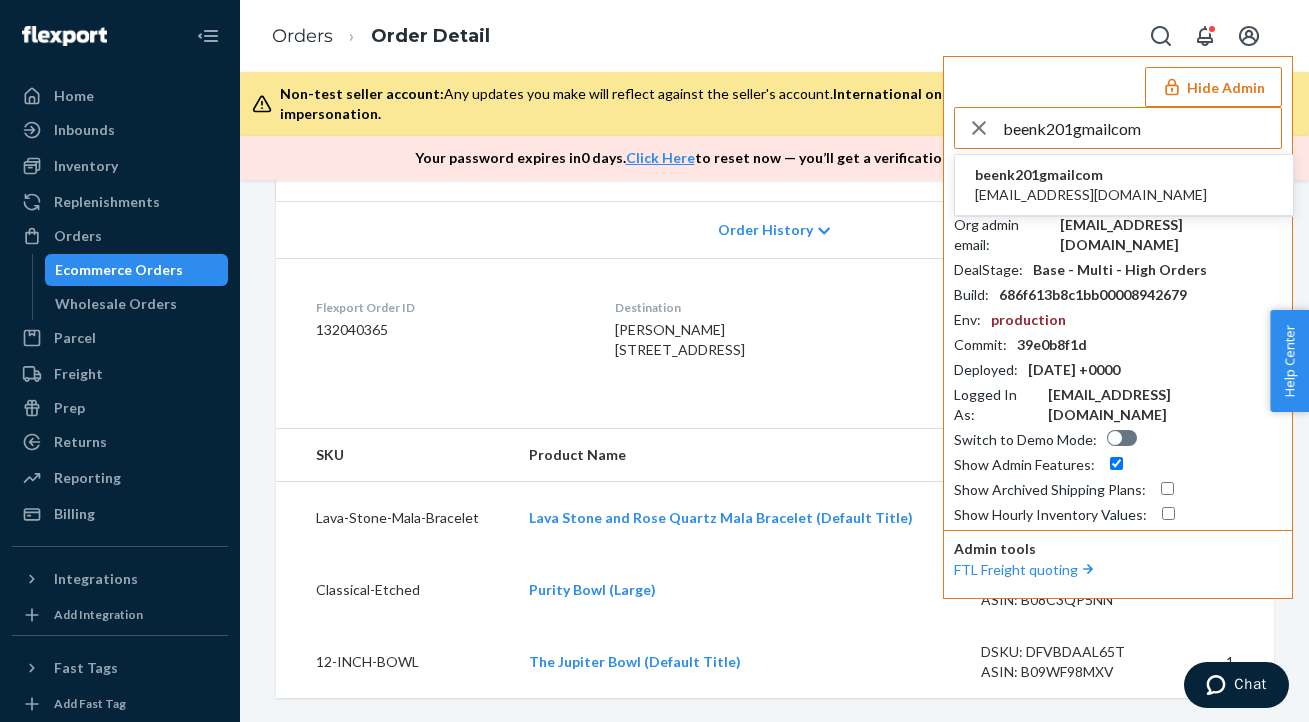 type on "beenk201gmailcom" 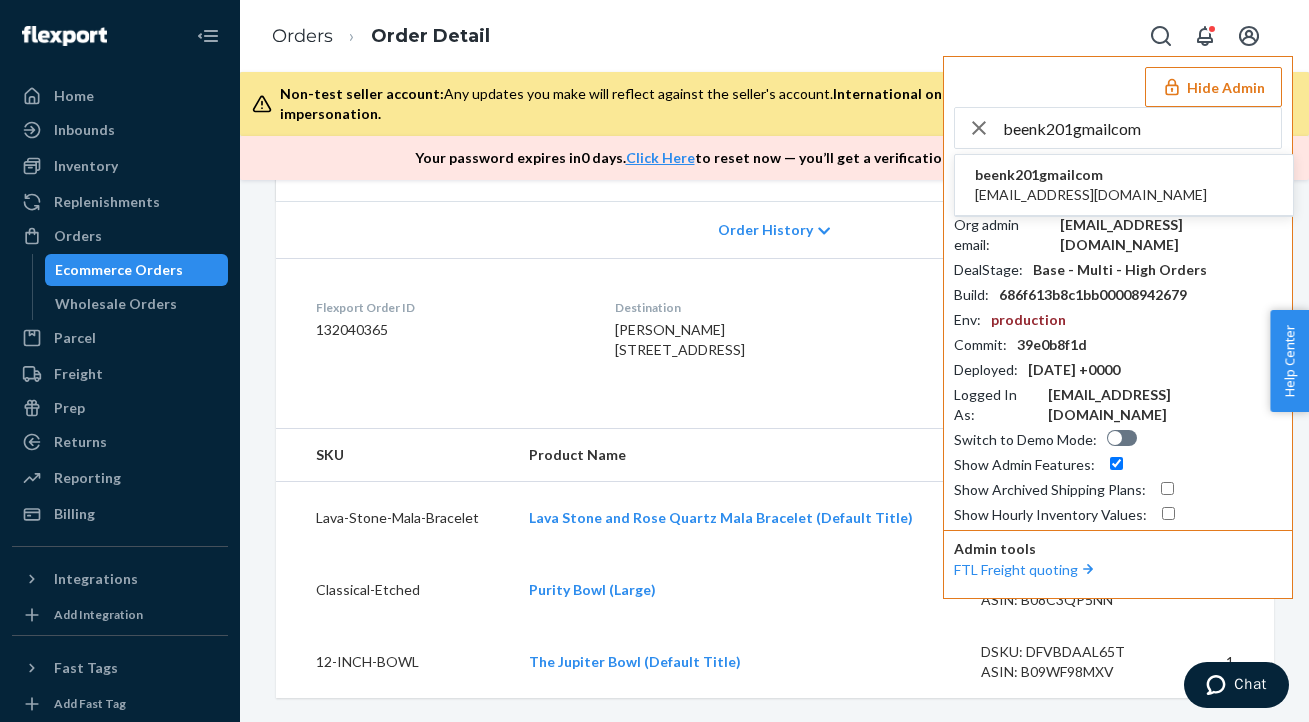 click on "beenk201gmailcom" at bounding box center [1091, 175] 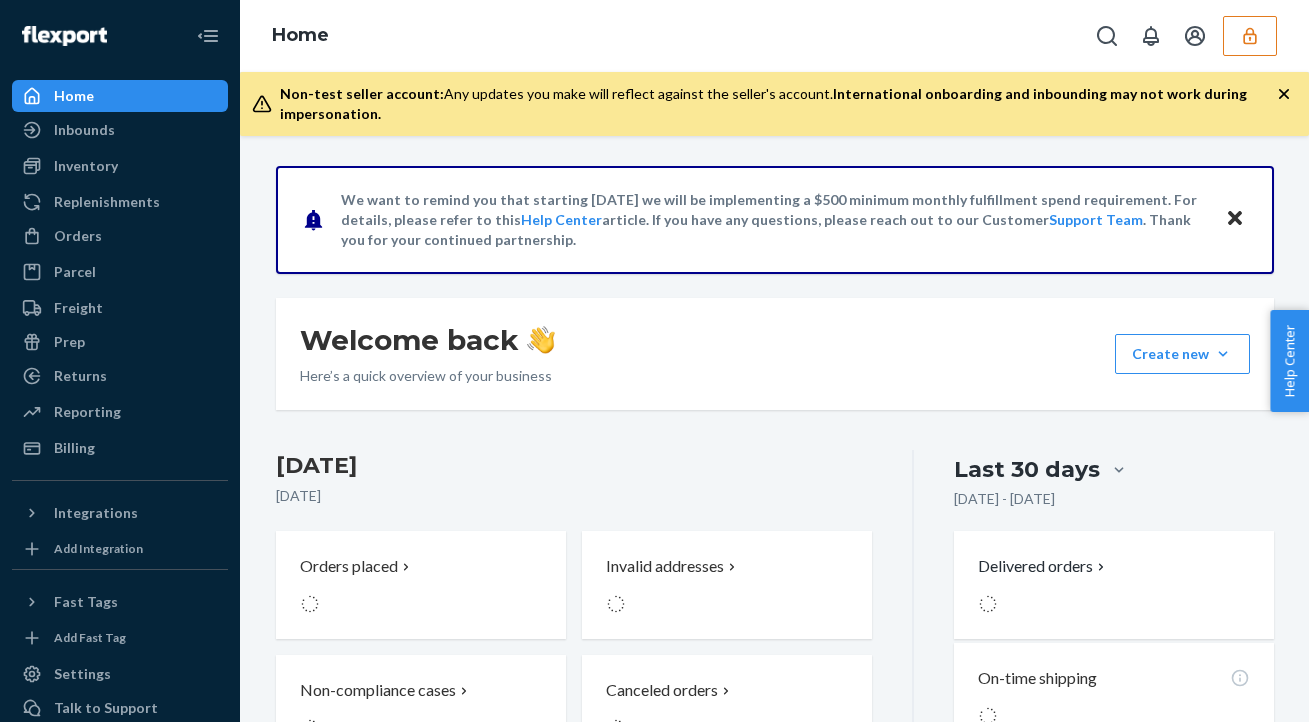 scroll, scrollTop: 0, scrollLeft: 0, axis: both 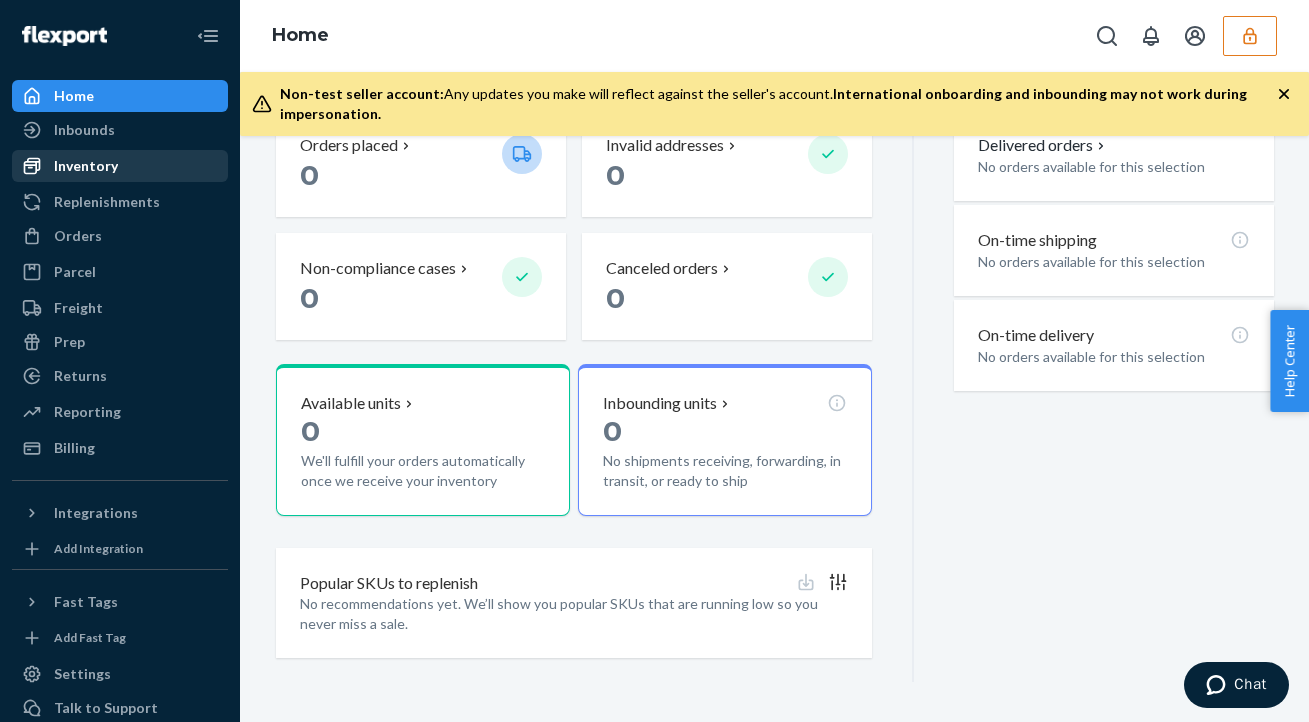 click on "Inventory" at bounding box center [120, 166] 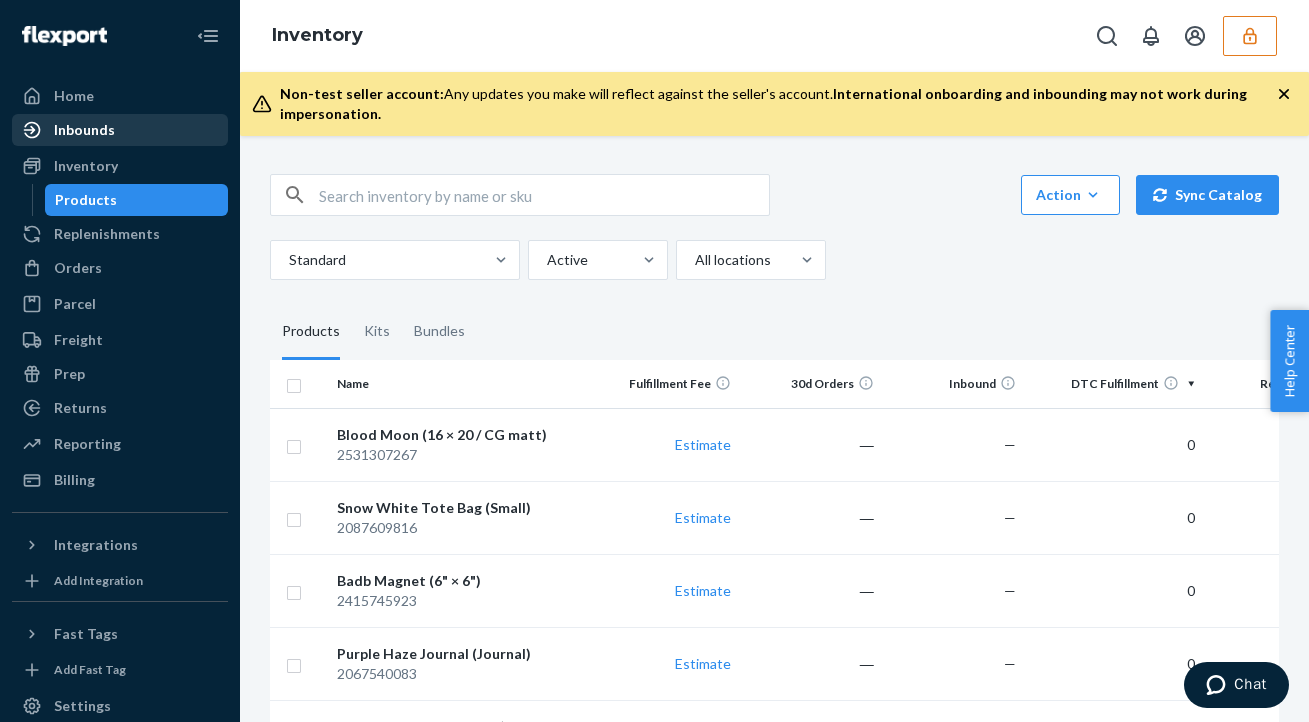 click on "Inbounds" at bounding box center [120, 130] 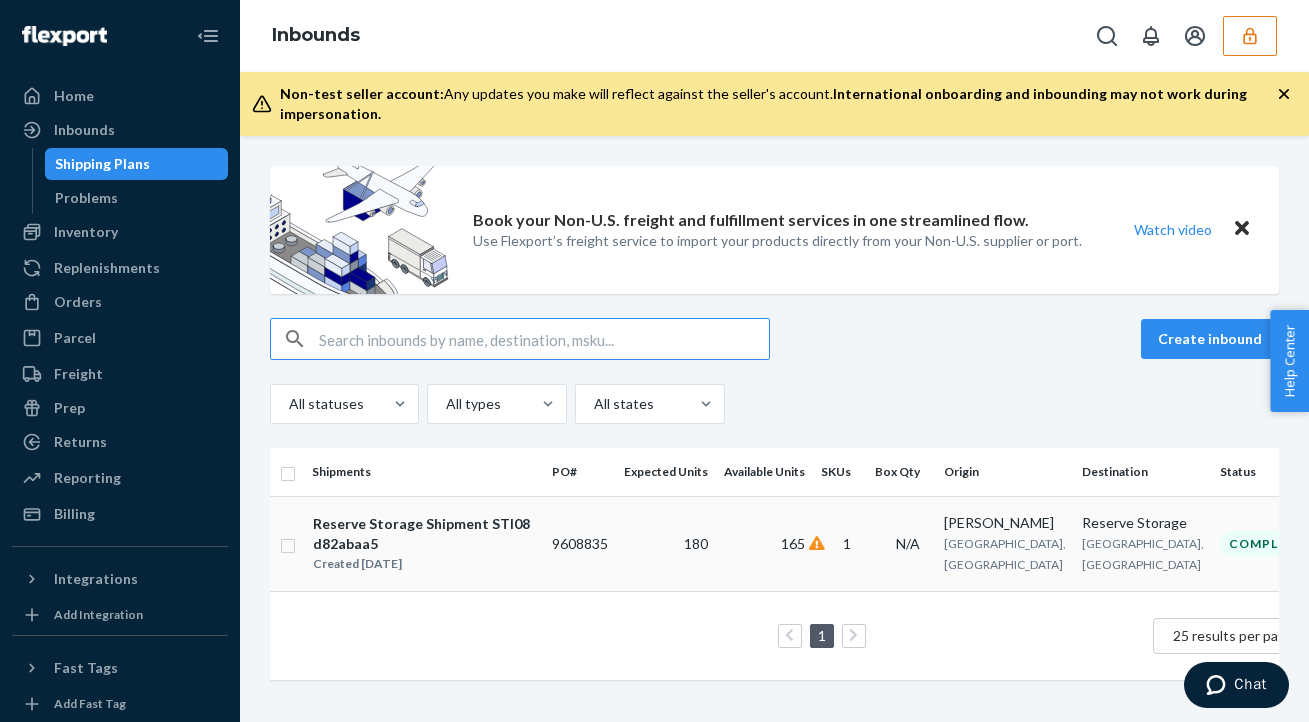 scroll, scrollTop: 0, scrollLeft: 0, axis: both 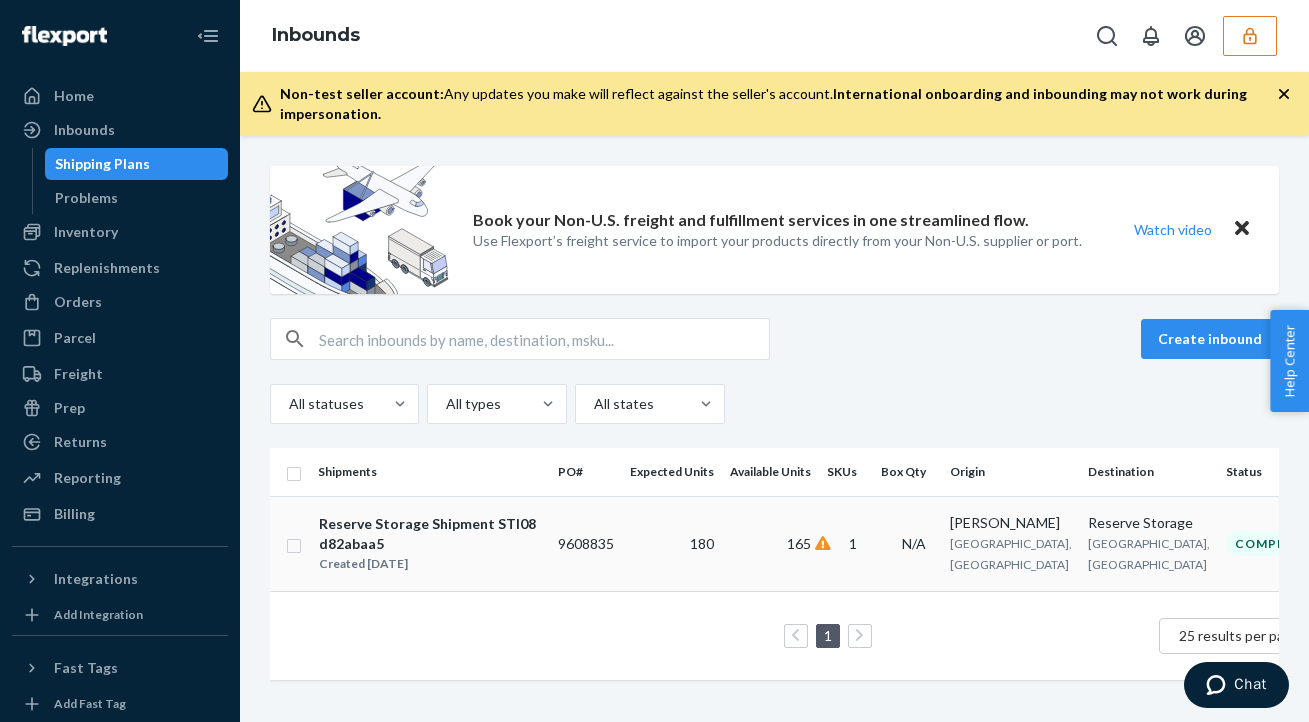 click on "165" at bounding box center [770, 543] 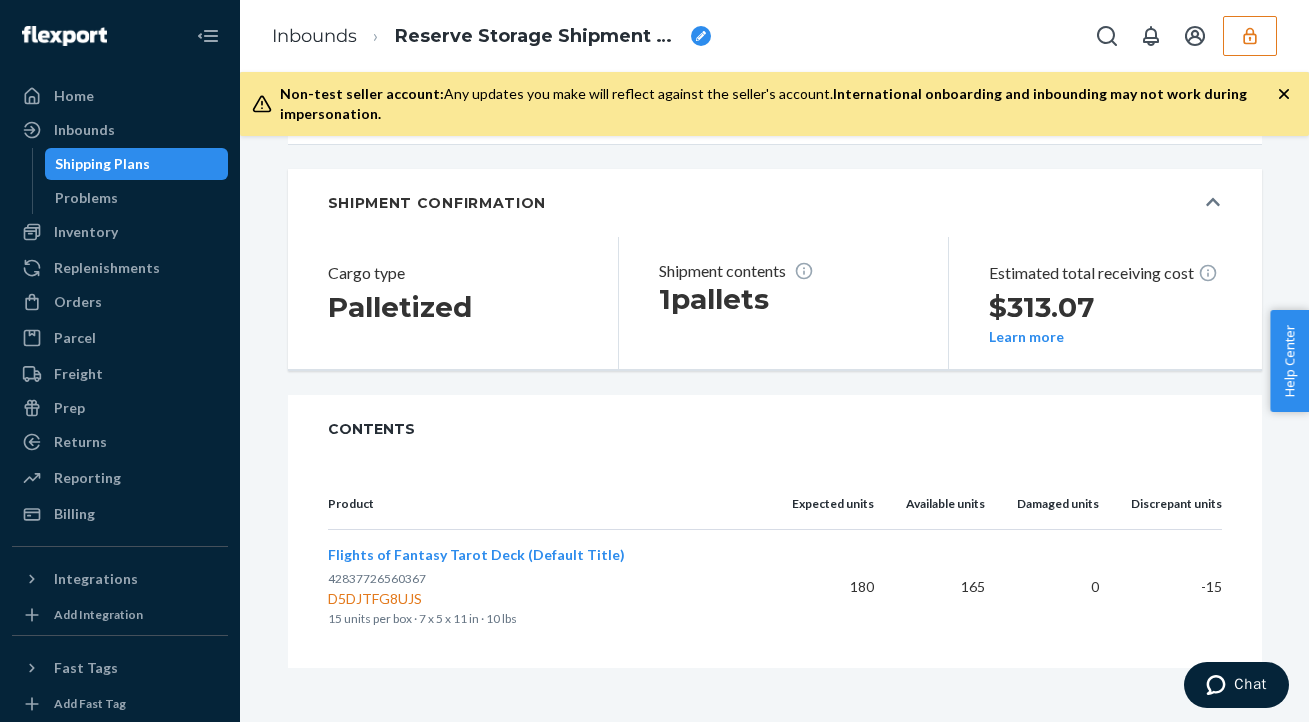 scroll, scrollTop: 405, scrollLeft: 0, axis: vertical 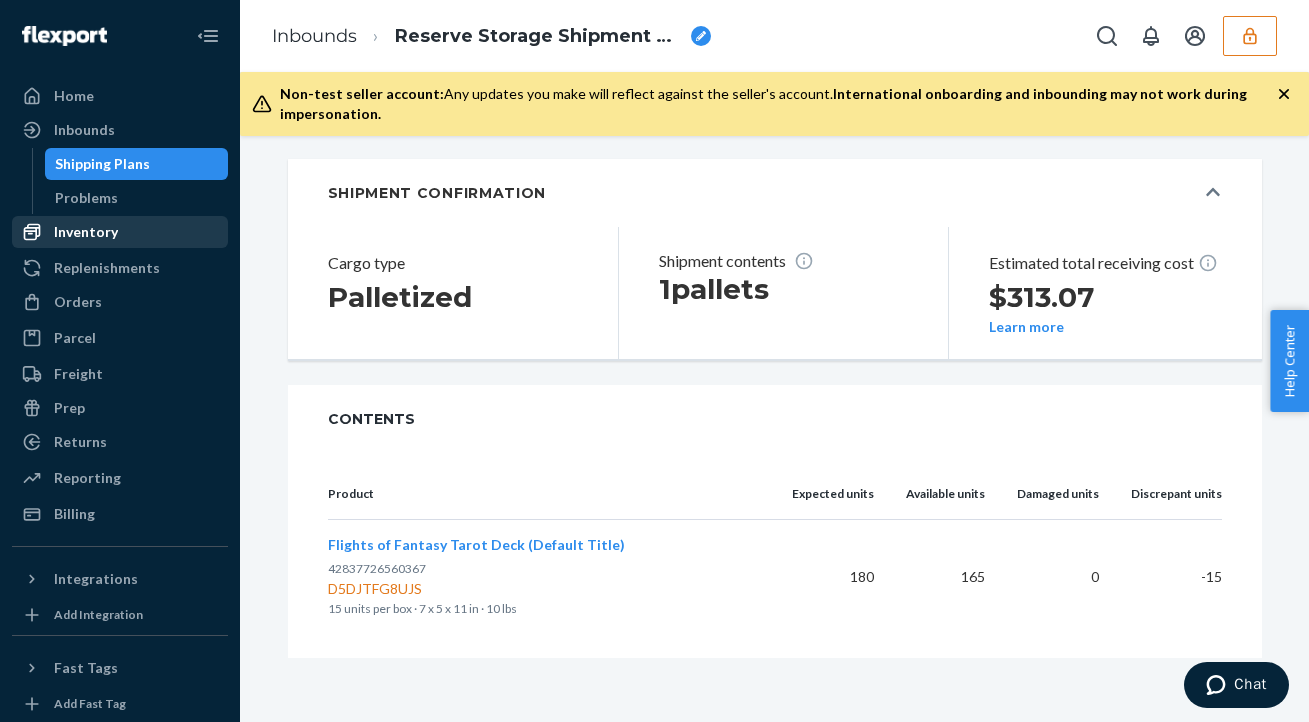 click on "Inventory" at bounding box center [86, 232] 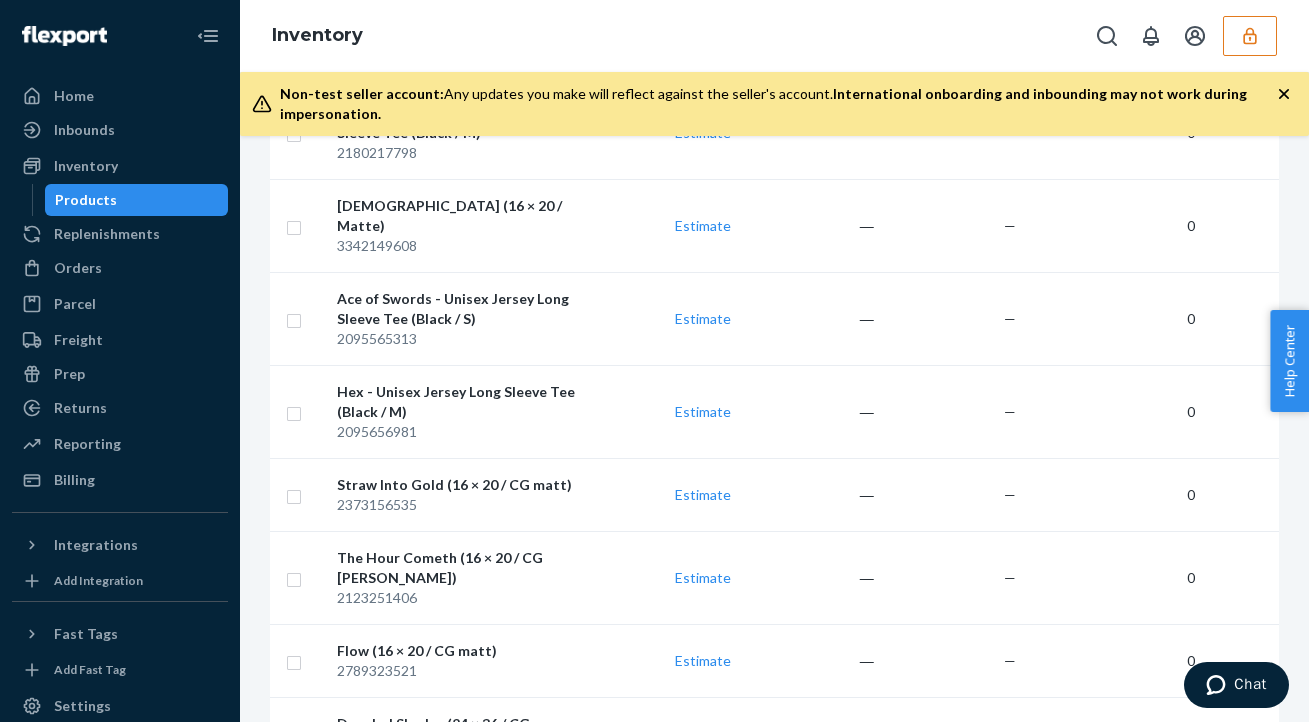 scroll, scrollTop: 7874, scrollLeft: 0, axis: vertical 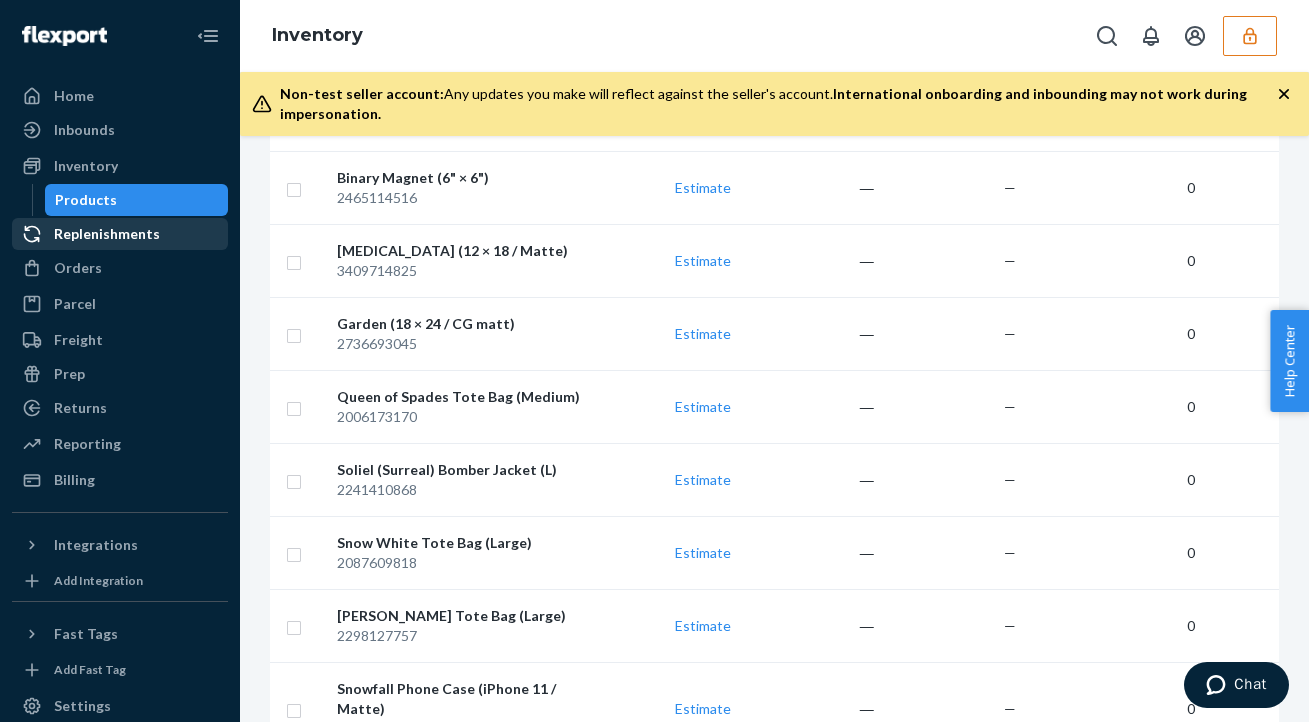 click on "Replenishments" at bounding box center (120, 234) 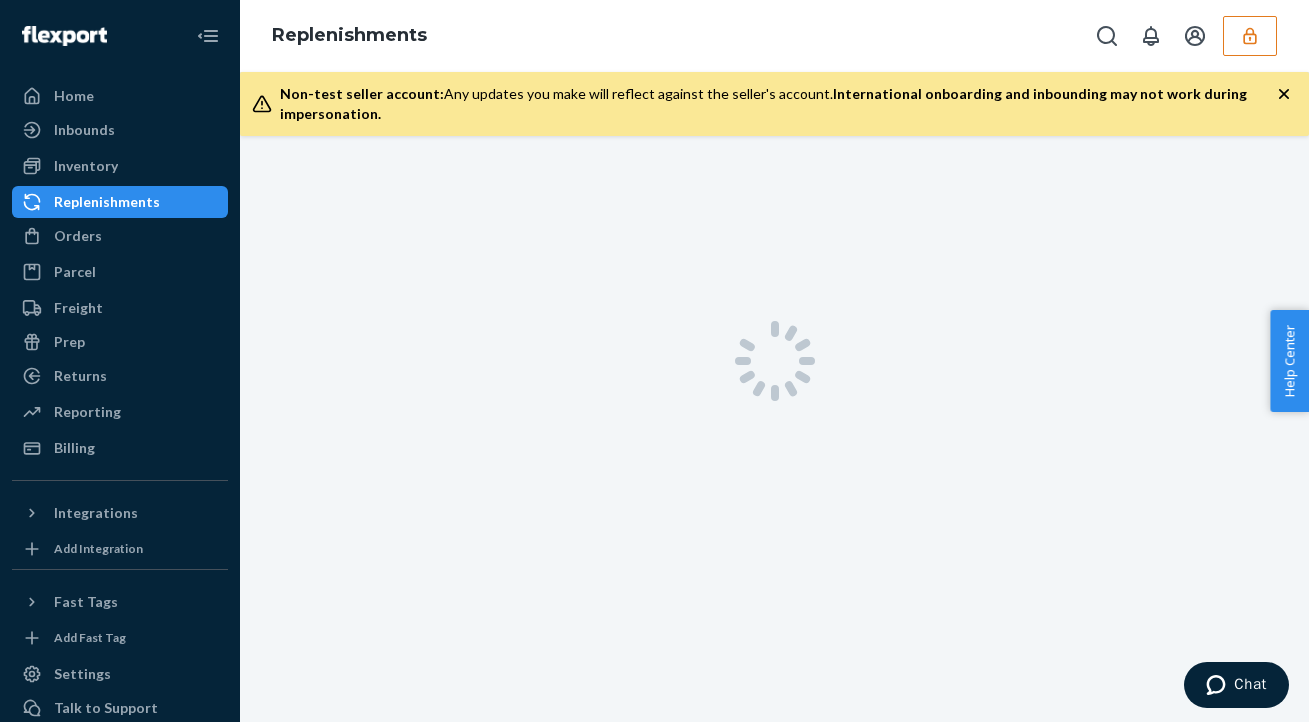 scroll, scrollTop: 0, scrollLeft: 0, axis: both 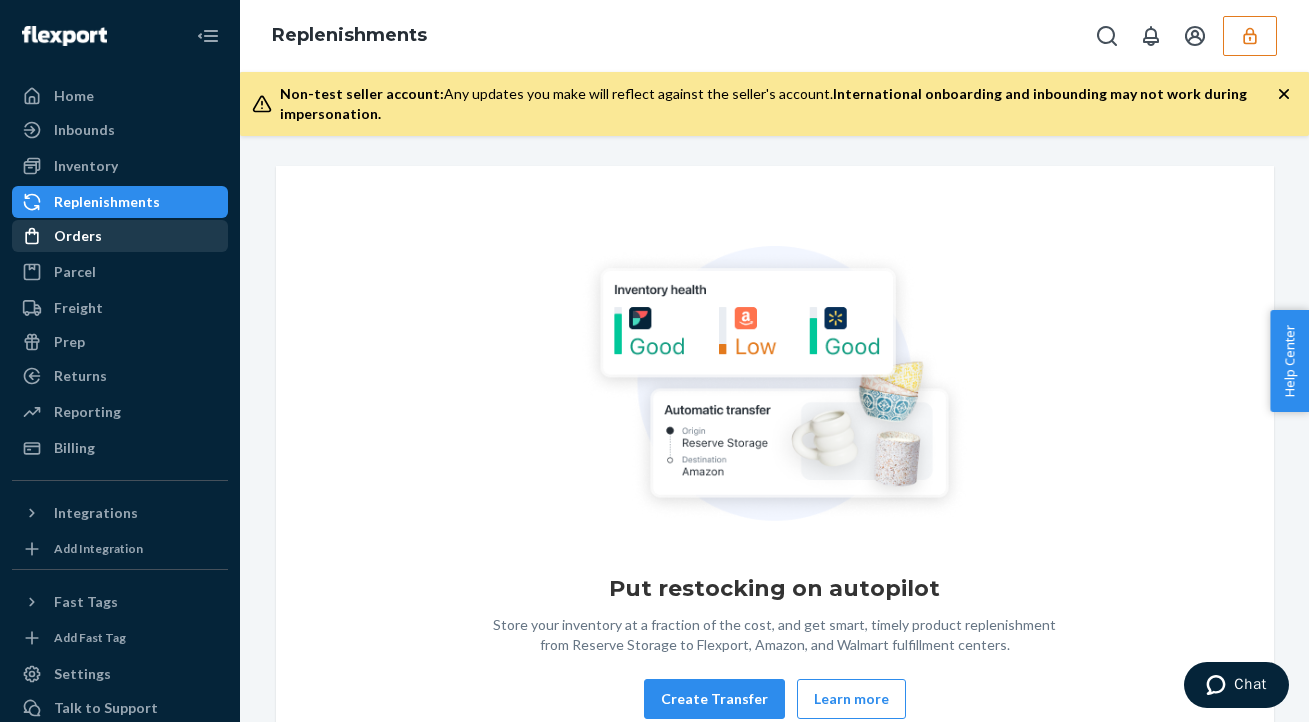 click on "Orders" at bounding box center (120, 236) 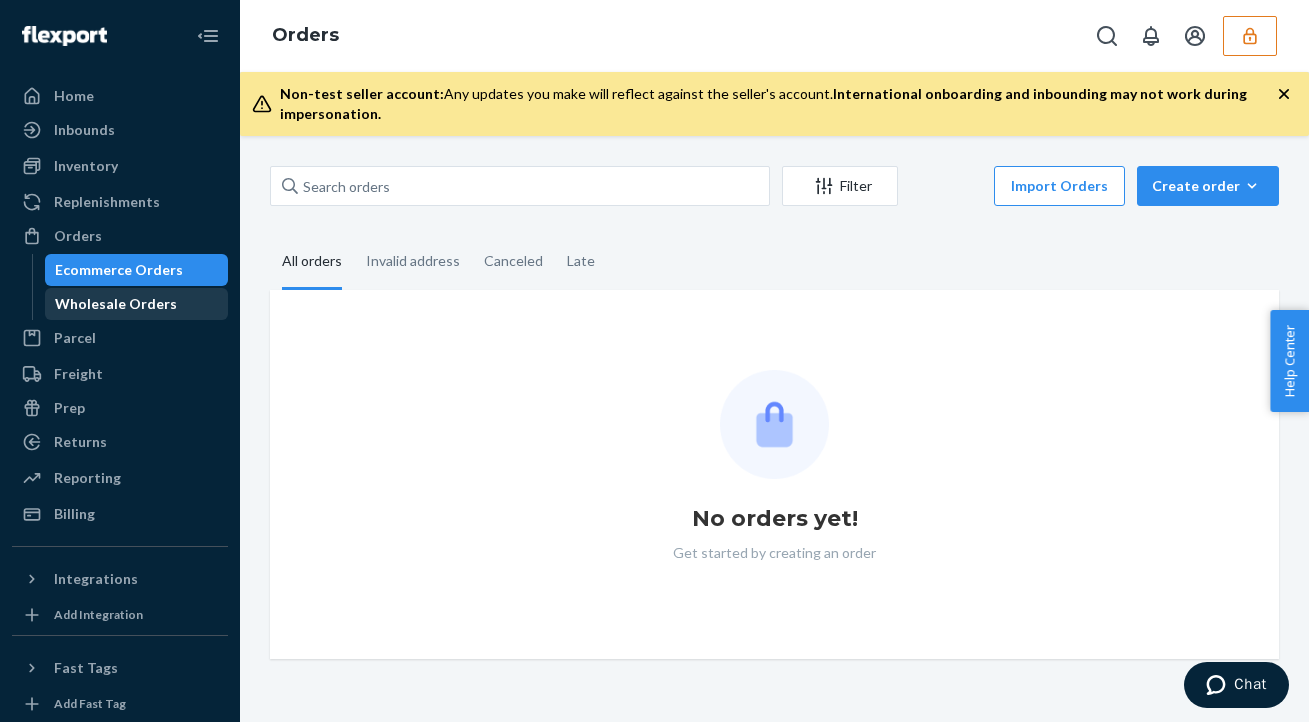 click on "Wholesale Orders" at bounding box center [116, 304] 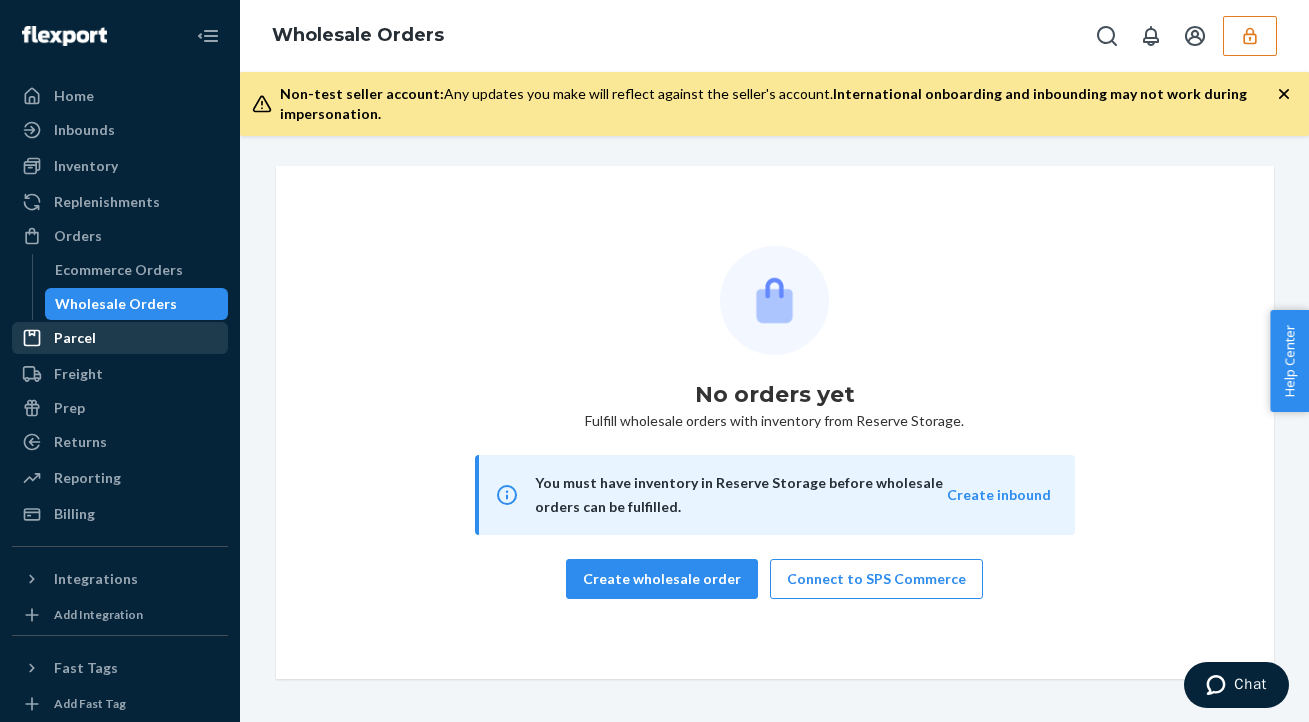 click on "Parcel" at bounding box center (75, 338) 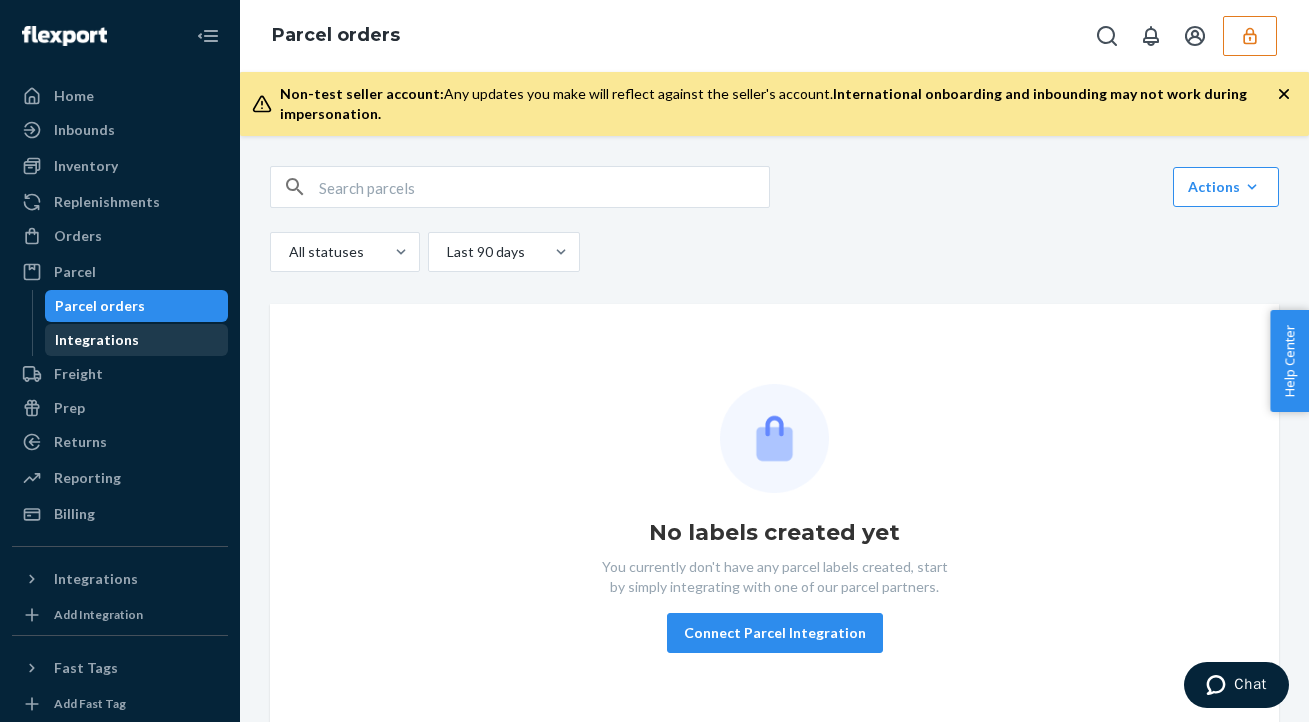 click on "Integrations" at bounding box center [97, 340] 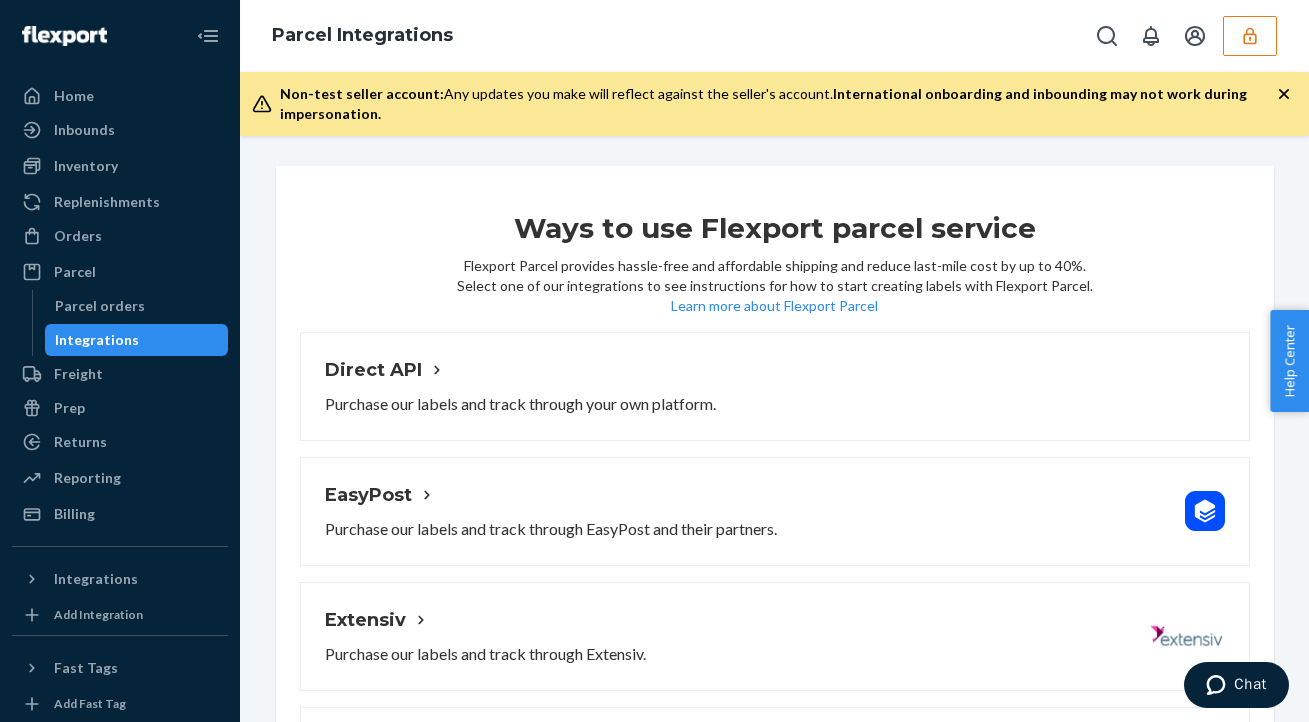 scroll, scrollTop: 117, scrollLeft: 0, axis: vertical 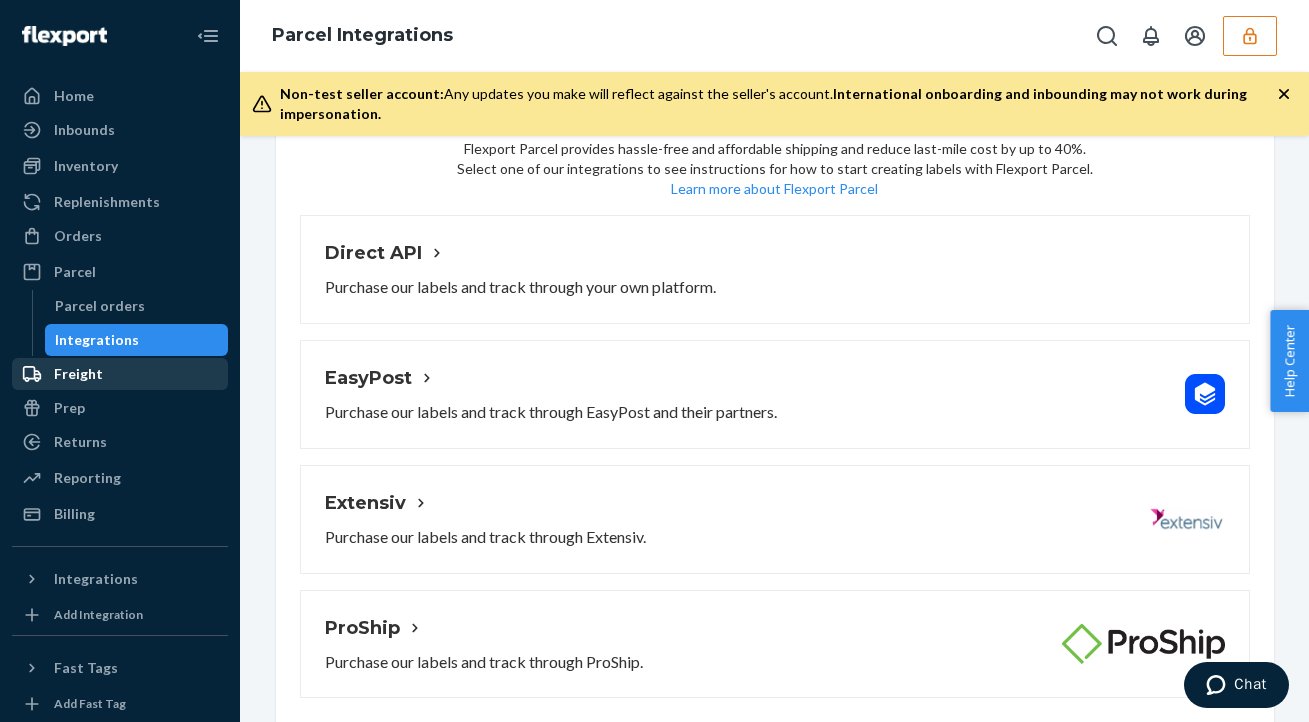 click on "Freight" at bounding box center (120, 374) 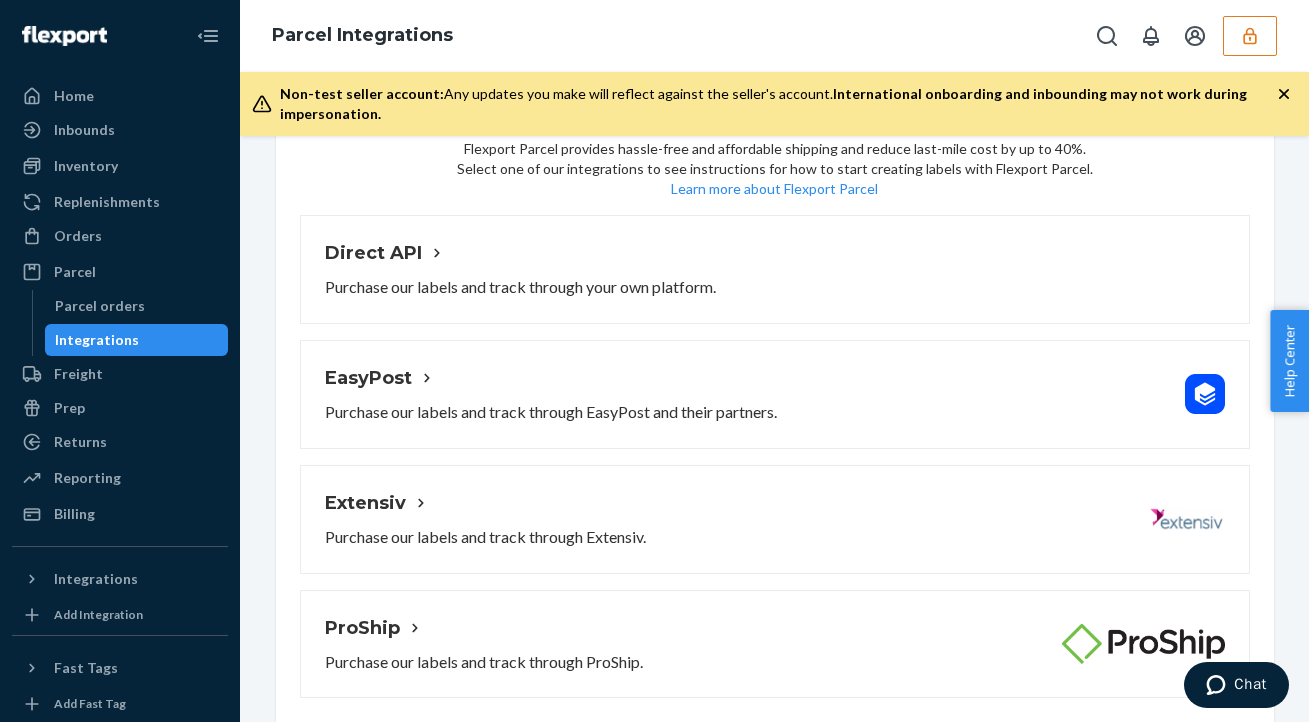 scroll, scrollTop: 0, scrollLeft: 0, axis: both 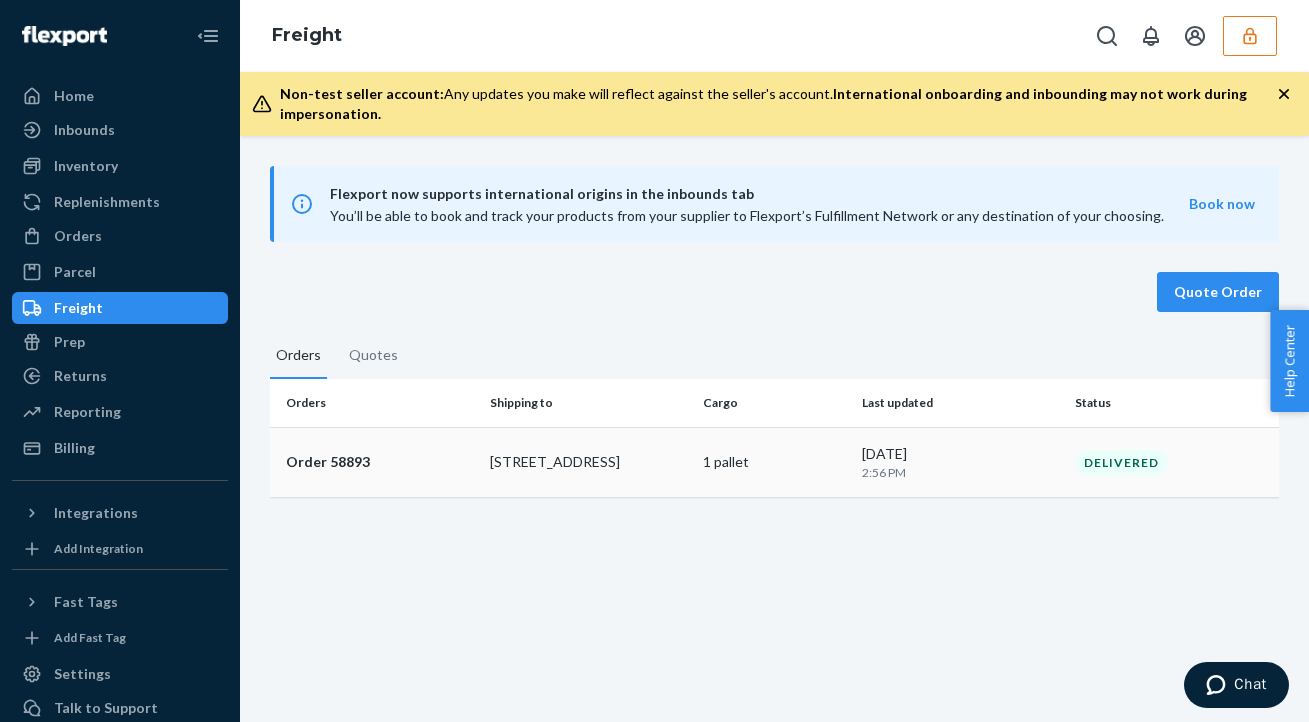 click on "2615 E 3rd Street" at bounding box center (588, 462) 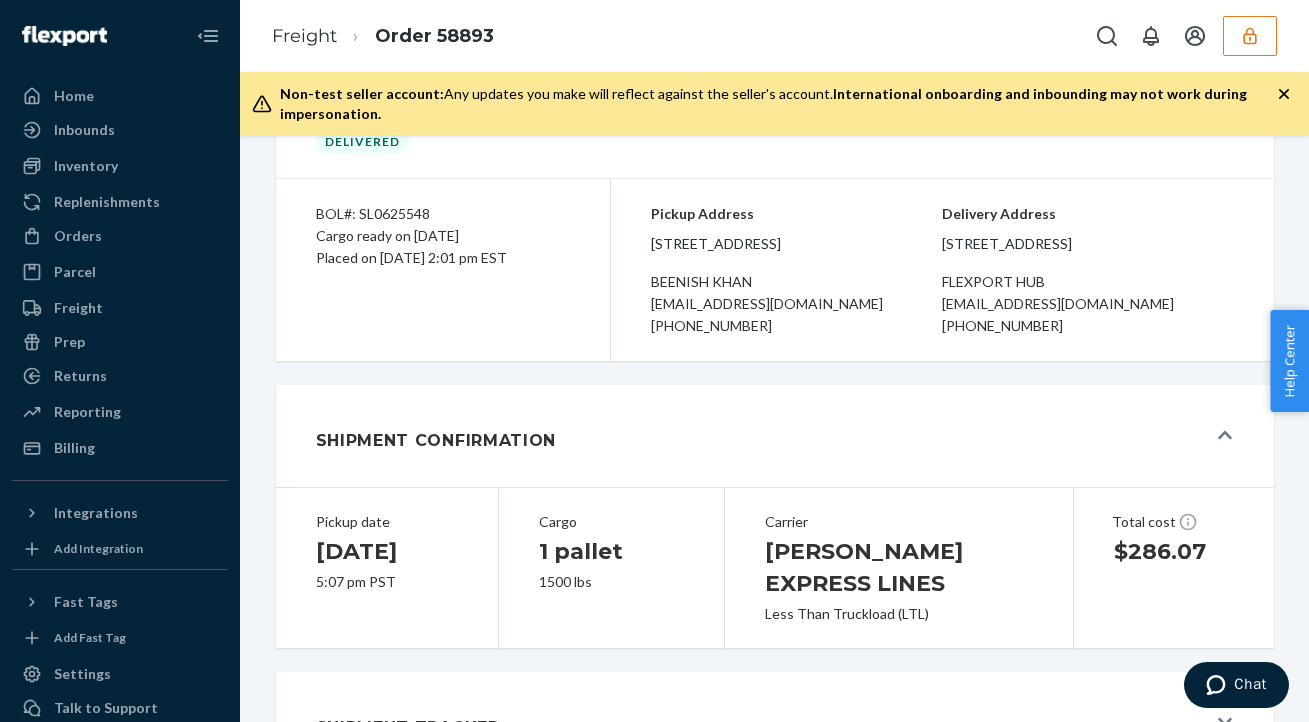 scroll, scrollTop: 0, scrollLeft: 0, axis: both 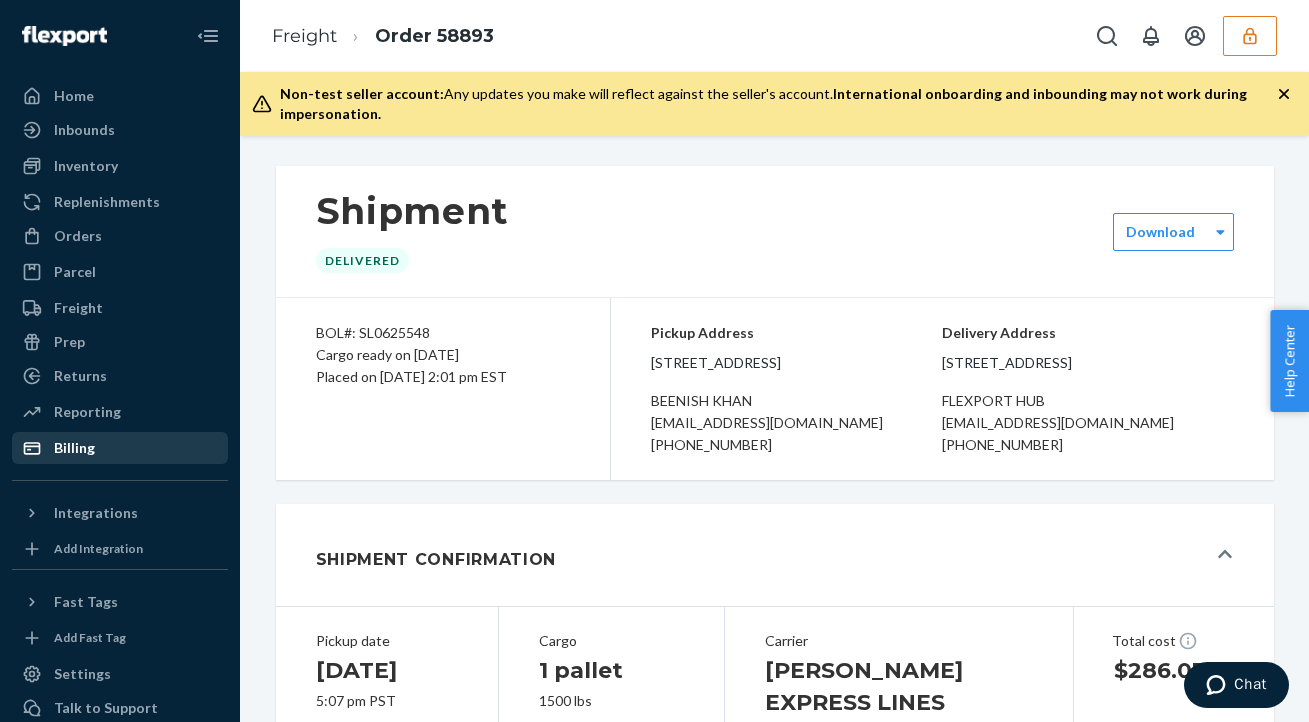 click on "Billing" at bounding box center [120, 448] 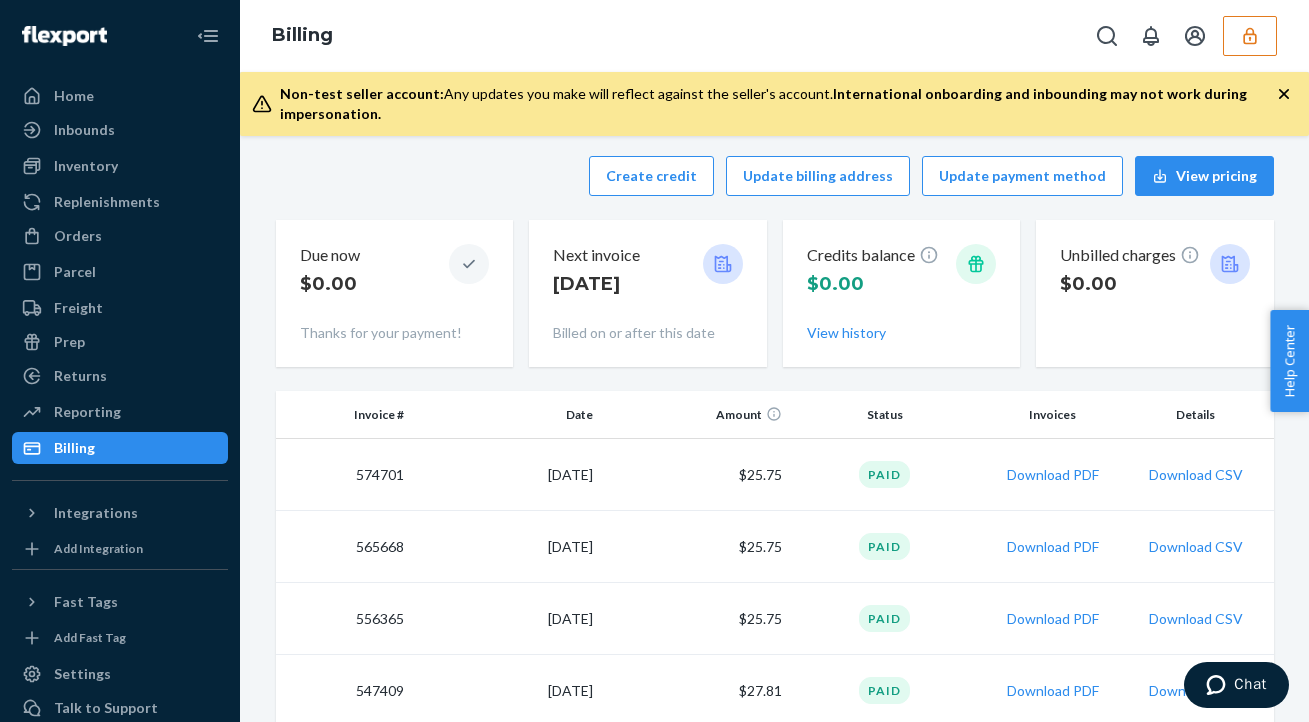scroll, scrollTop: 0, scrollLeft: 0, axis: both 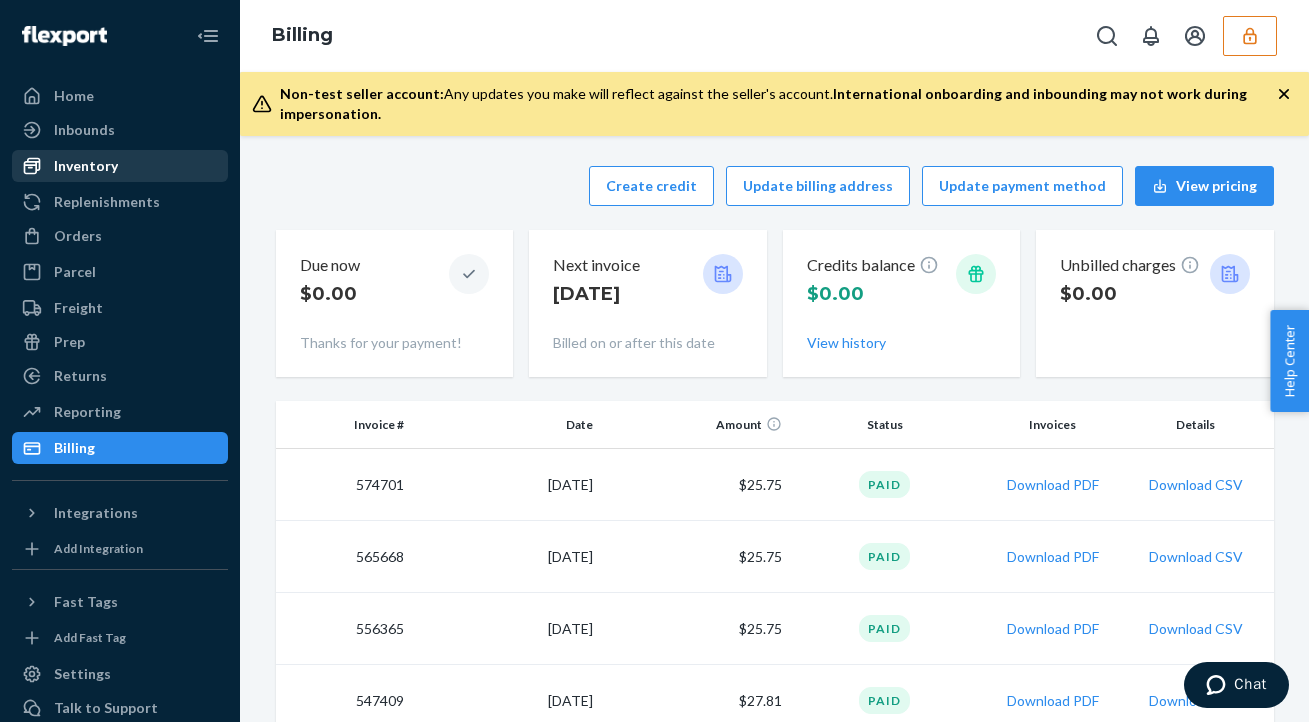 click on "Inventory" at bounding box center [120, 166] 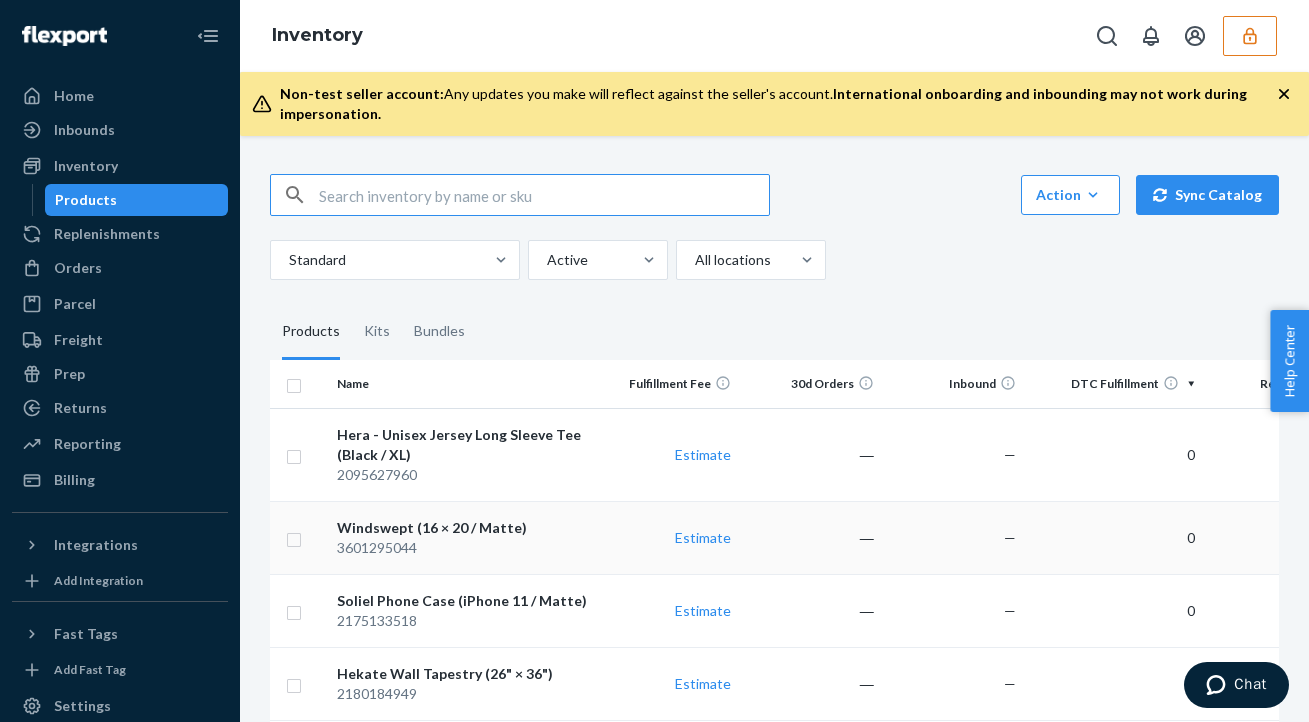 scroll, scrollTop: 0, scrollLeft: 280, axis: horizontal 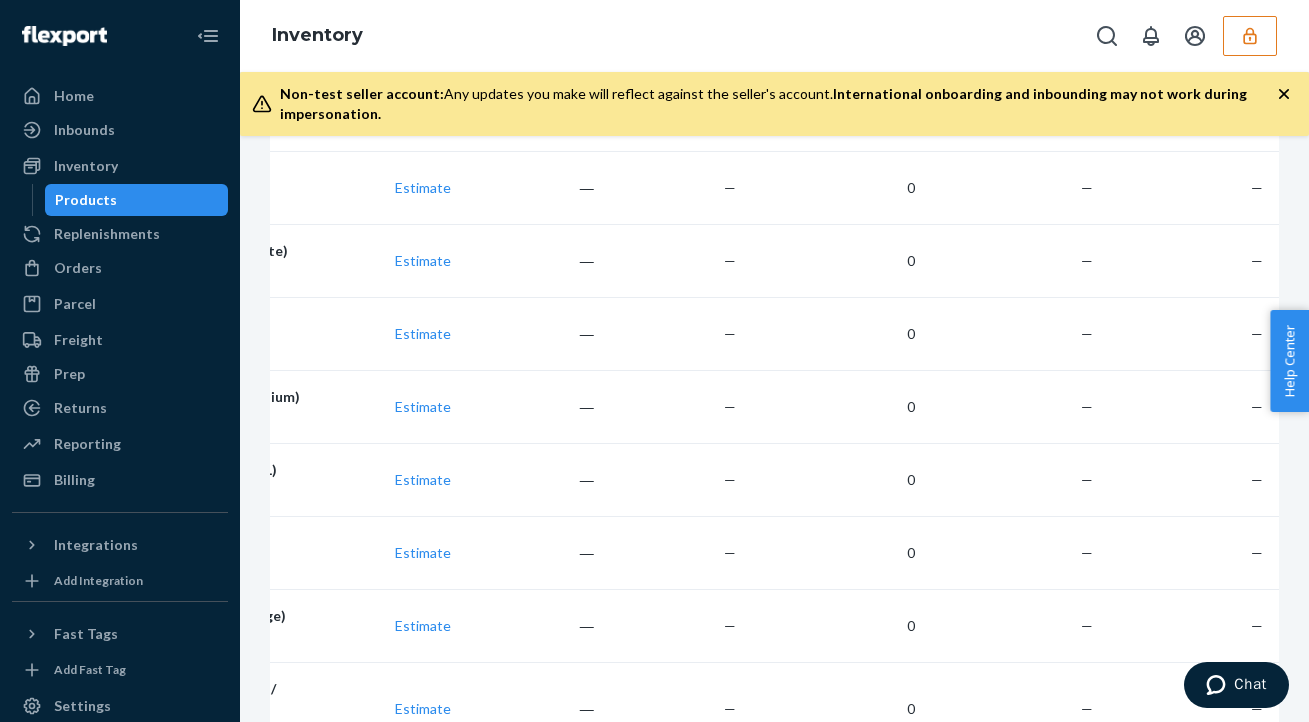 click on "2" at bounding box center (671, 1078) 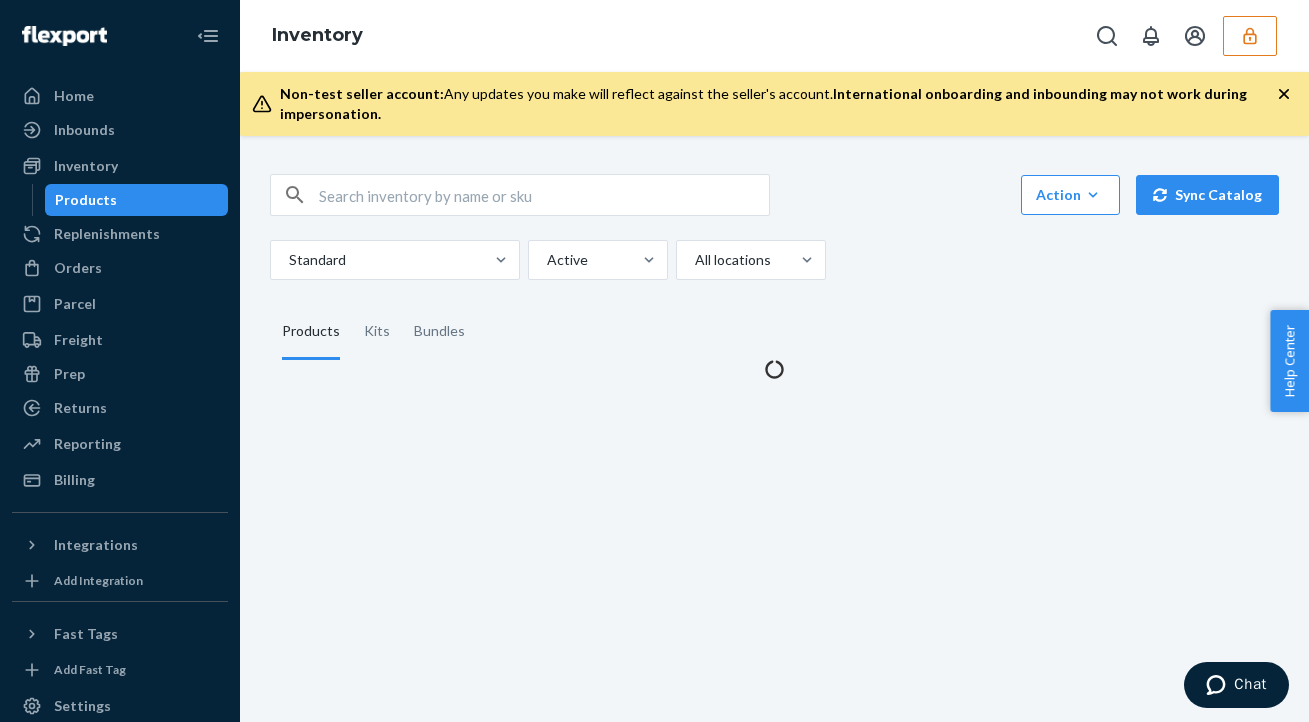 scroll, scrollTop: 0, scrollLeft: 0, axis: both 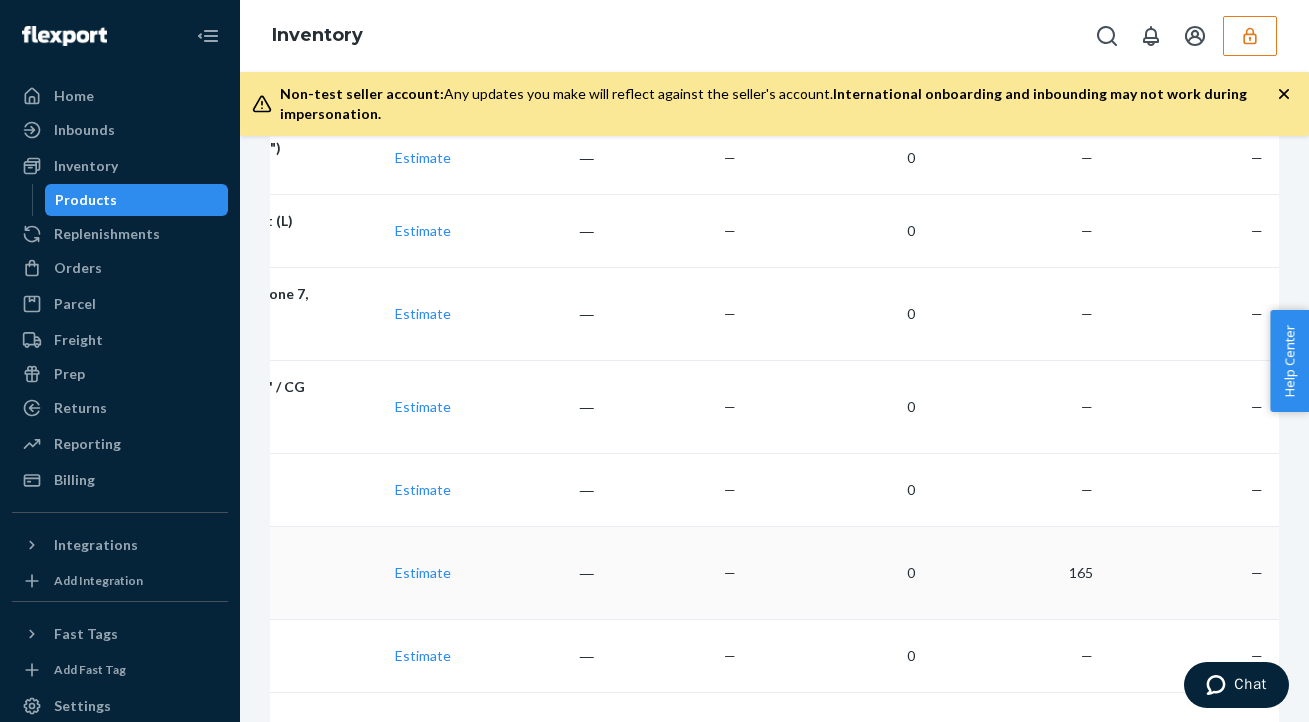 click on "—" at bounding box center (673, 572) 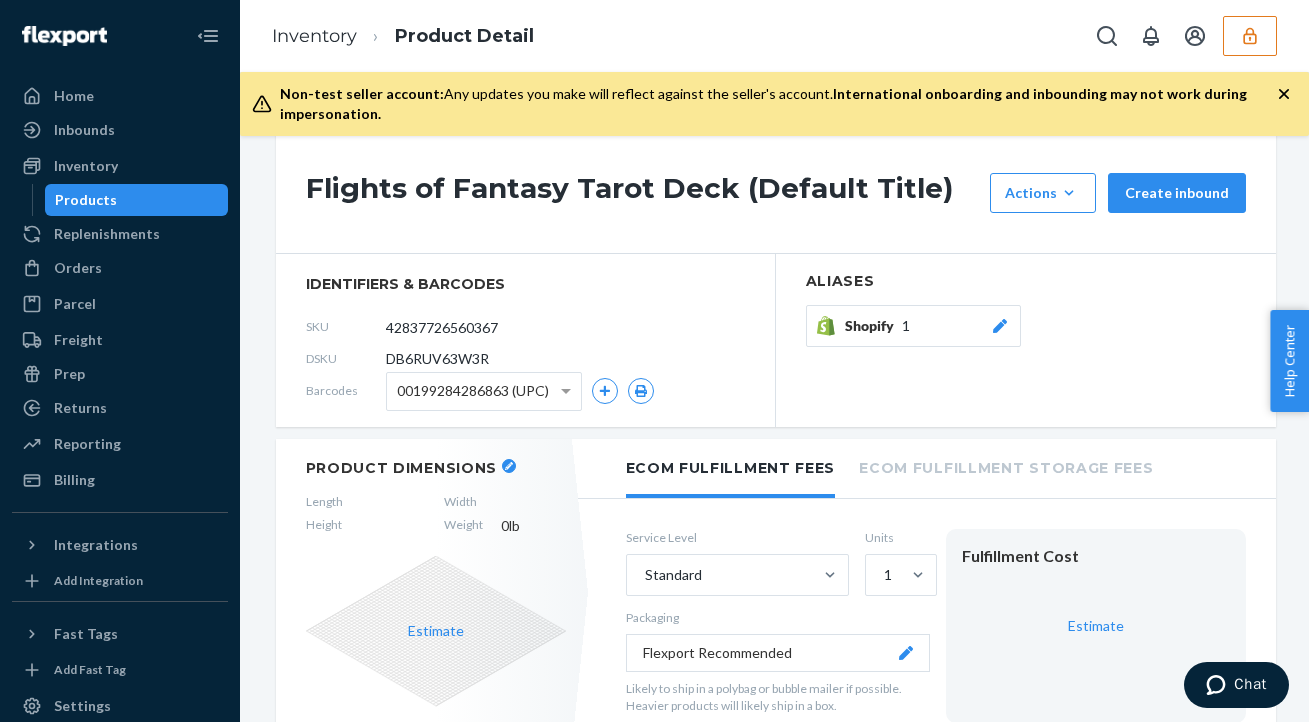 scroll, scrollTop: 0, scrollLeft: 0, axis: both 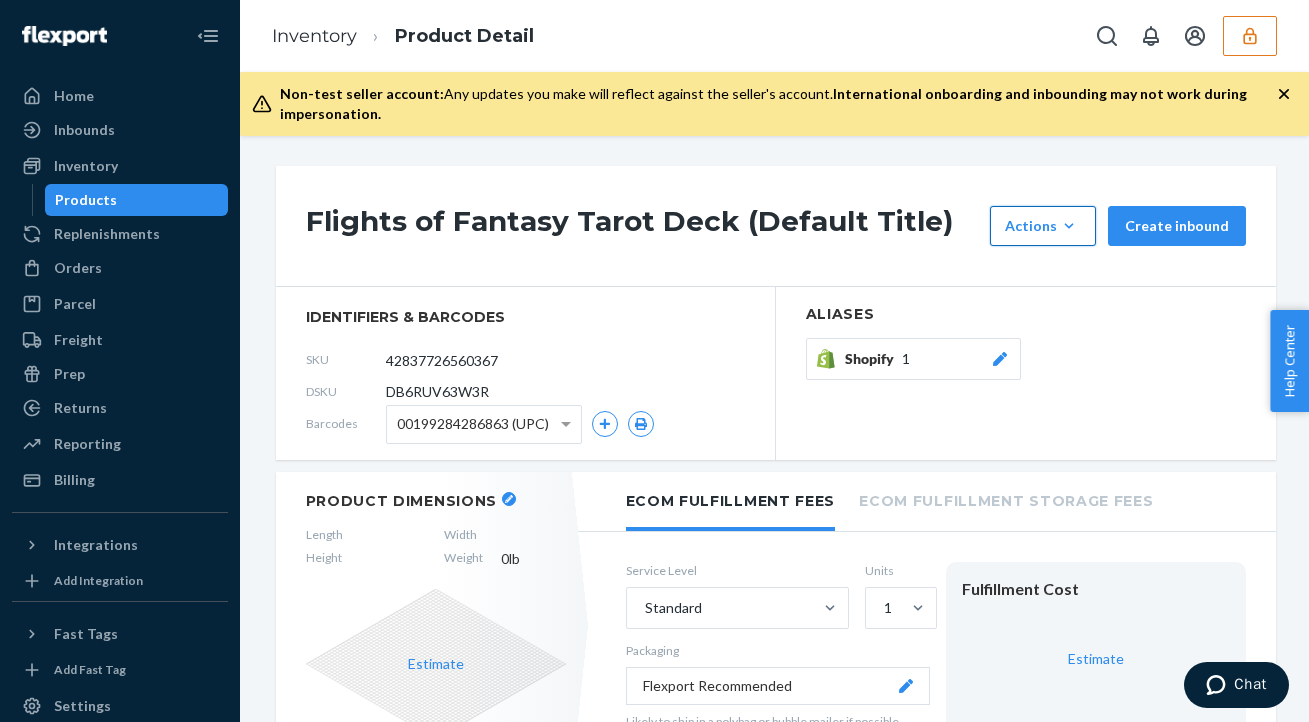 click 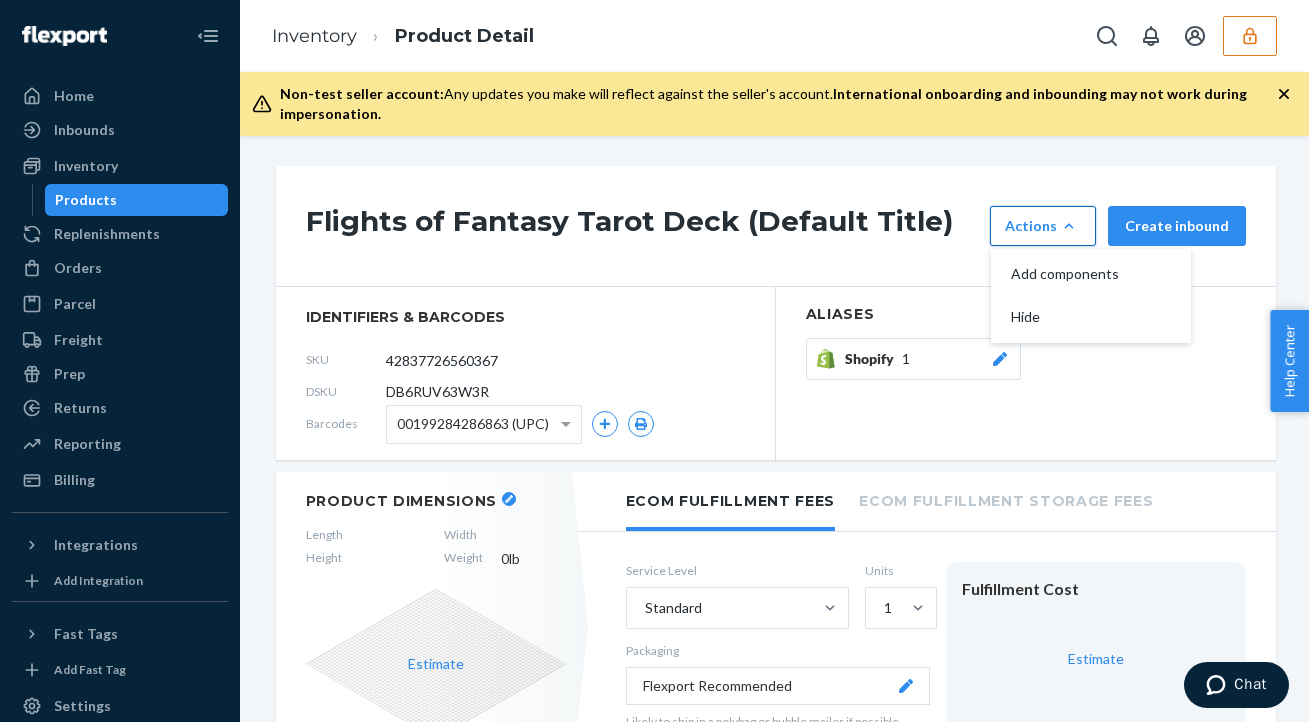 click on "identifiers & barcodes" at bounding box center (525, 317) 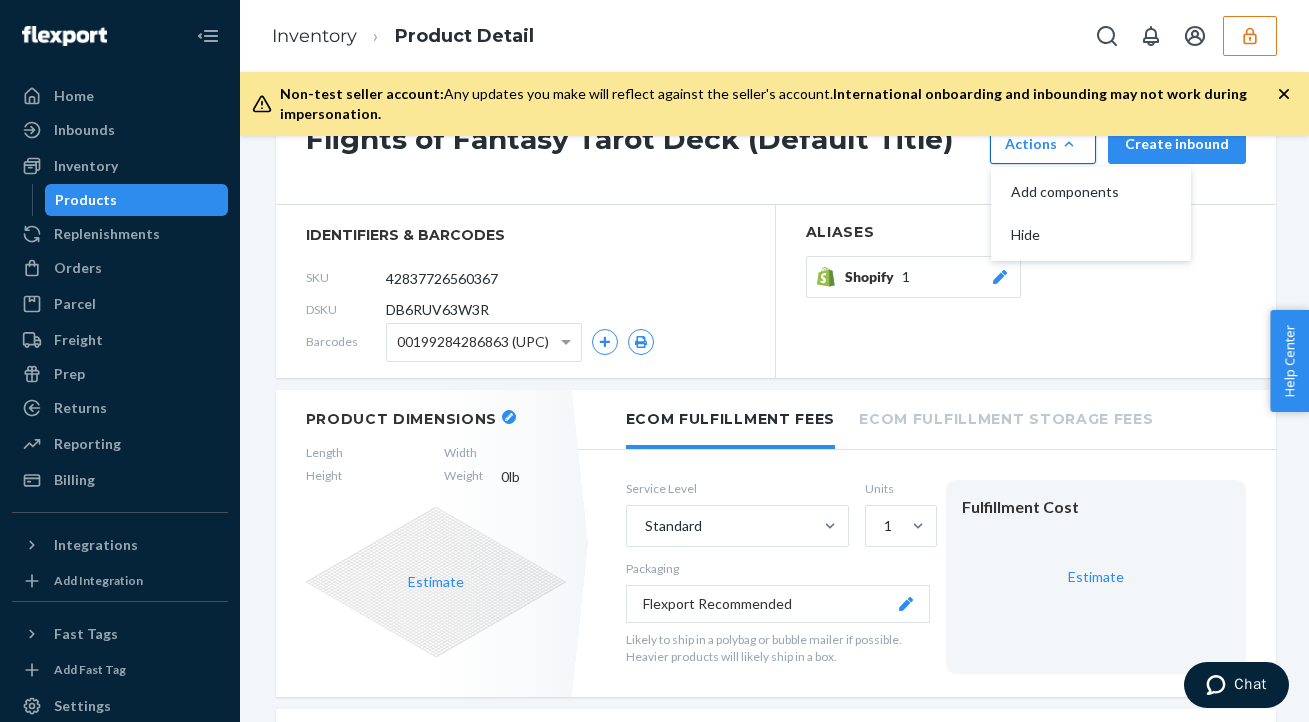 scroll, scrollTop: 84, scrollLeft: 0, axis: vertical 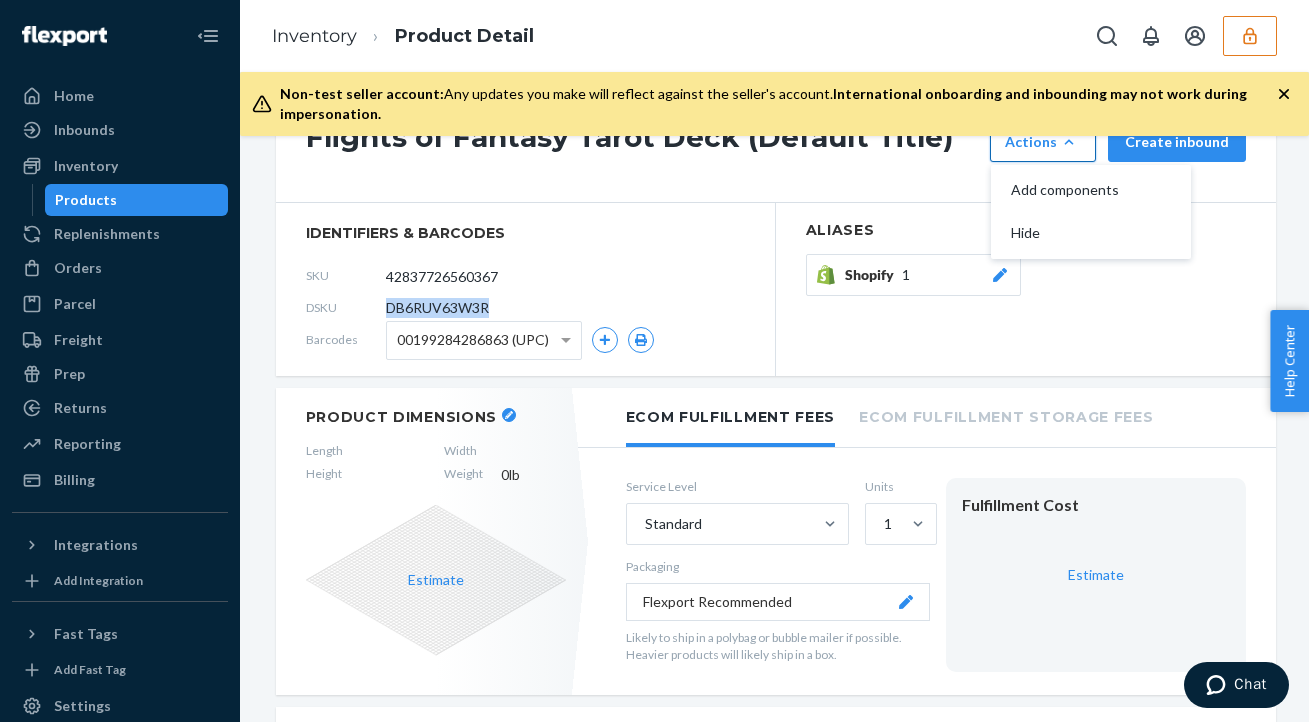 drag, startPoint x: 389, startPoint y: 303, endPoint x: 505, endPoint y: 303, distance: 116 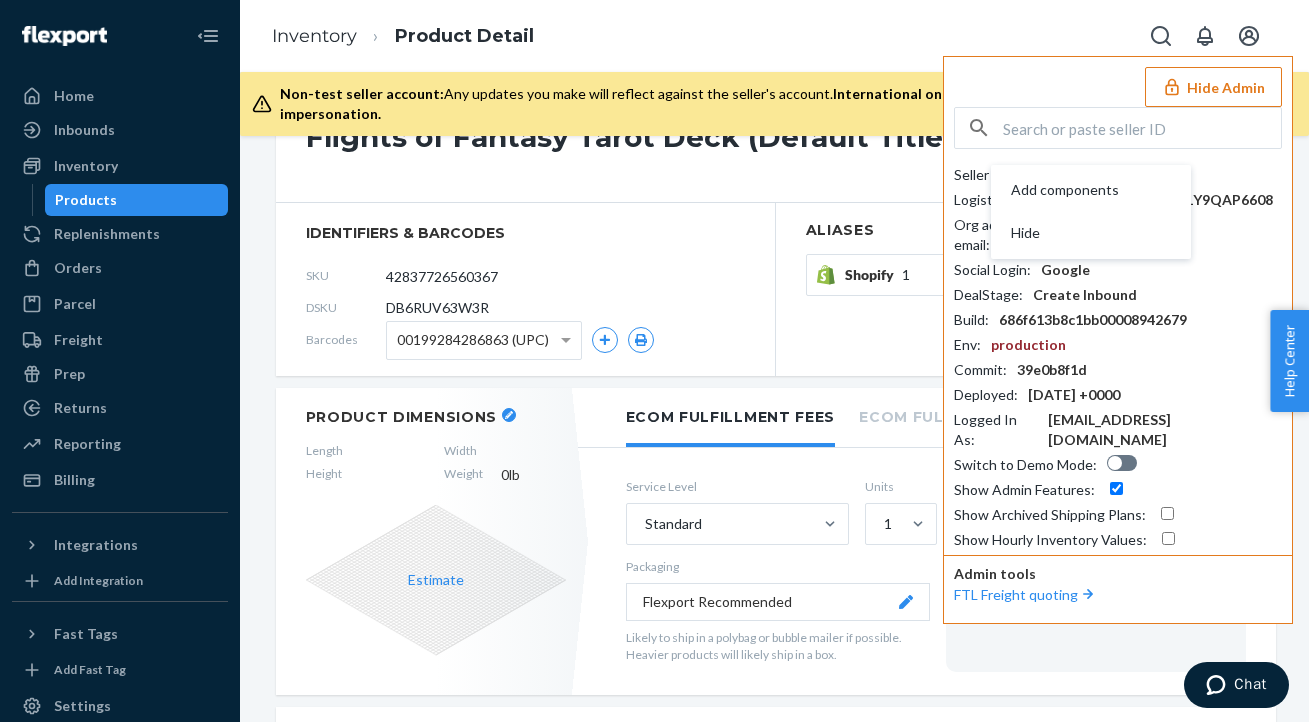 click on "Seller ID :  beenk201gmailcom Logistics ID :  01JMGRN6HXJ7F5T21Y9QAP6608 Org admin email :  beenk201@gmail.com Social Login :  Google DealStage :  Create Inbound Build :  686f613b8c1bb00008942679 Env :  production Commit :  39e0b8f1d Deployed :  Thu Jul 10 06:44:09 2025 +0000
Logged In As :  c-amoore1@flexport.com Switch to Demo Mode :  Show Admin Features :  Show Archived Shipping Plans :  Show Hourly Inventory Values :" at bounding box center [1118, 357] 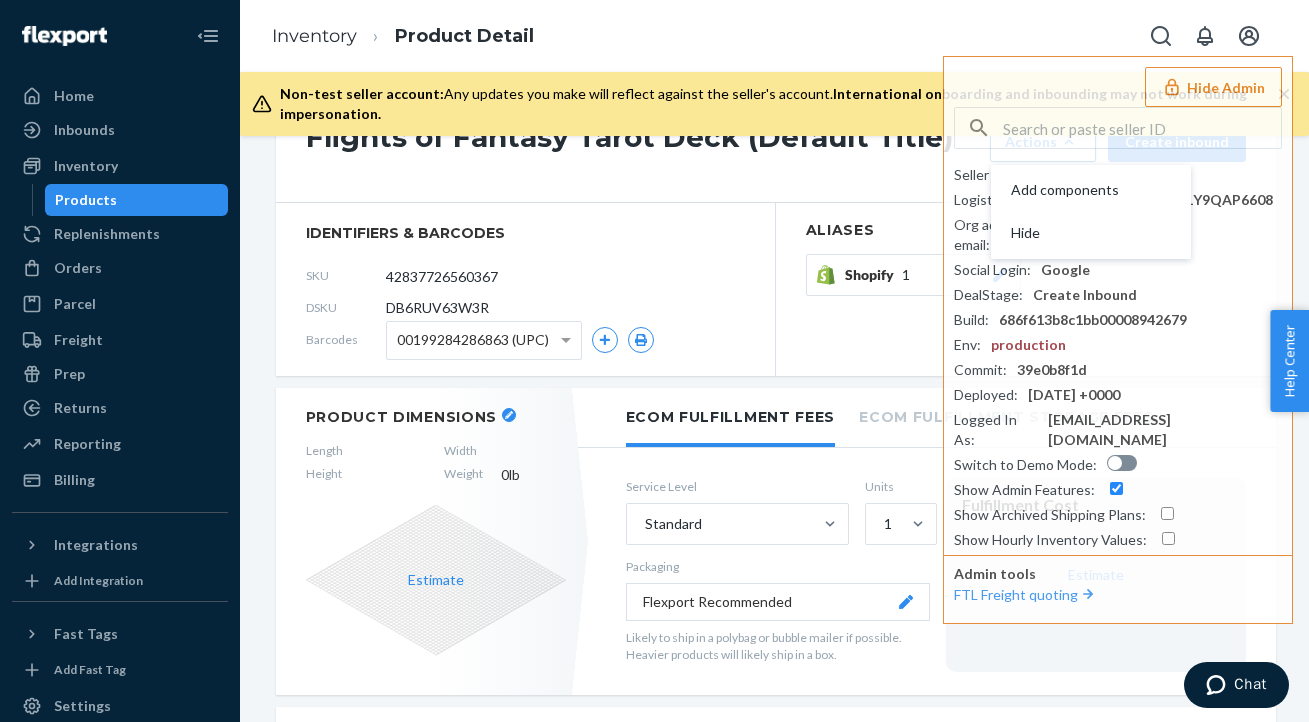 click on "Flights of Fantasy Tarot Deck (Default Title) Actions Add components Hide Create inbound" at bounding box center (776, 142) 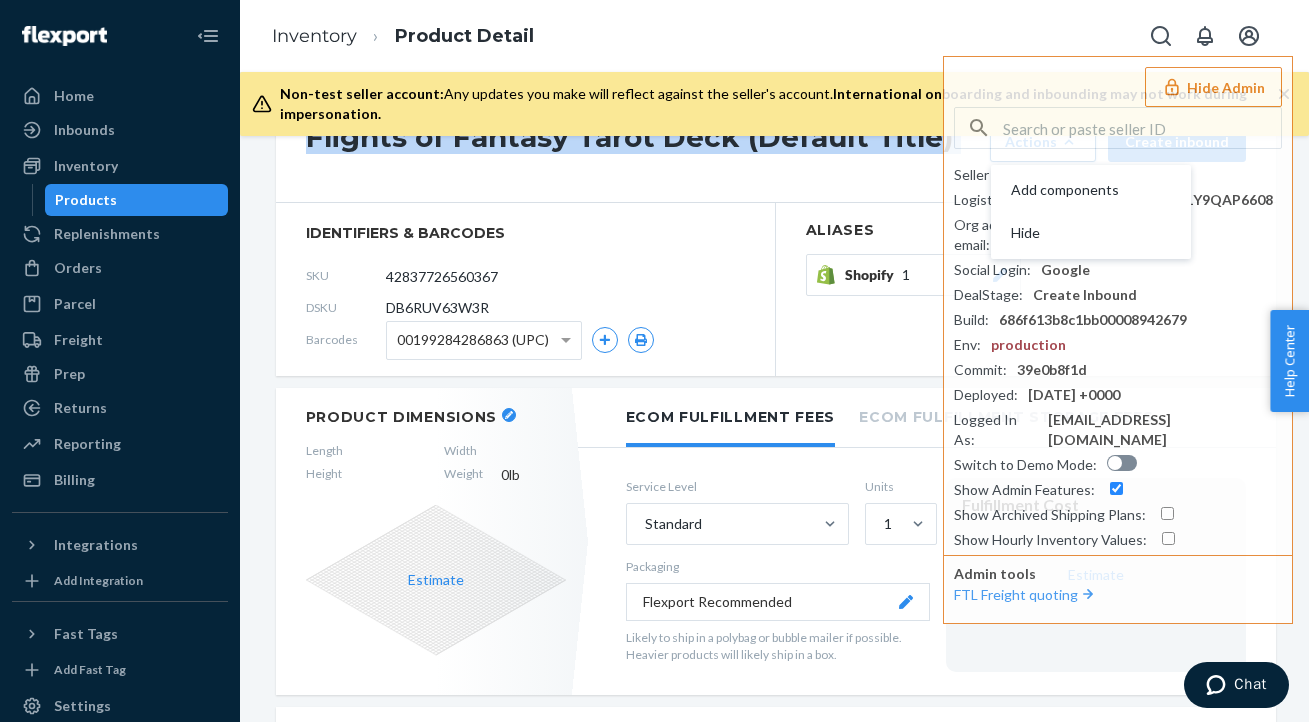 click on "Flights of Fantasy Tarot Deck (Default Title) Actions Add components Hide Create inbound" at bounding box center [776, 142] 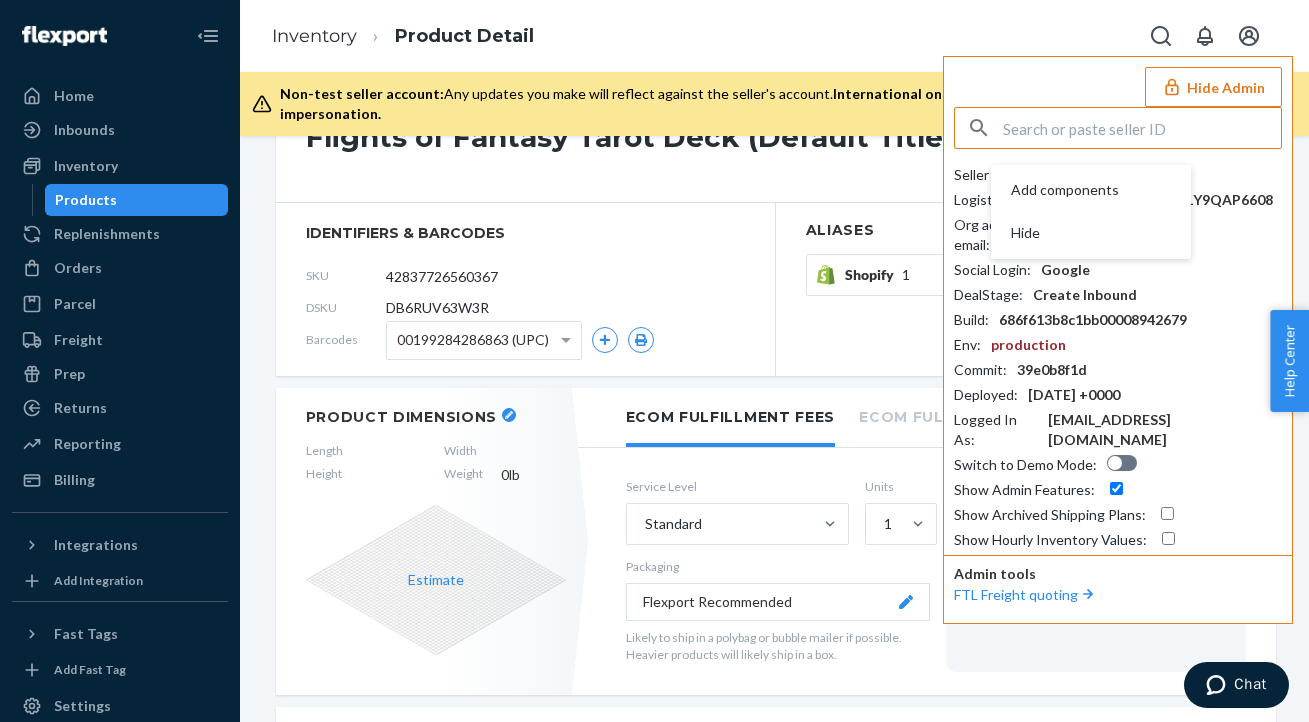 click at bounding box center (1142, 128) 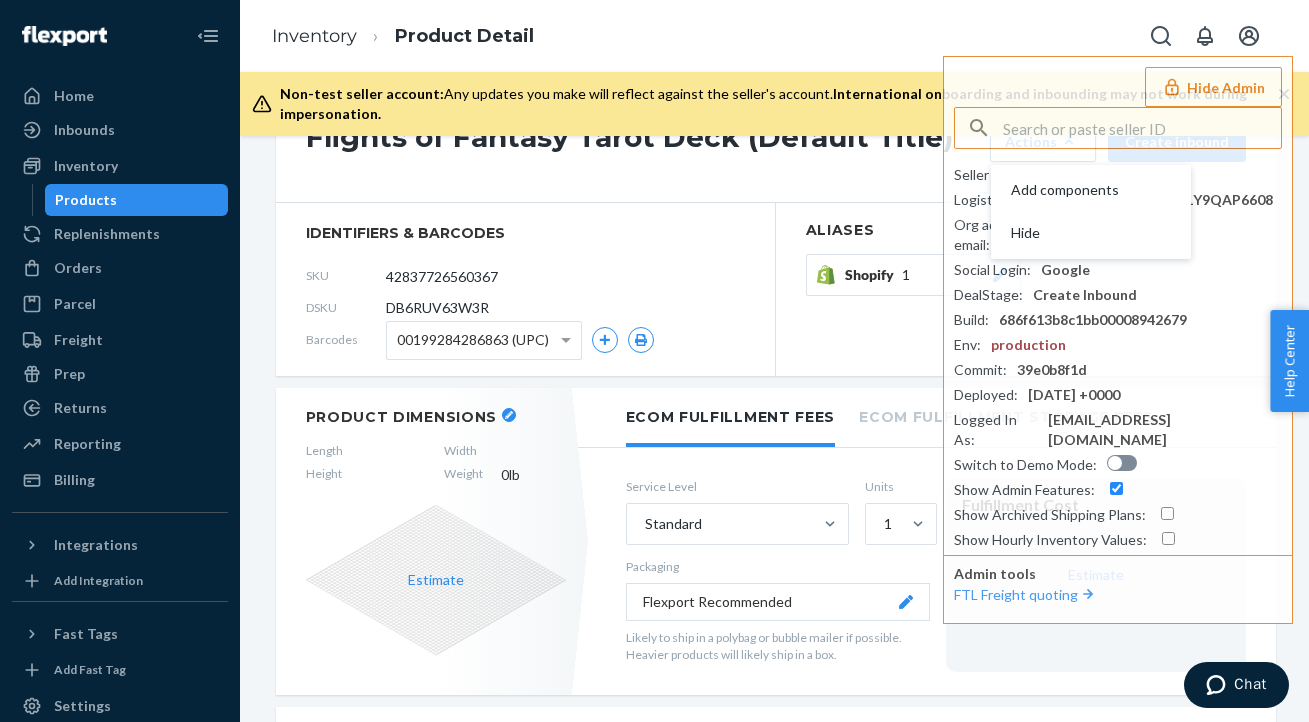 click on "Hide Admin" at bounding box center (1213, 87) 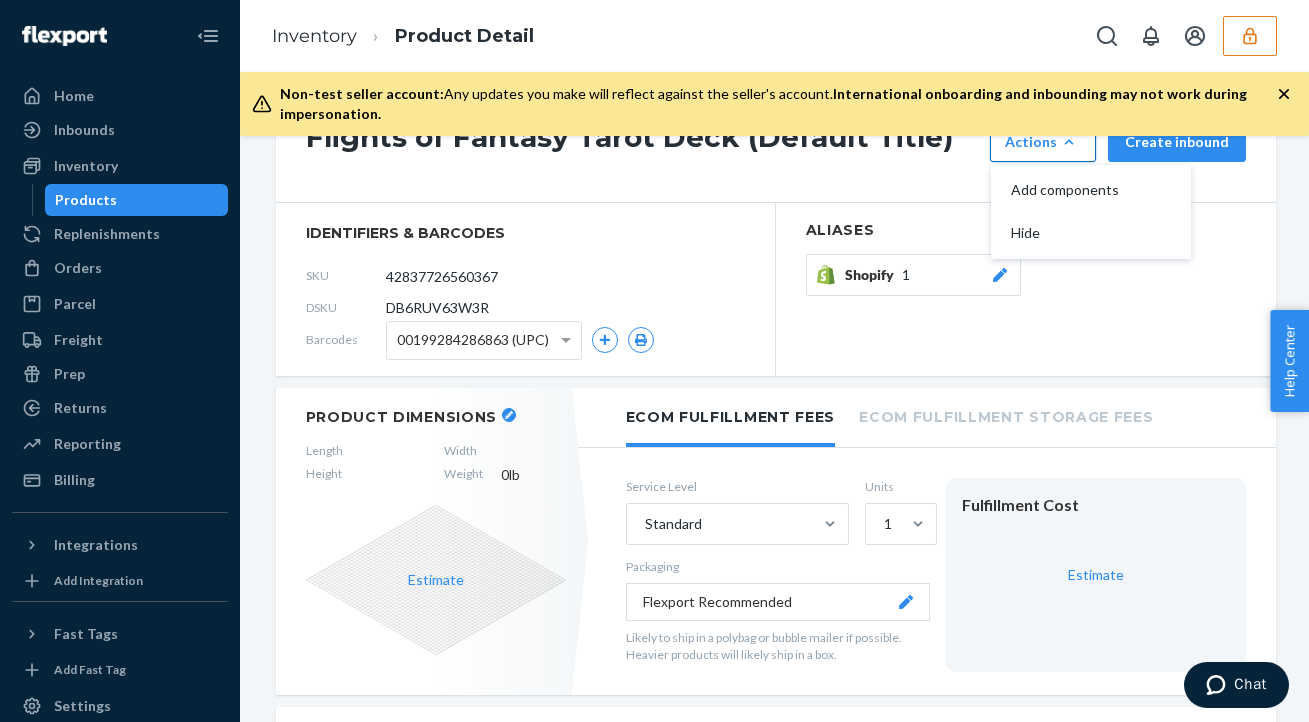 click on "Actions Add components Hide" at bounding box center [1043, 142] 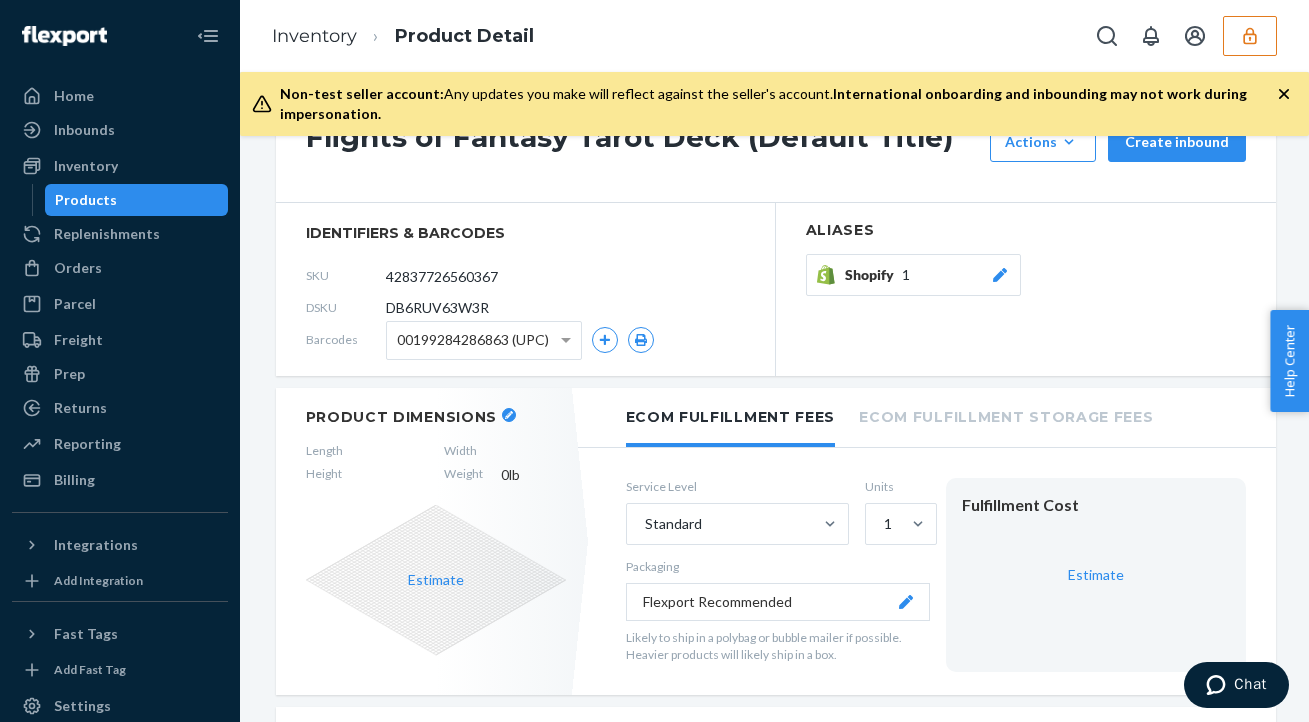 click at bounding box center (1250, 36) 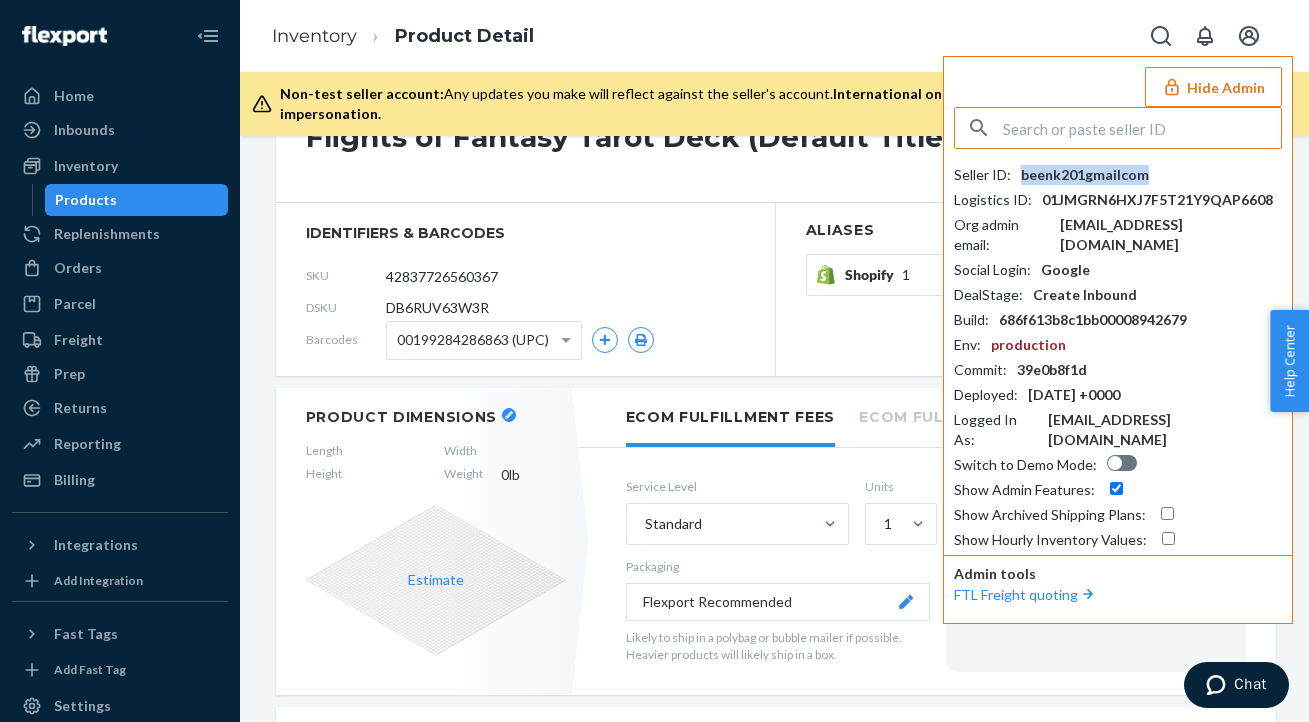click on "beenk201gmailcom" at bounding box center (1085, 175) 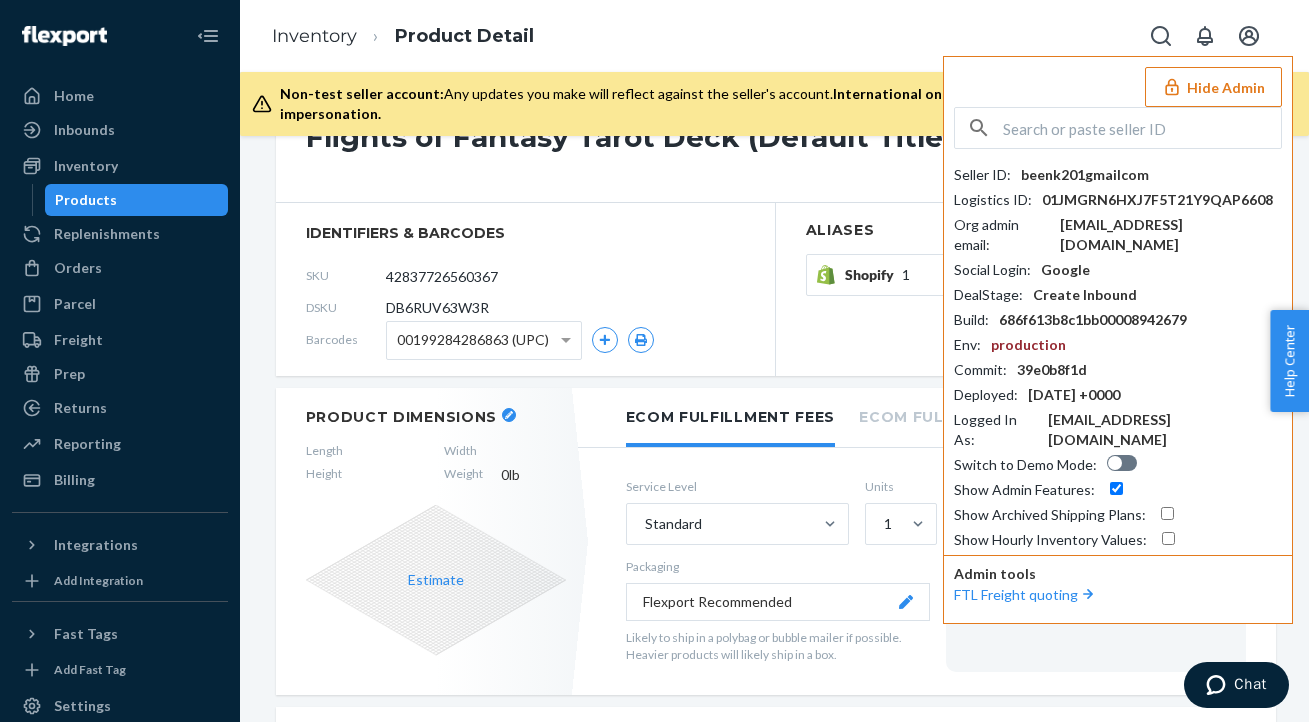 click at bounding box center [1142, 128] 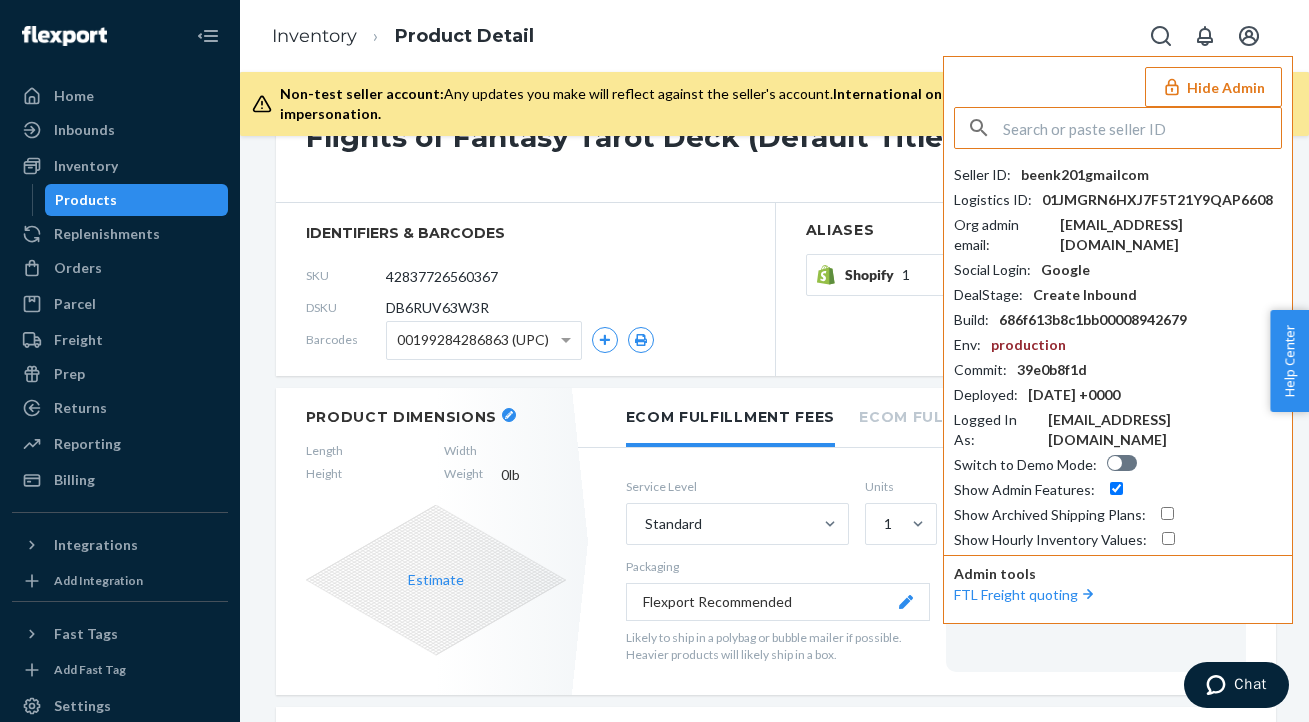 paste on "hein@vnav.co.za" 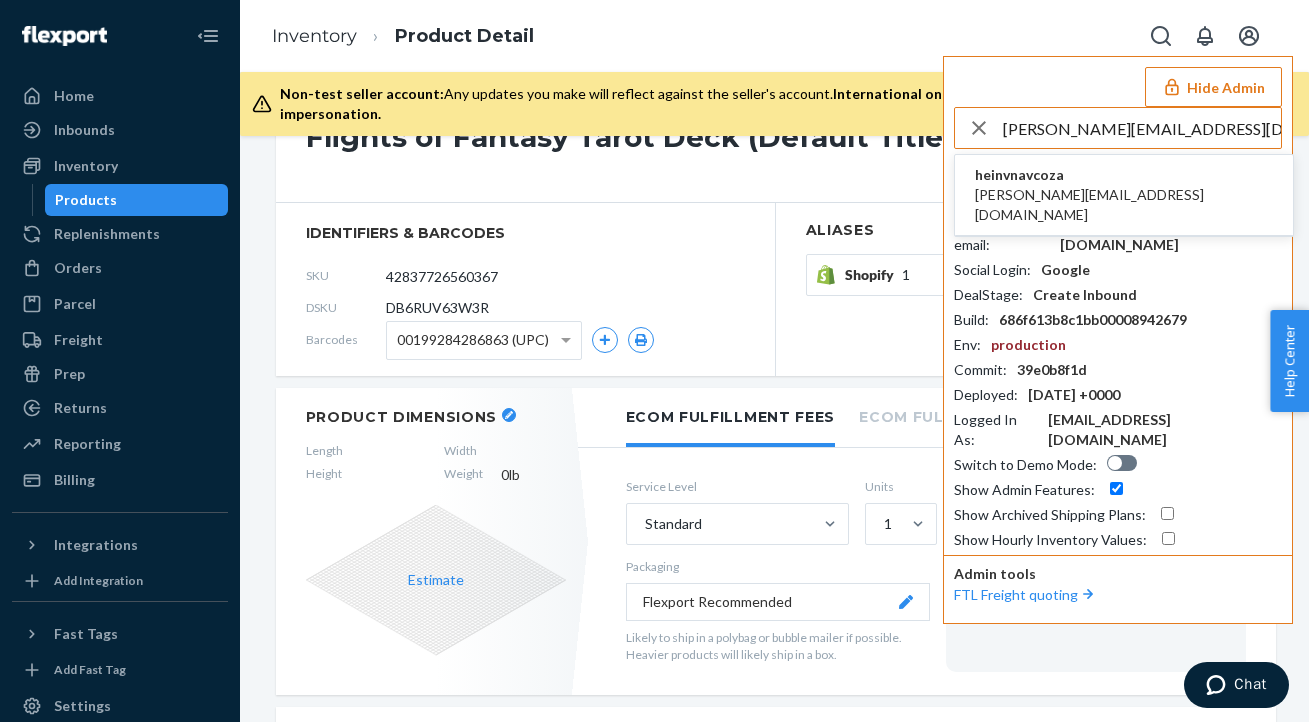 type on "hein@vnav.co.za" 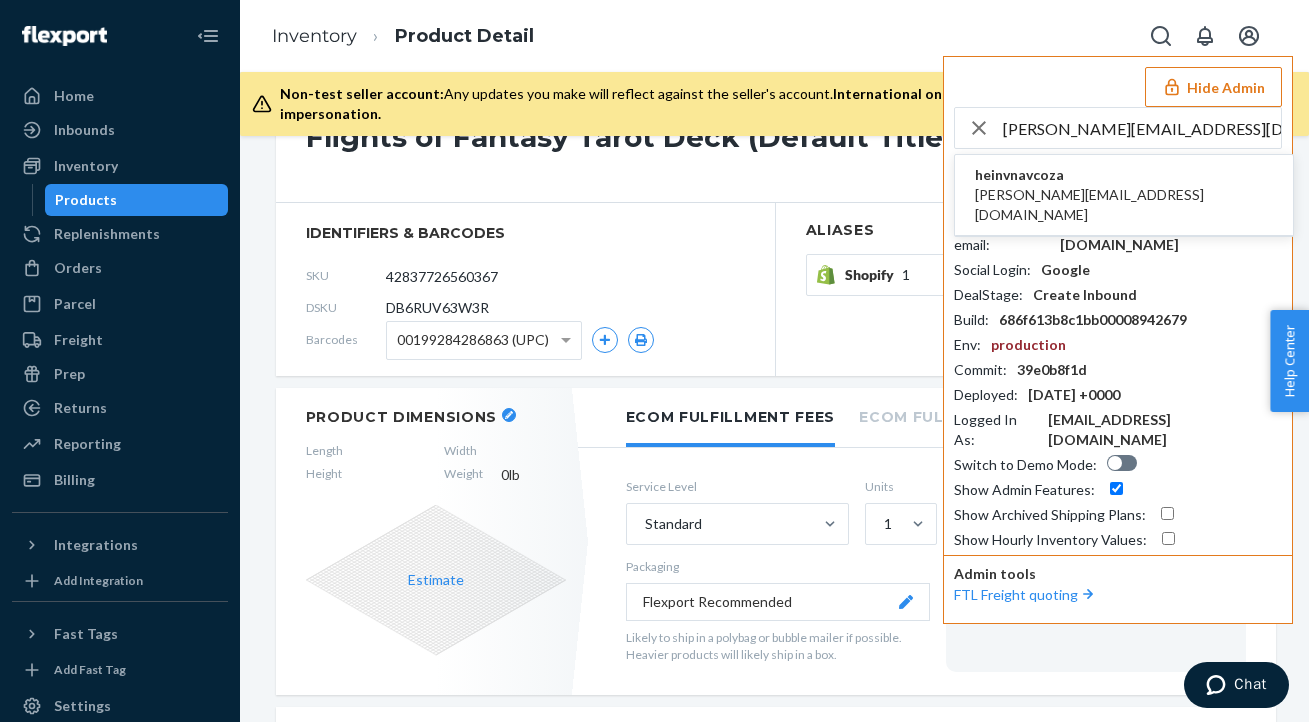click on "heinvnavcoza hein@vnav.co.za" at bounding box center (1124, 195) 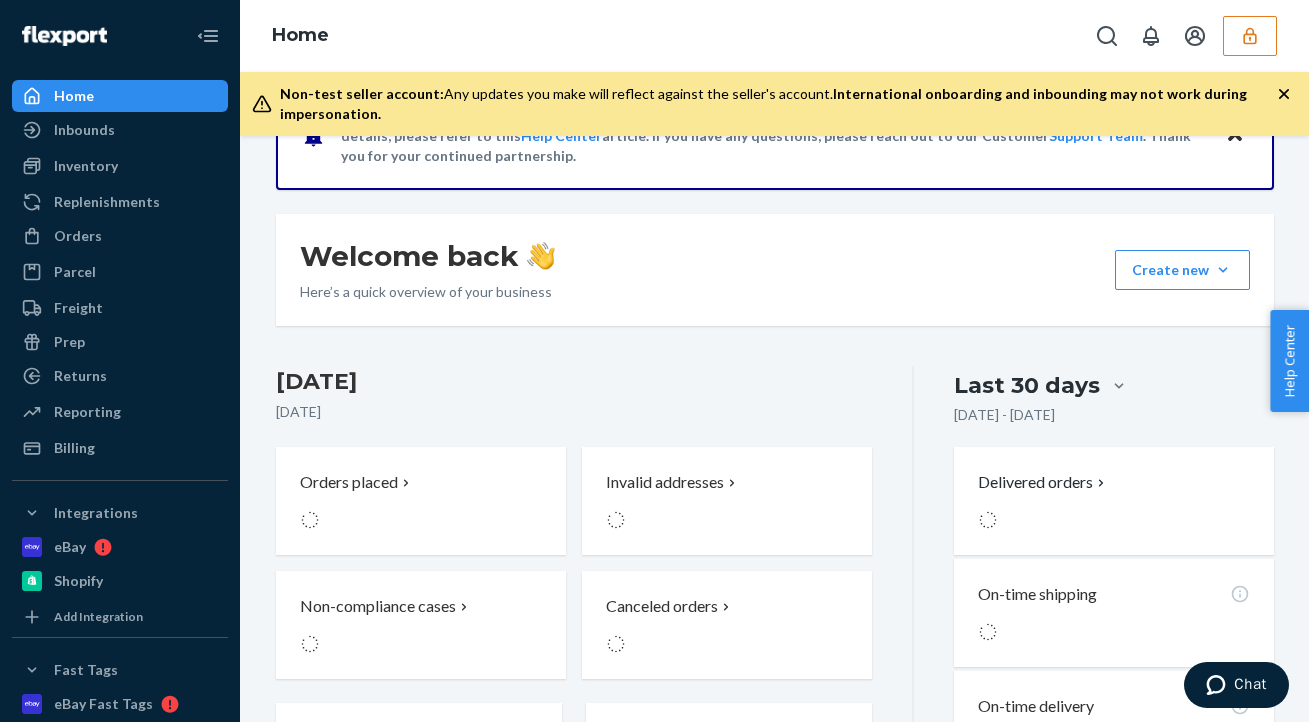 scroll, scrollTop: 0, scrollLeft: 0, axis: both 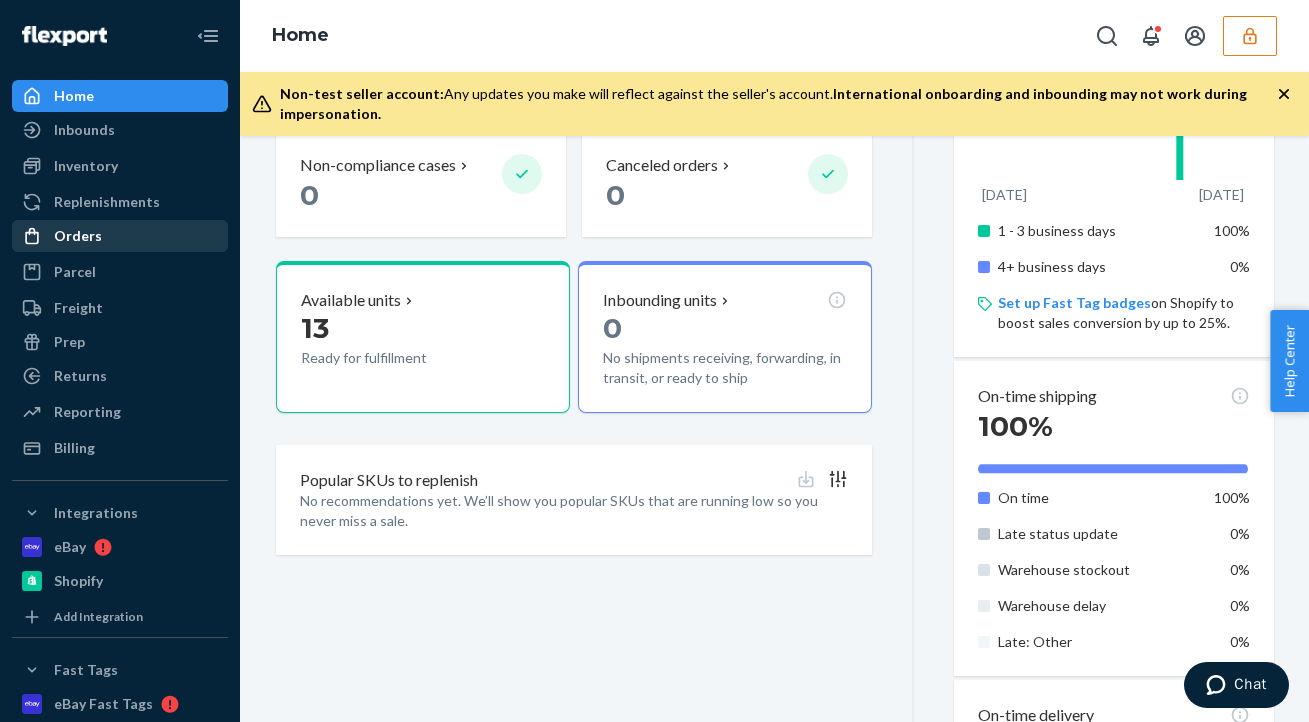 click on "Orders" at bounding box center [120, 236] 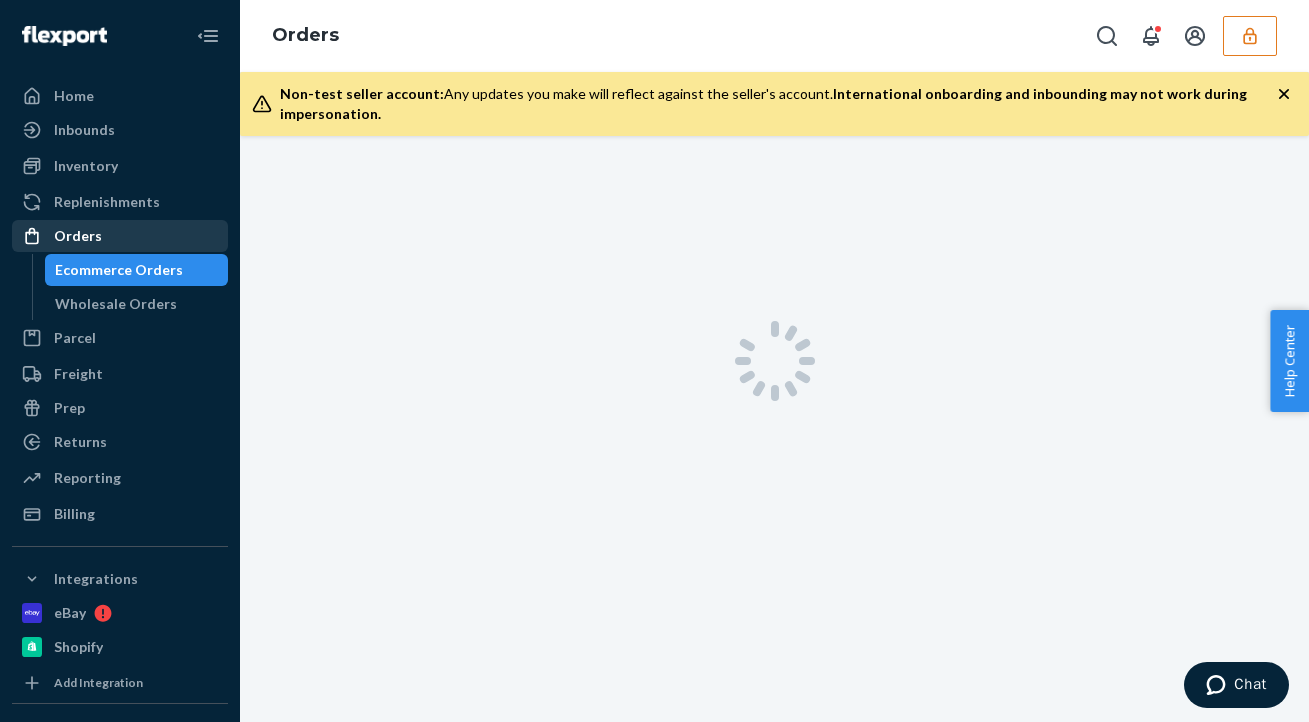 scroll, scrollTop: 0, scrollLeft: 0, axis: both 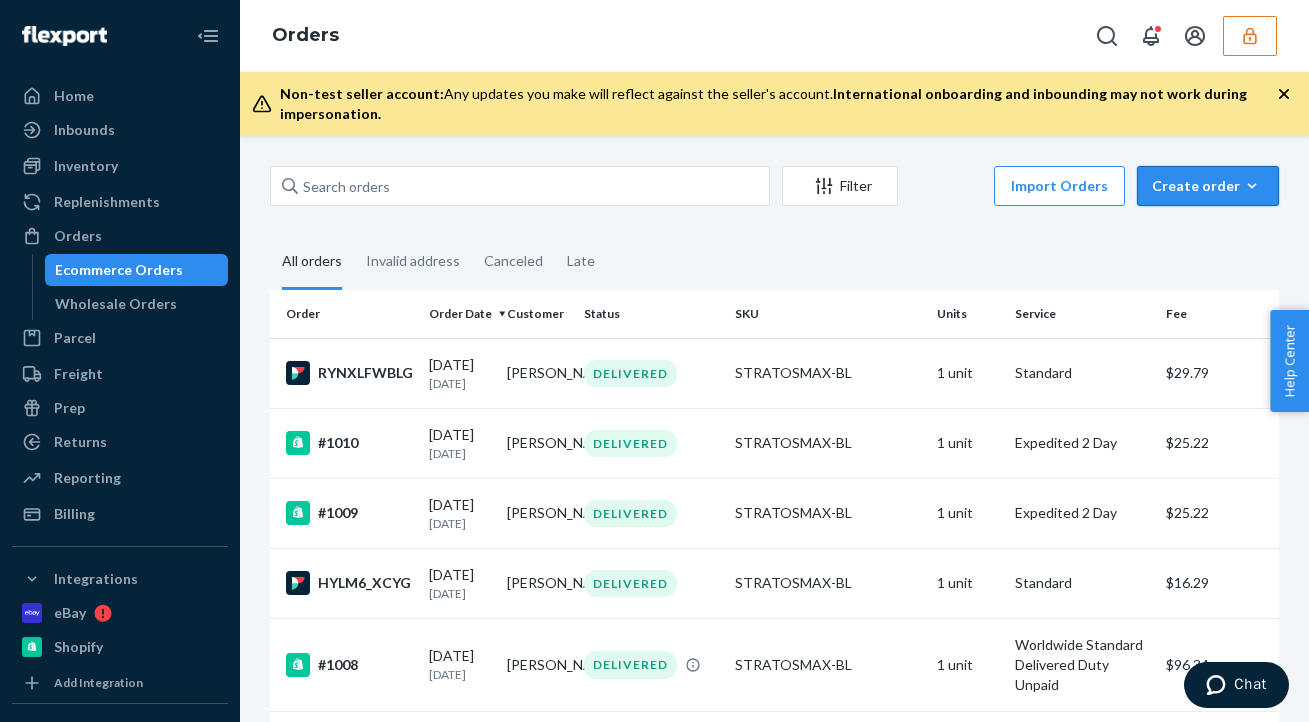 click on "Create order" at bounding box center [1208, 186] 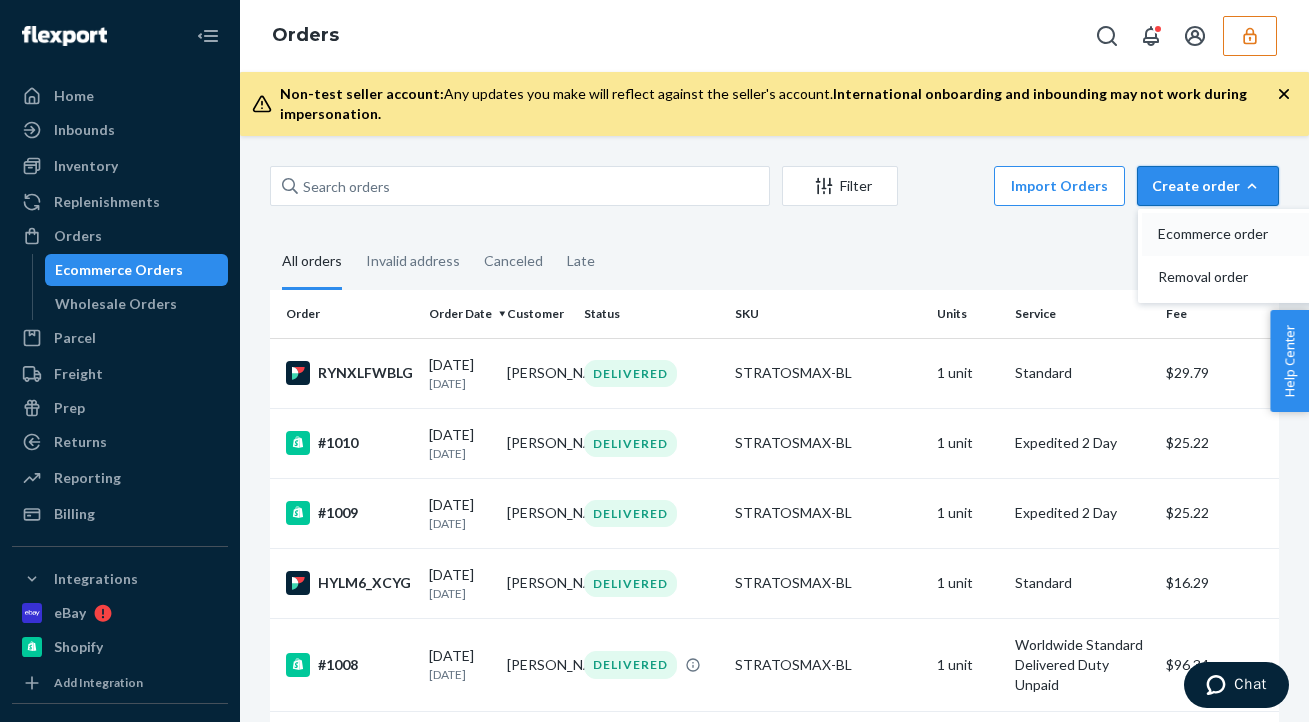 click on "Ecommerce order" at bounding box center [1220, 234] 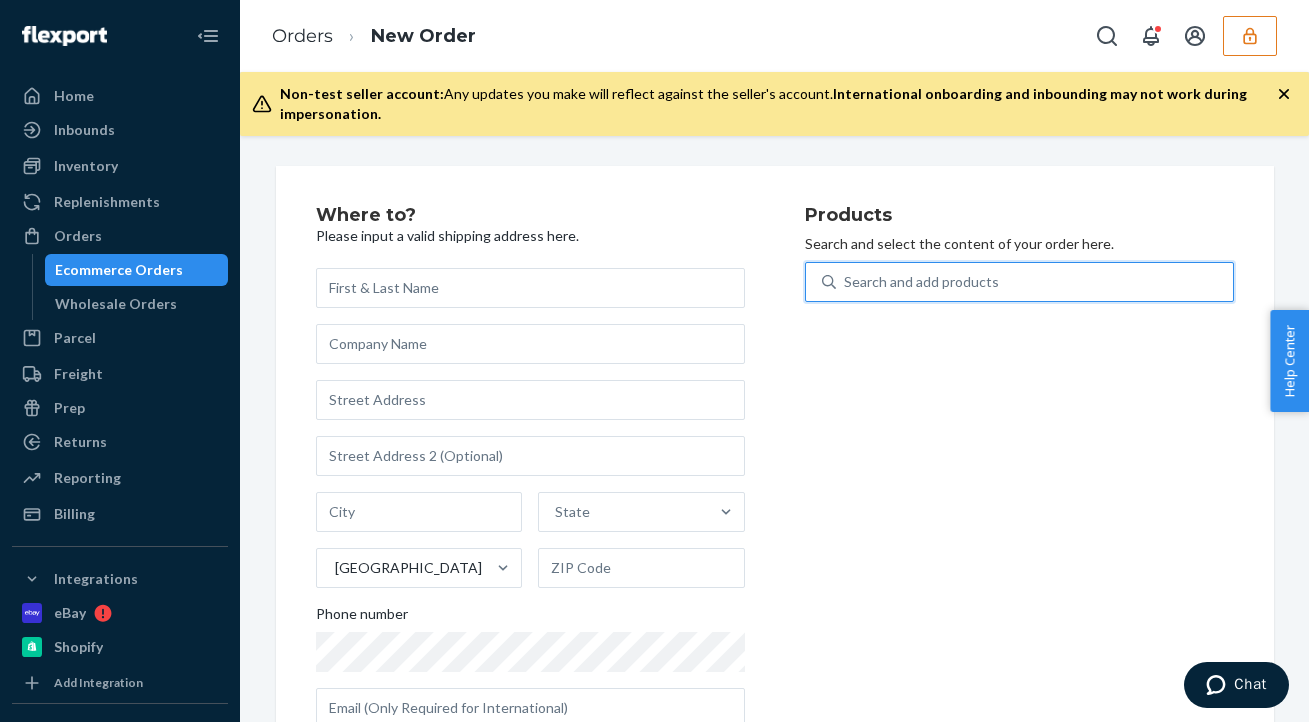 click on "Search and add products" at bounding box center (921, 282) 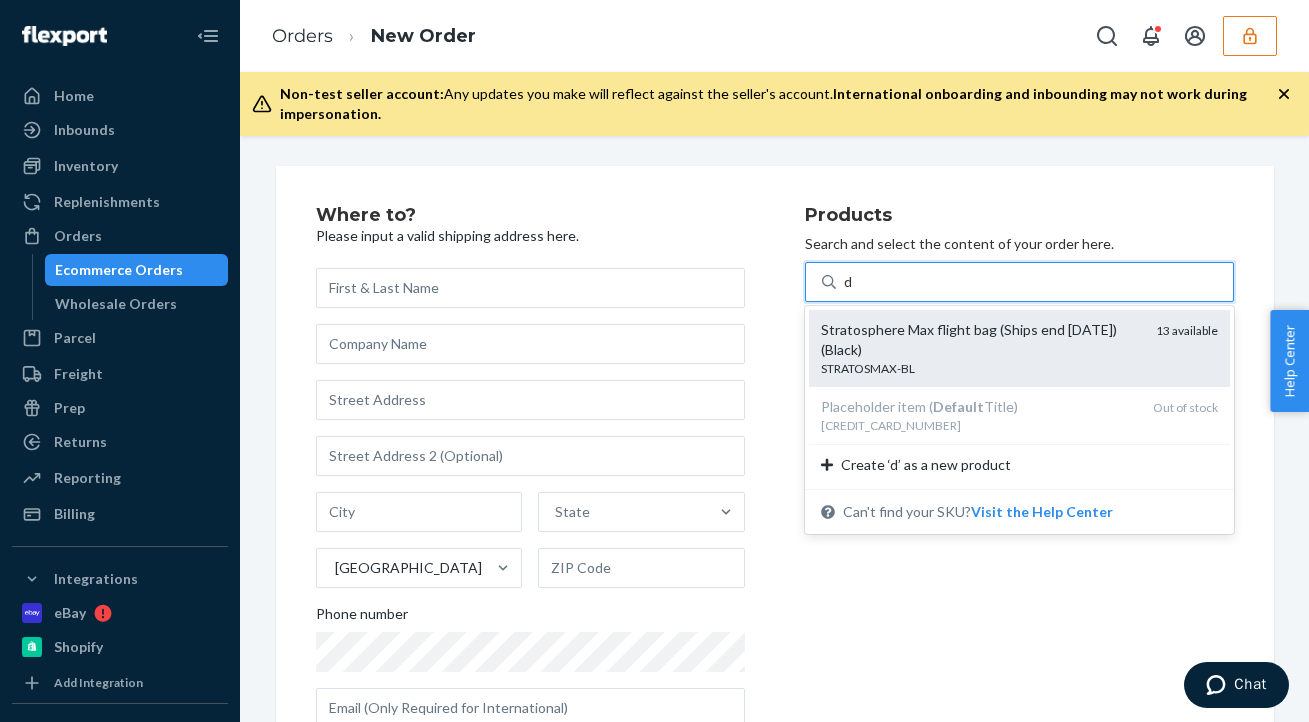 click on "Stratosphere Max flight bag (Ships end Aug 2024) (Black)" at bounding box center (980, 340) 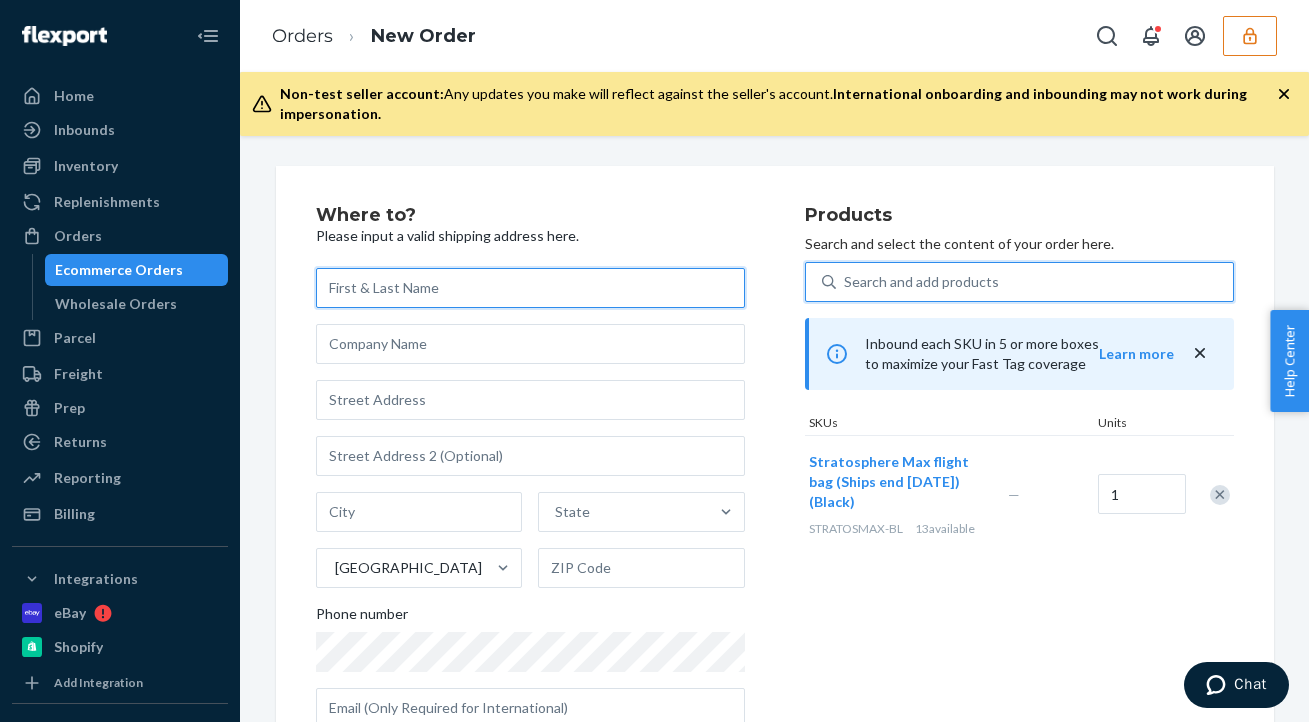 click at bounding box center [530, 288] 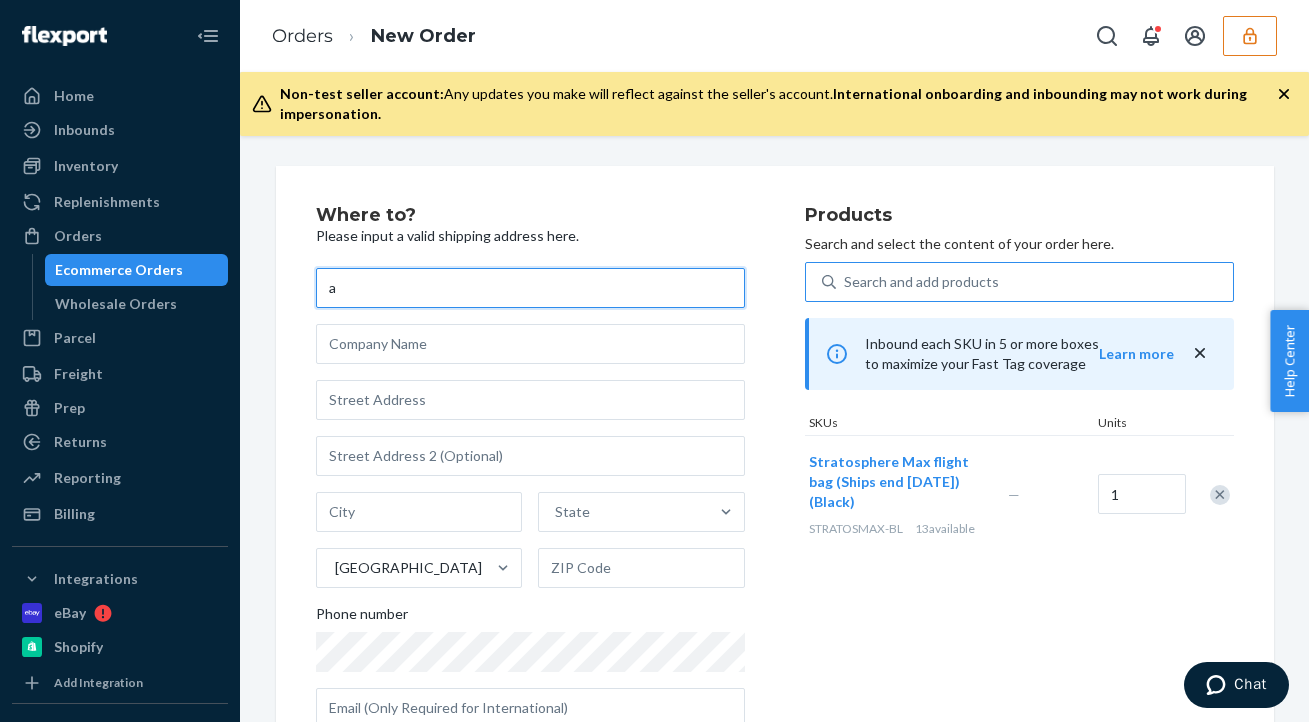 type on "a" 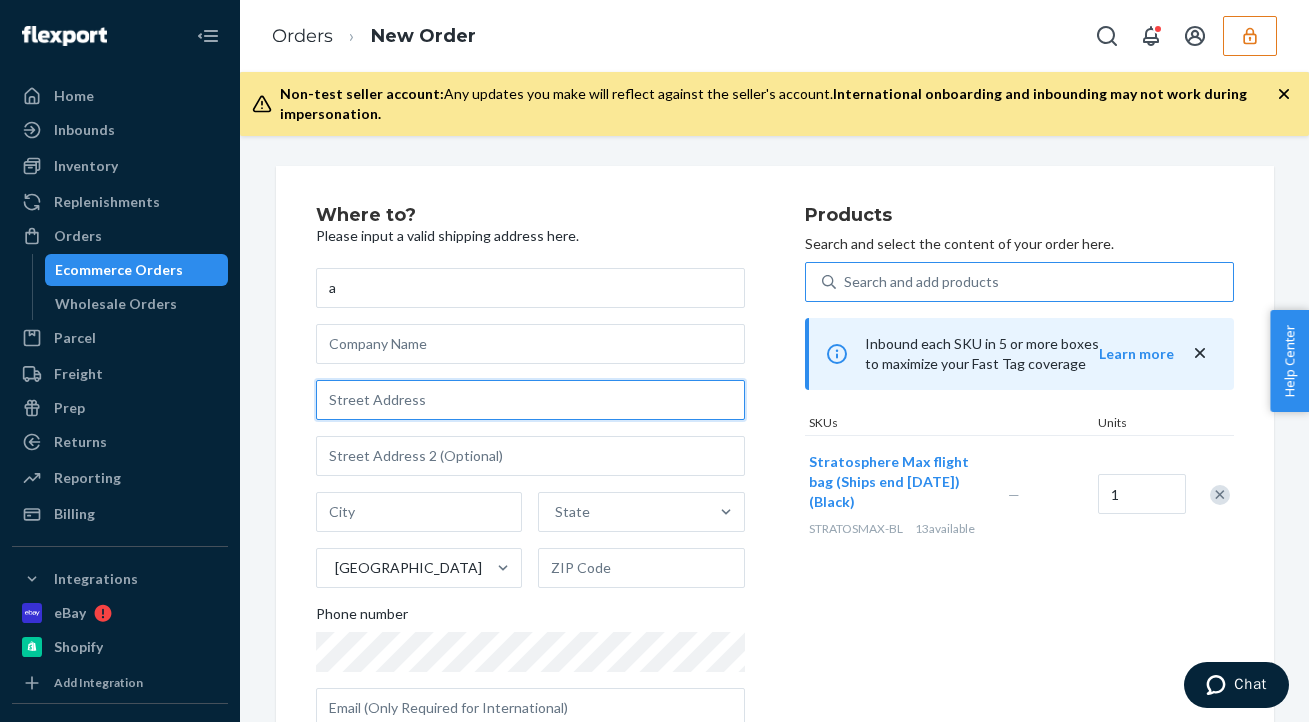 click at bounding box center [530, 400] 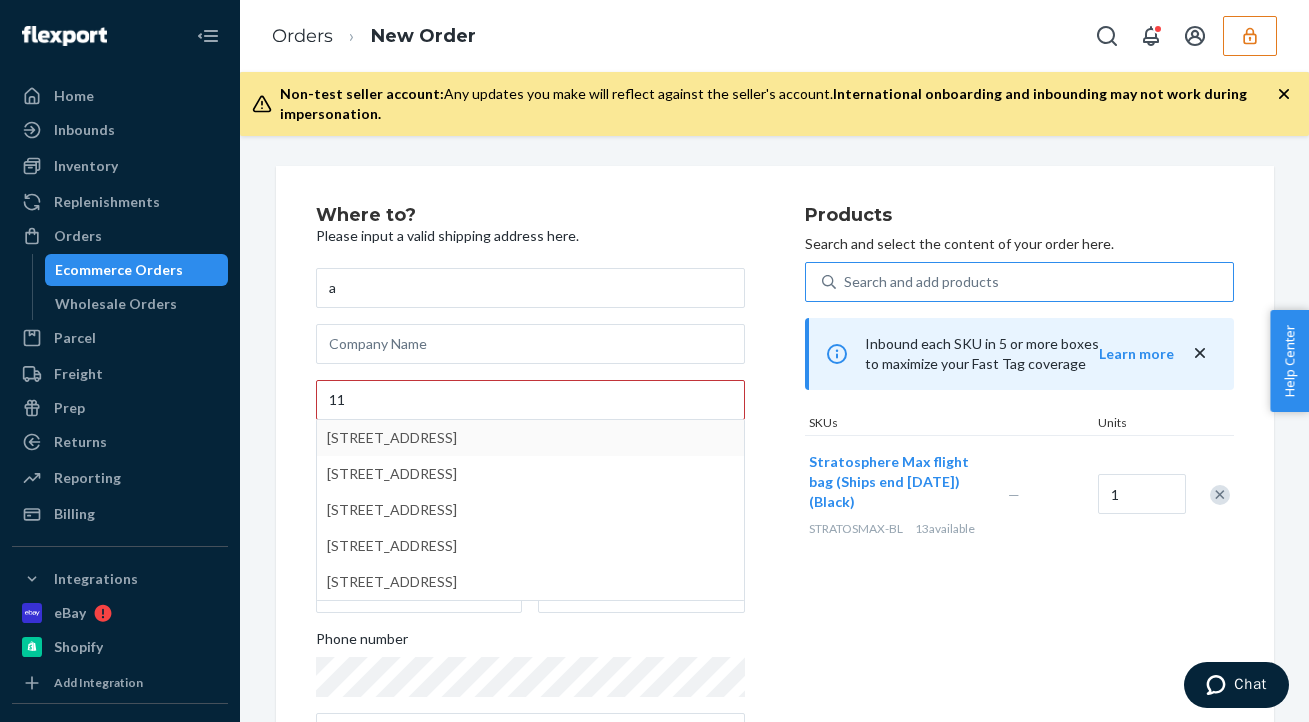 type on "1111 Lower Fayetteville Rd" 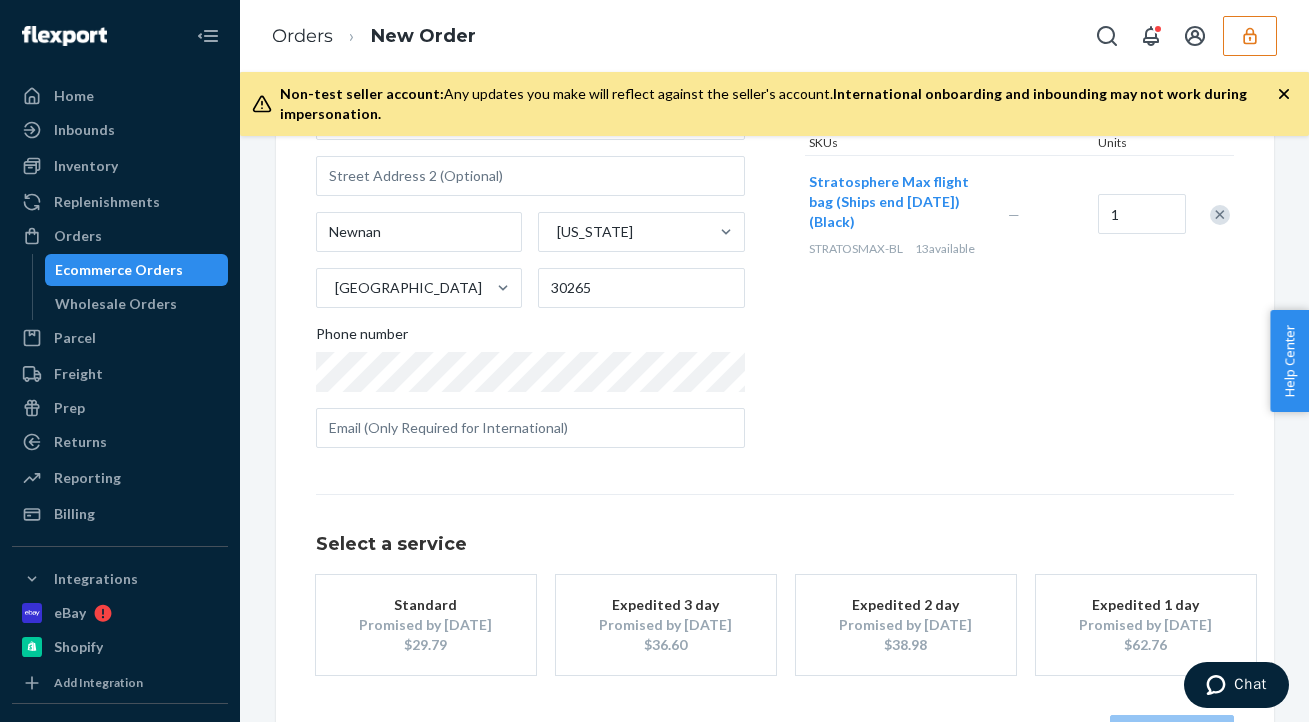 scroll, scrollTop: 352, scrollLeft: 0, axis: vertical 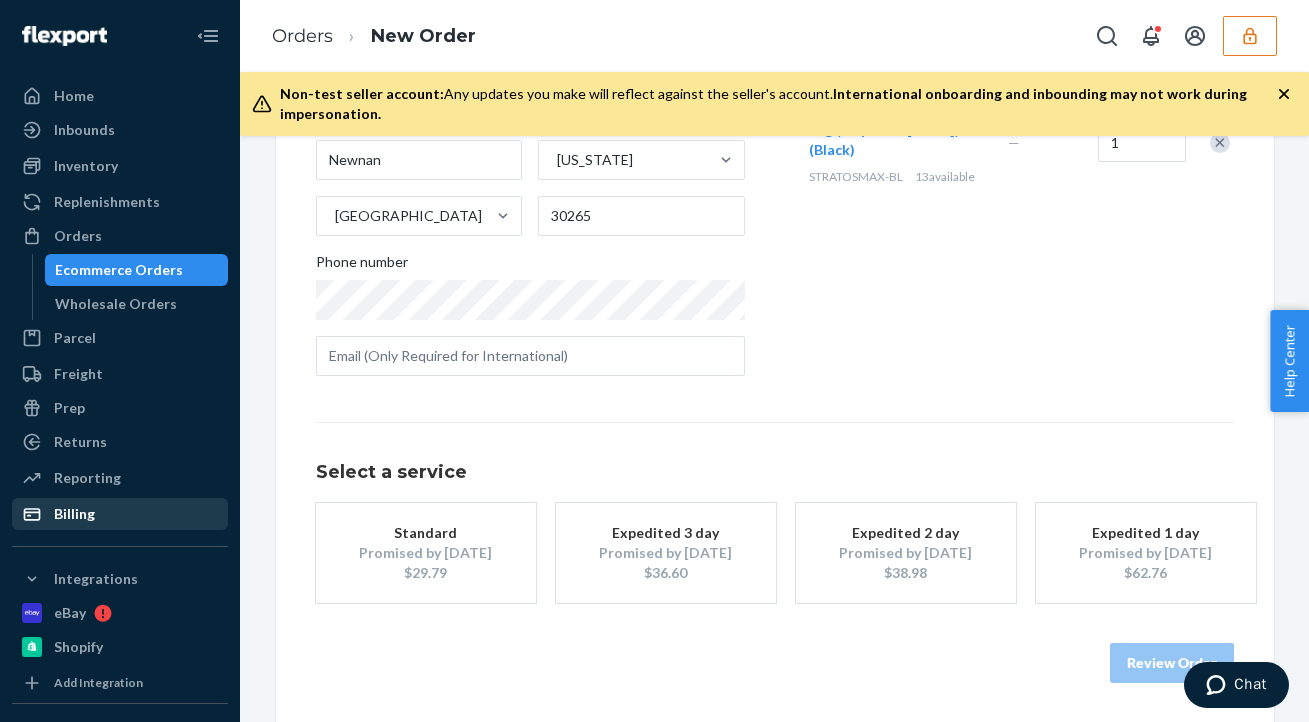 click on "Billing" at bounding box center [120, 514] 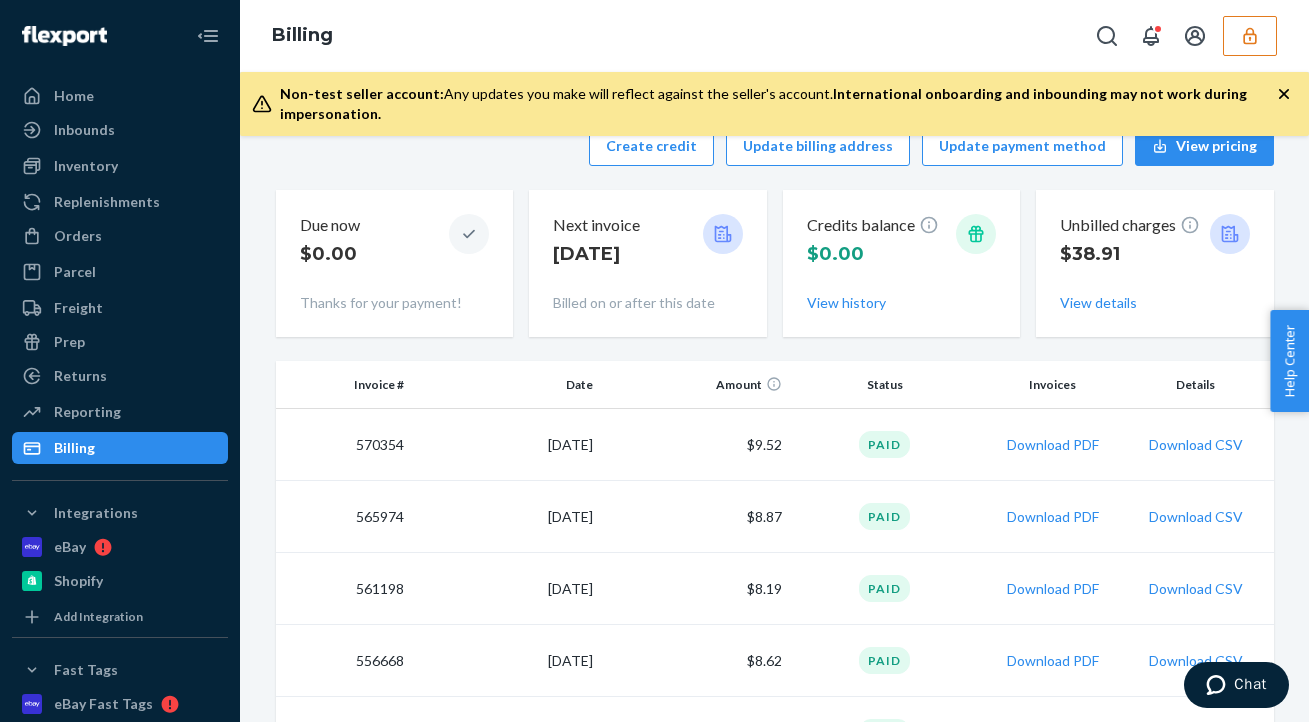scroll, scrollTop: 39, scrollLeft: 0, axis: vertical 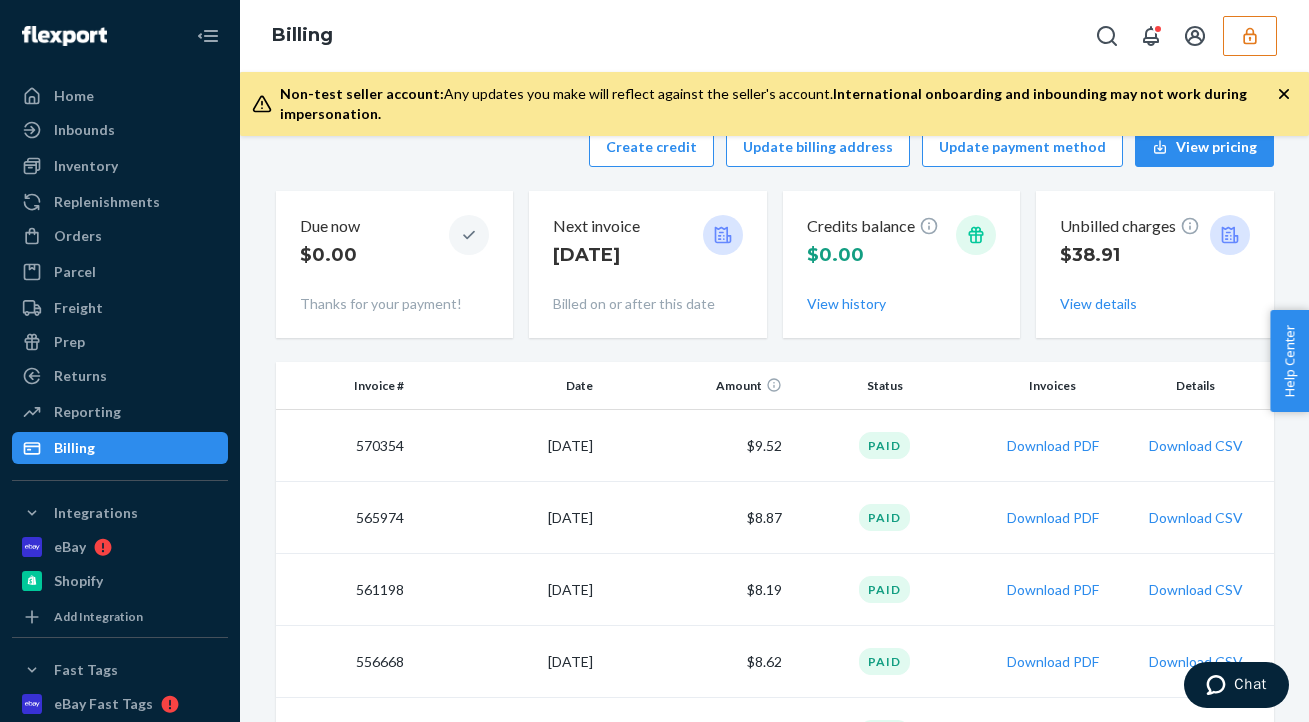 click 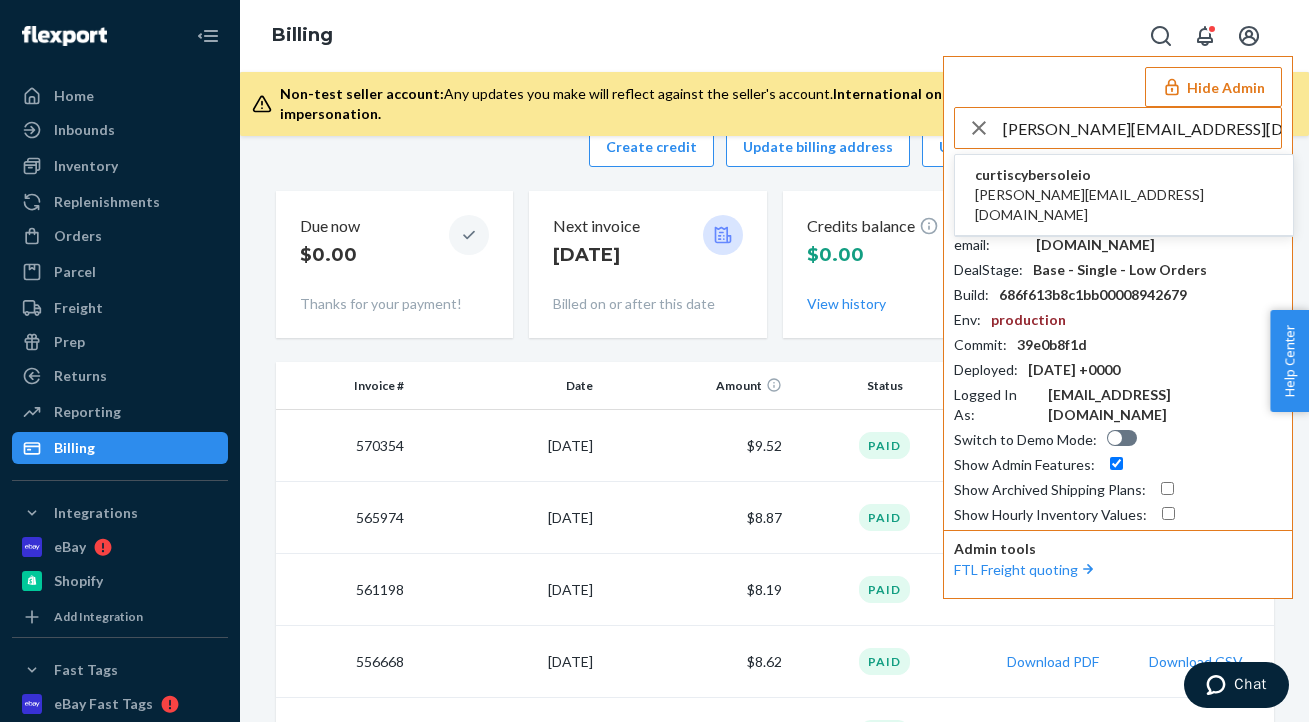 type on "curtis@cybersole.io" 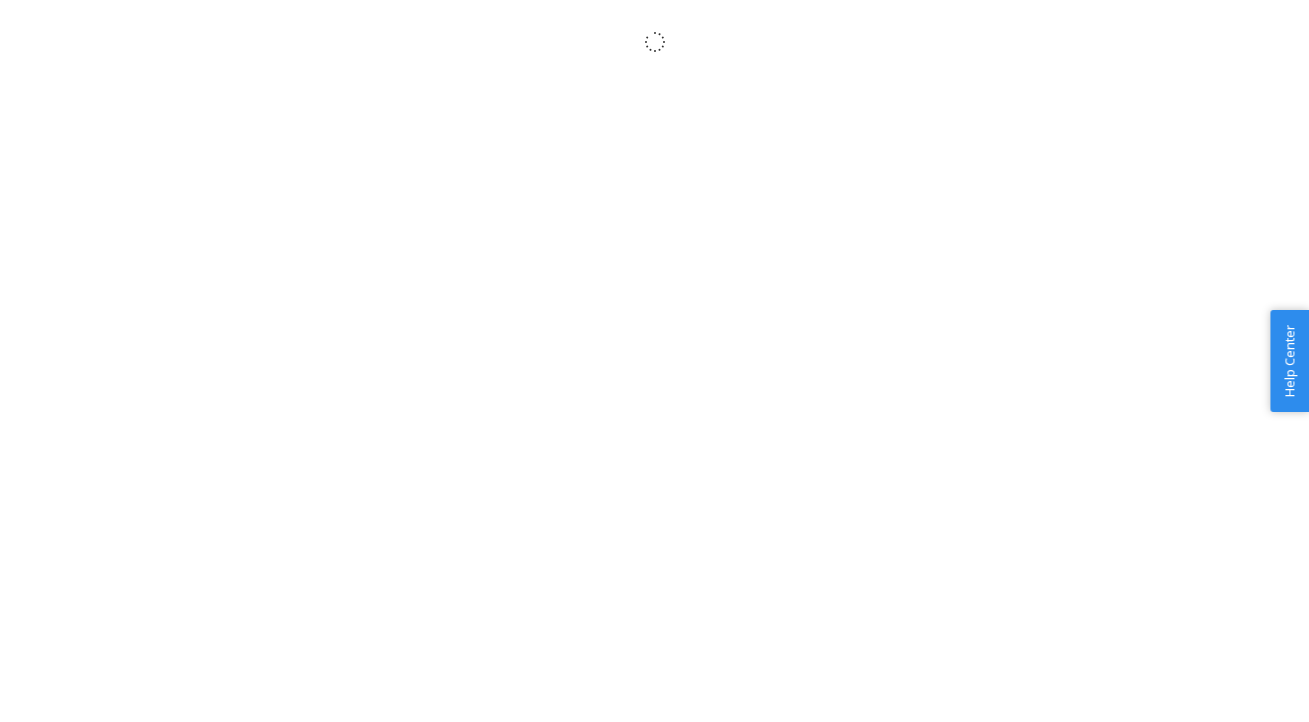 scroll, scrollTop: 0, scrollLeft: 0, axis: both 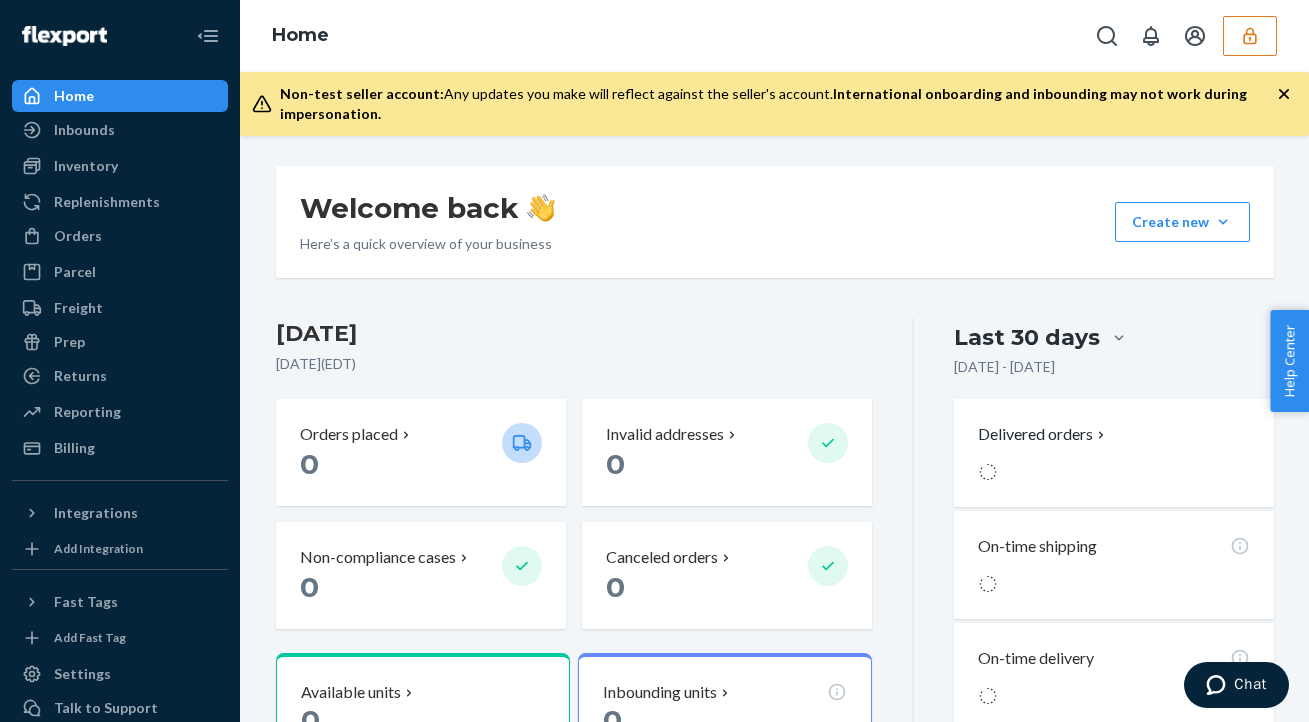 click 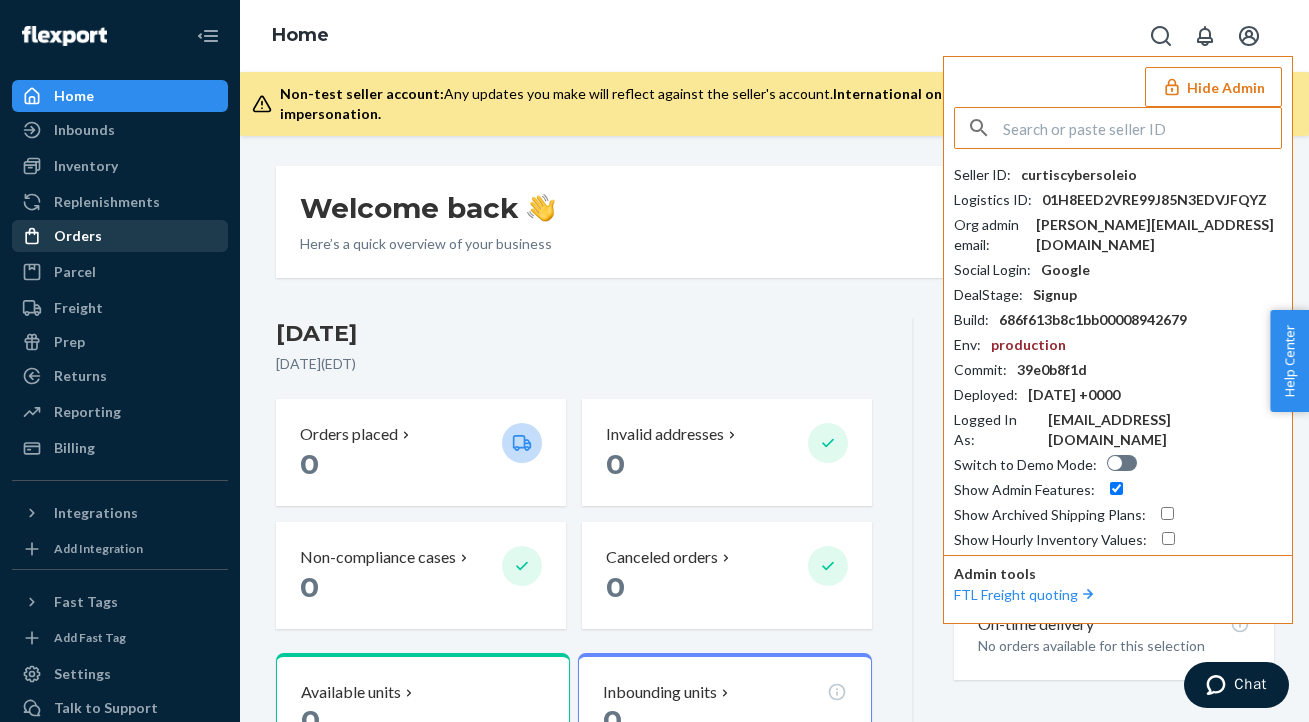 click on "Orders" at bounding box center [120, 236] 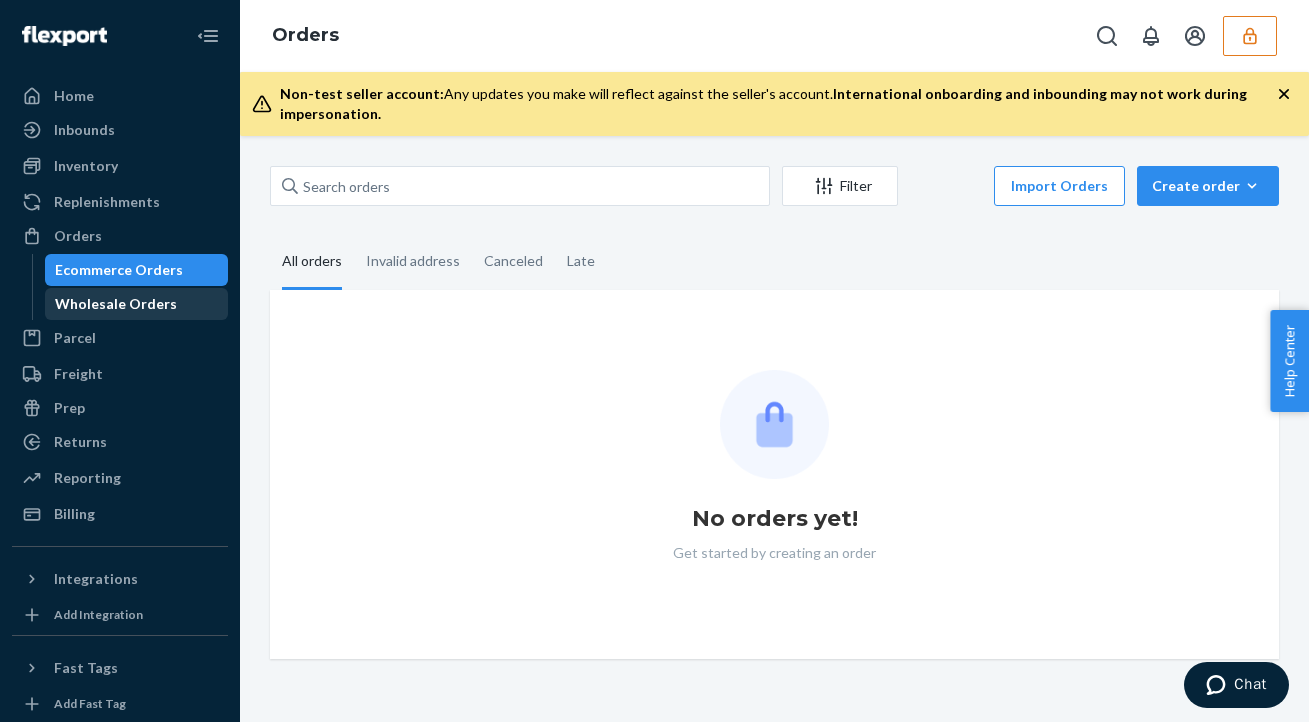 click on "Wholesale Orders" at bounding box center (116, 304) 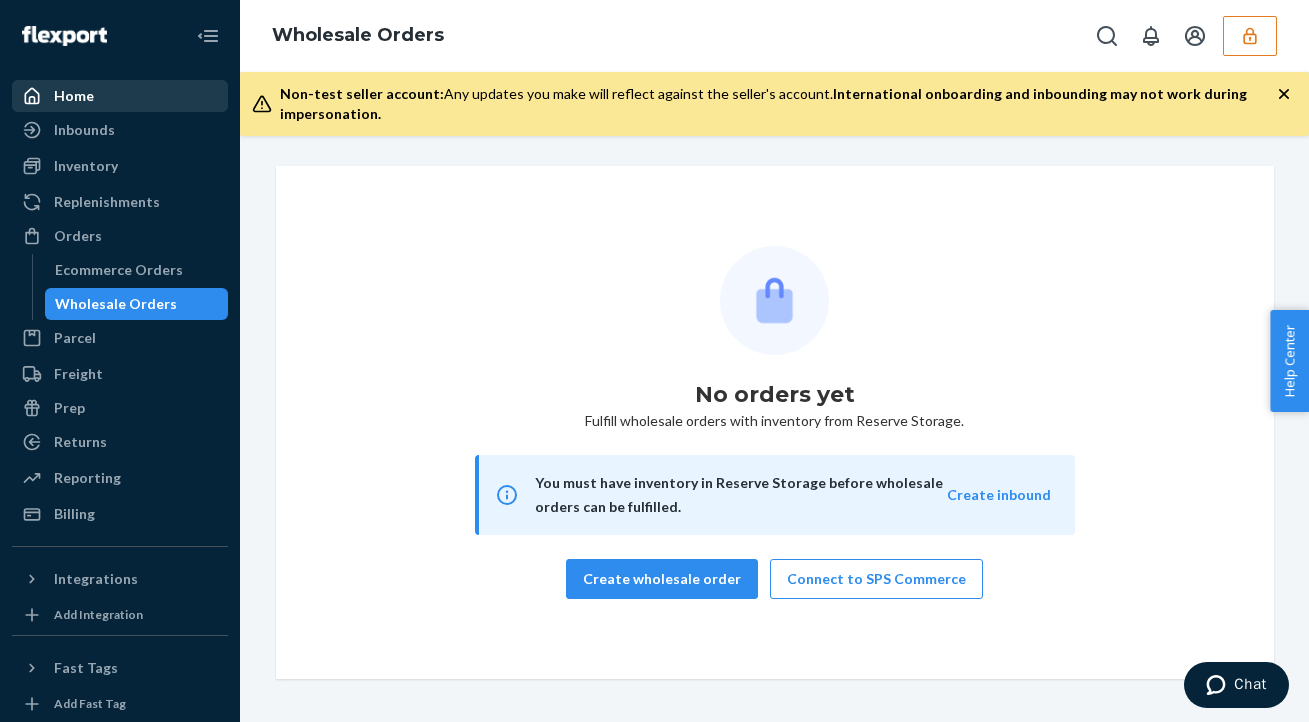 click on "Home" at bounding box center [74, 96] 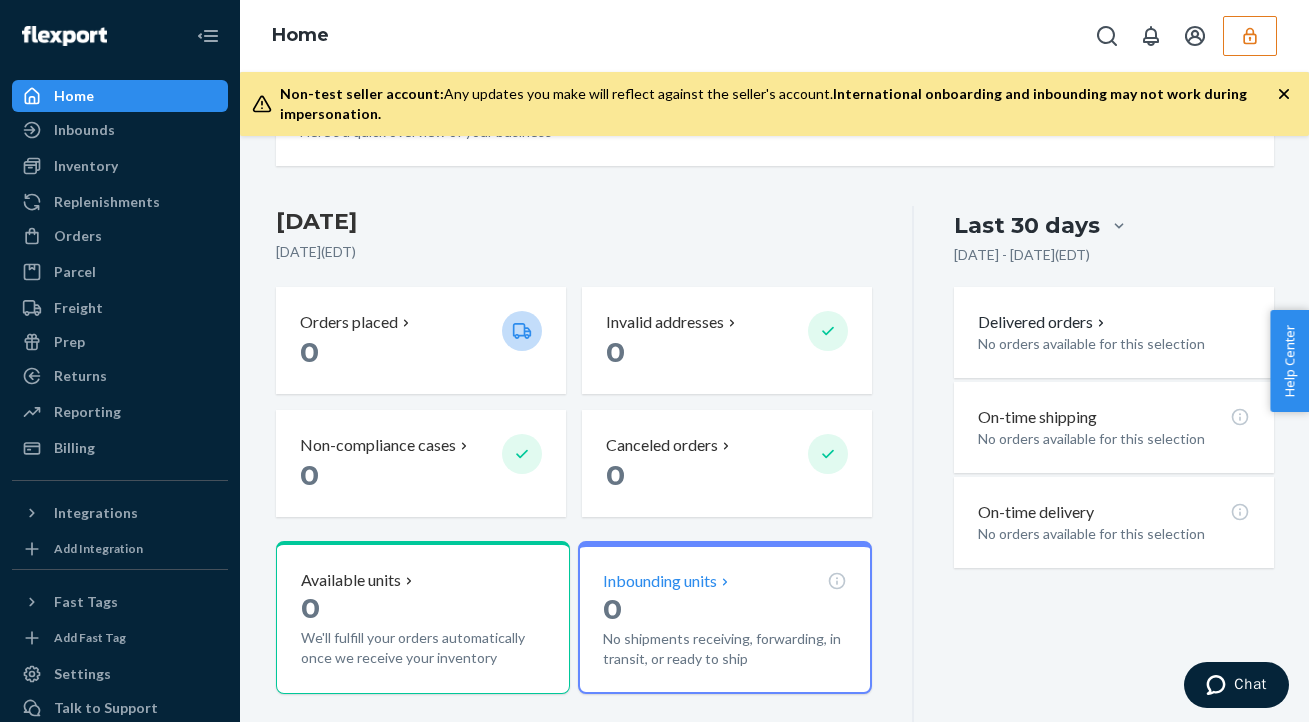 scroll, scrollTop: 0, scrollLeft: 0, axis: both 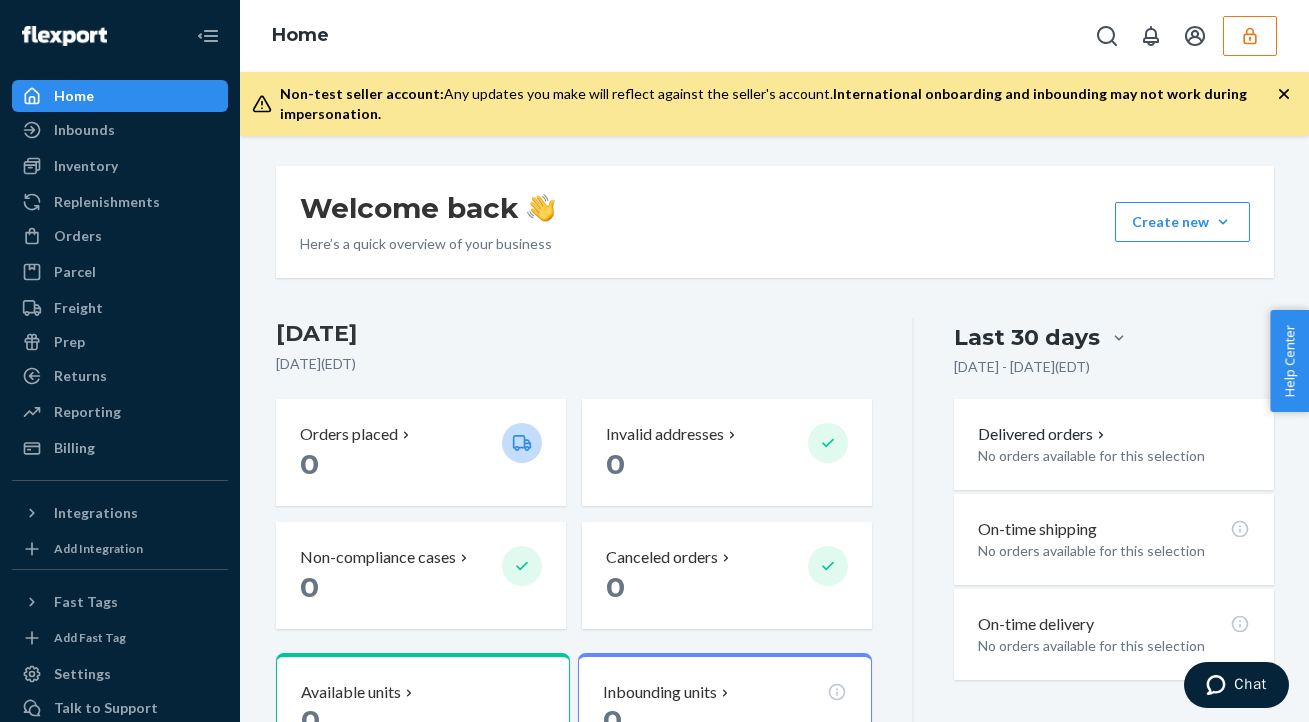 click 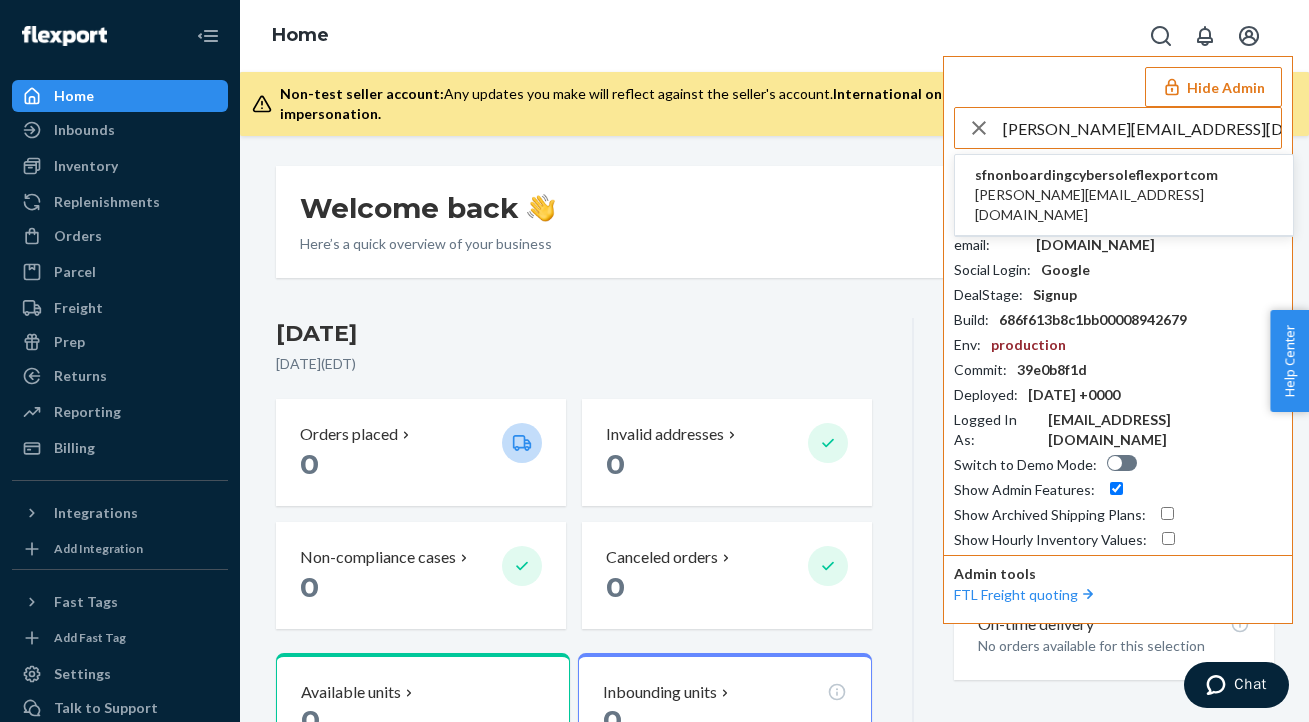 type on "[PERSON_NAME][EMAIL_ADDRESS][DOMAIN_NAME]" 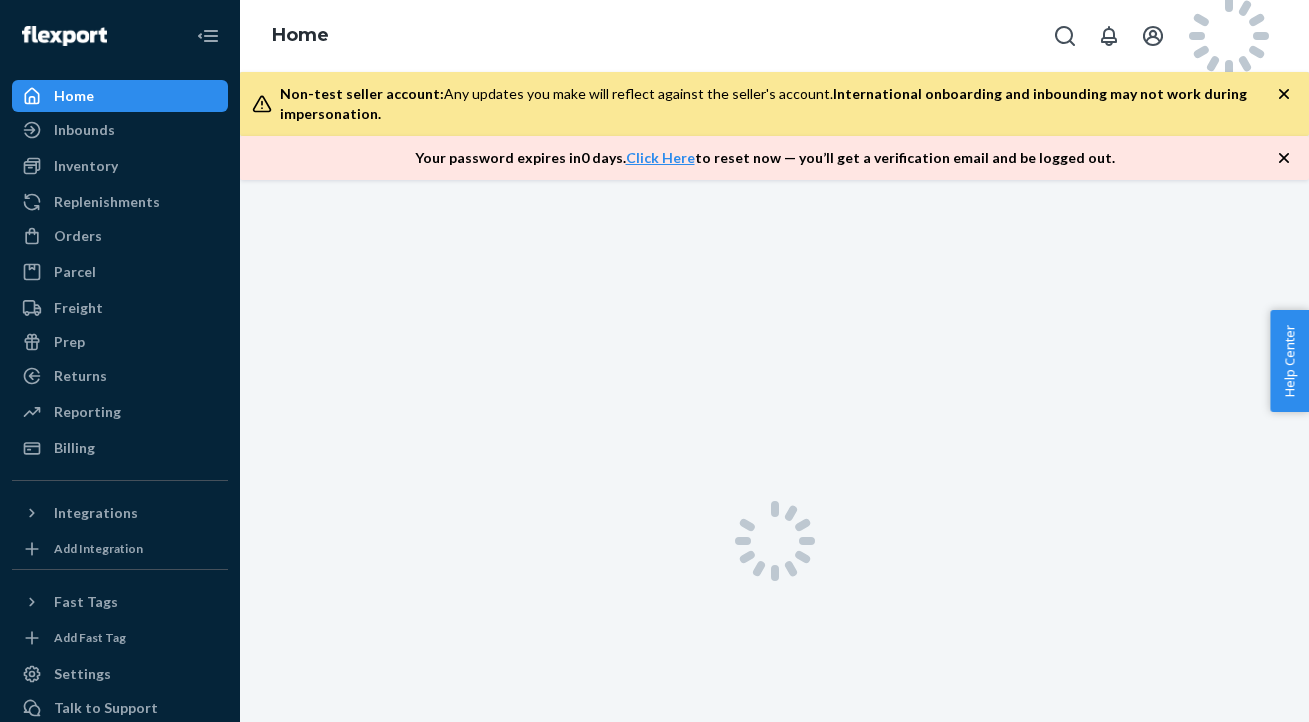 scroll, scrollTop: 0, scrollLeft: 0, axis: both 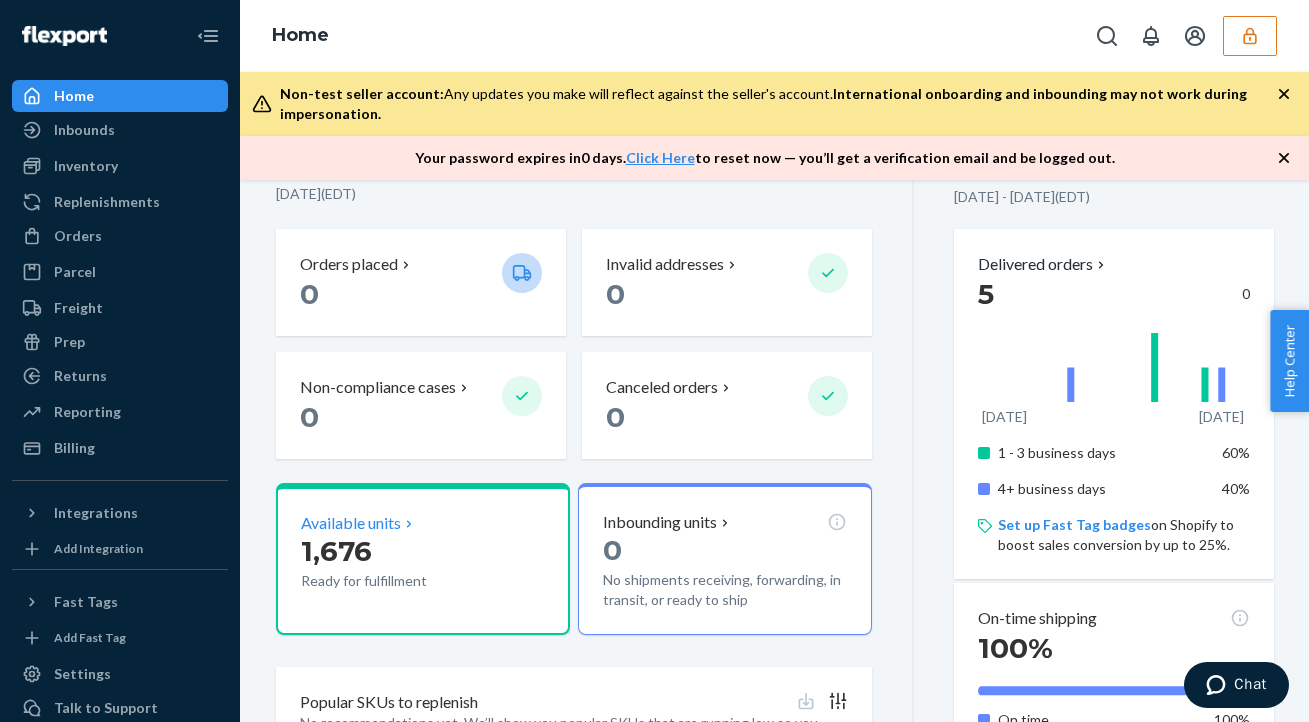 click on "1,676" at bounding box center [393, 551] 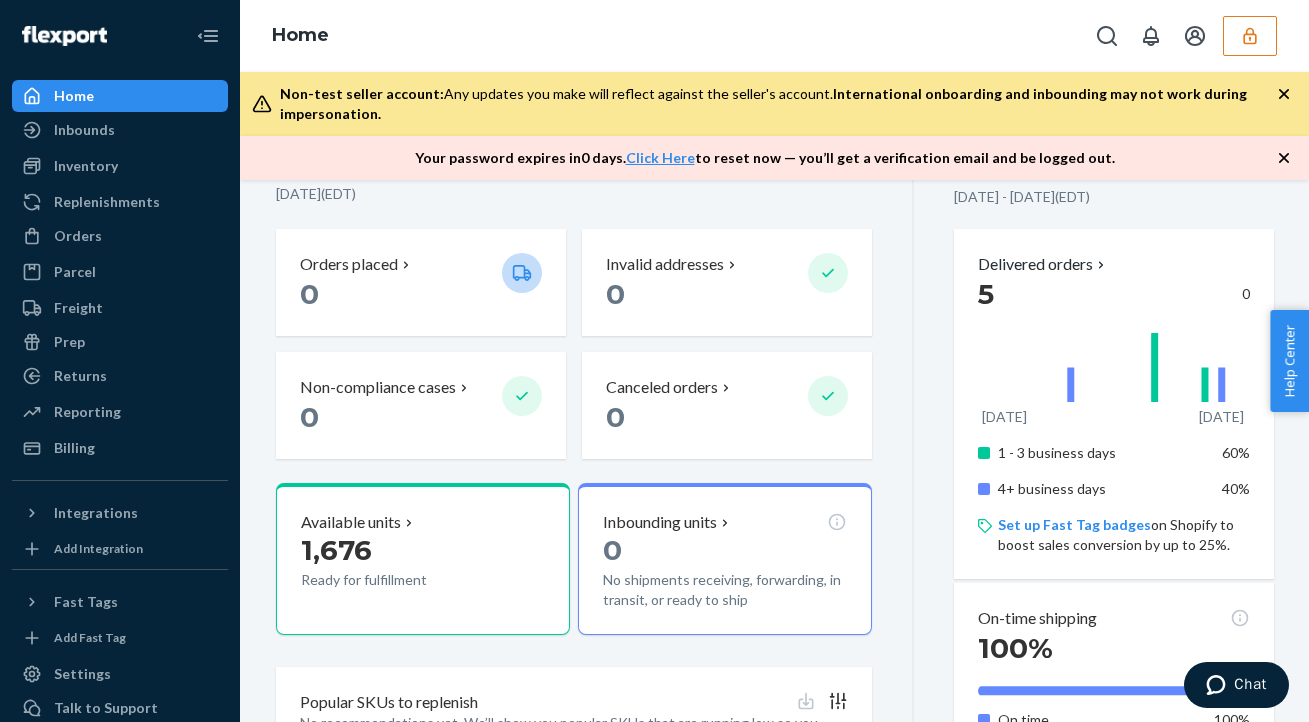 scroll, scrollTop: 0, scrollLeft: 0, axis: both 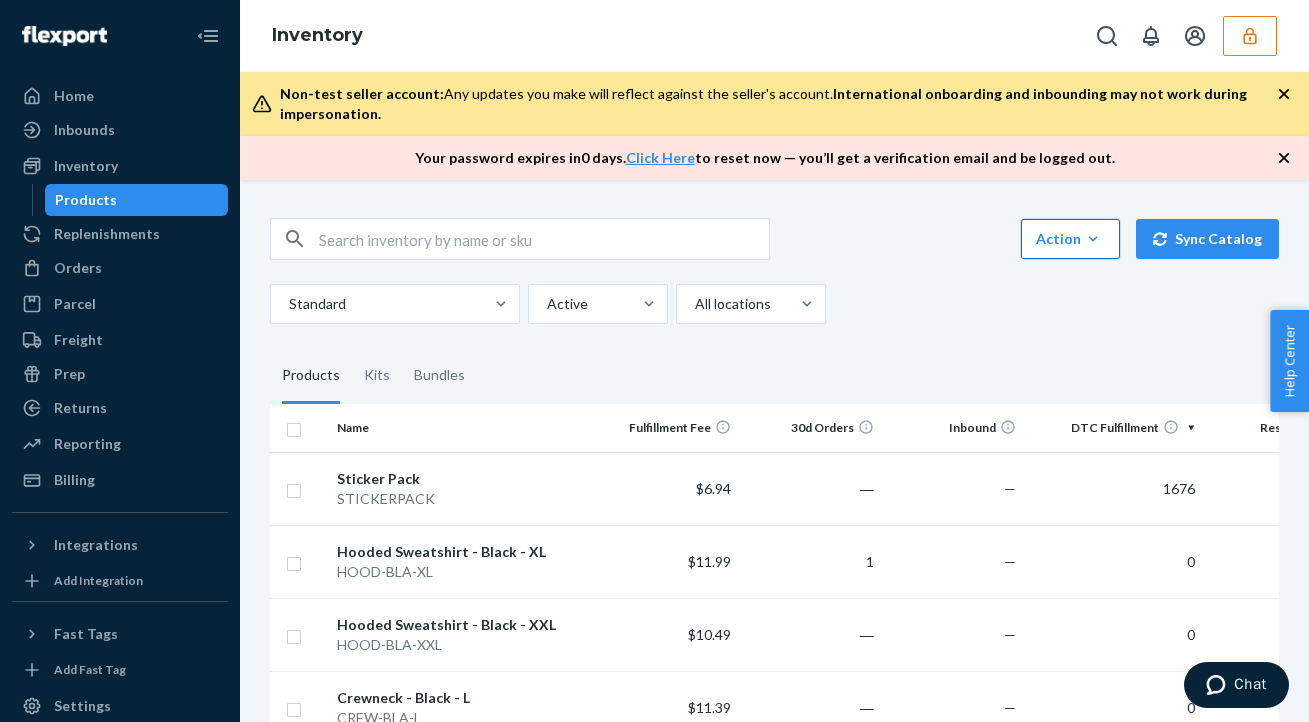 click 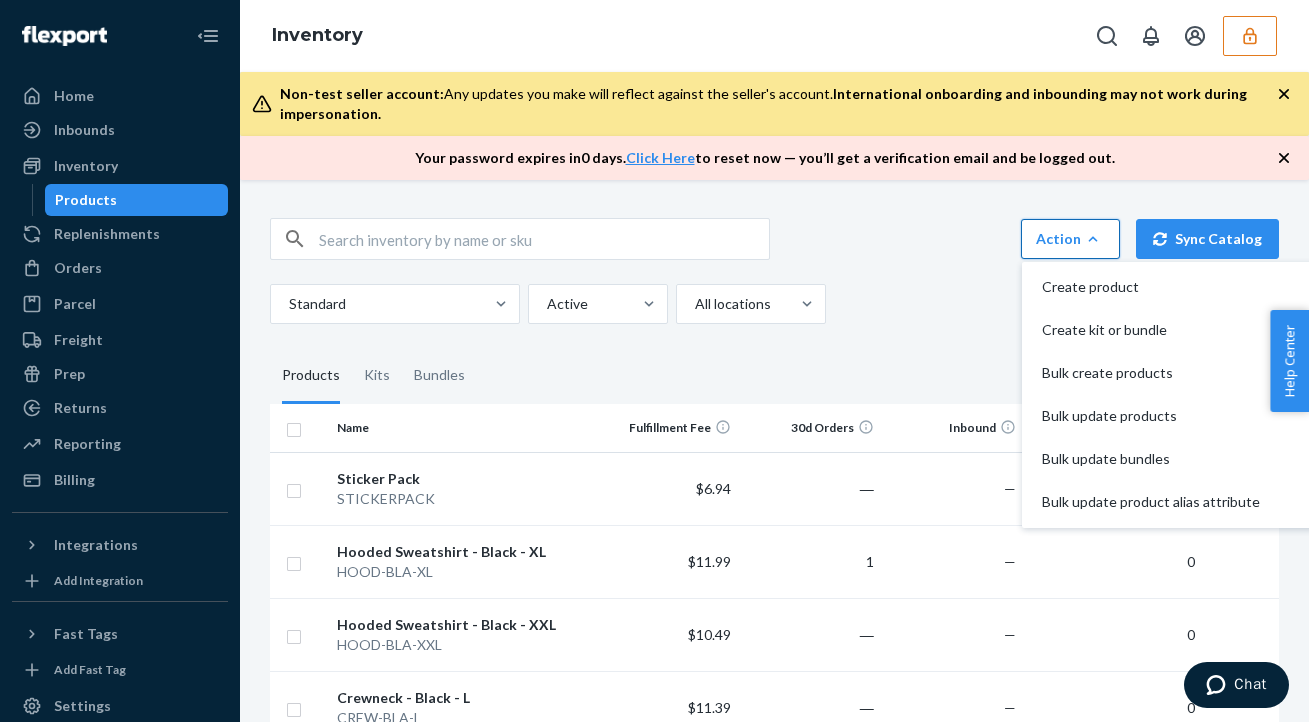 click on "Products Kits Bundles" at bounding box center (774, 376) 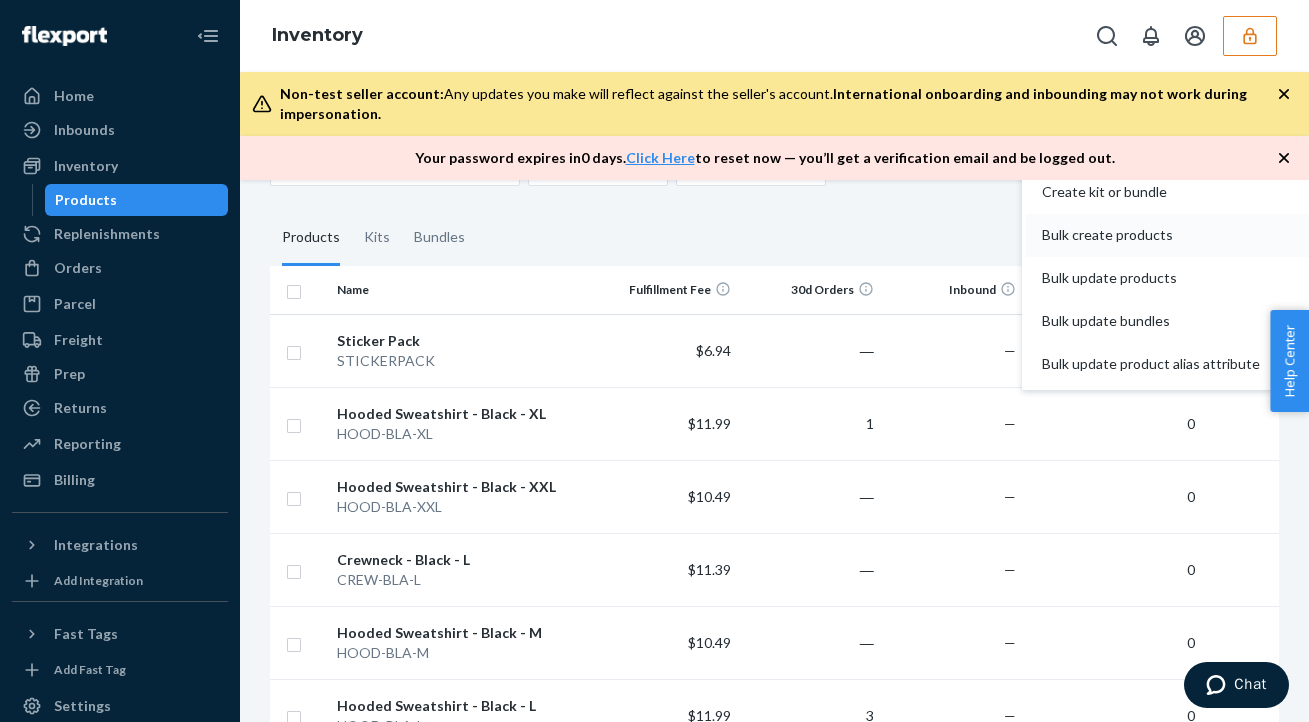 scroll, scrollTop: 0, scrollLeft: 0, axis: both 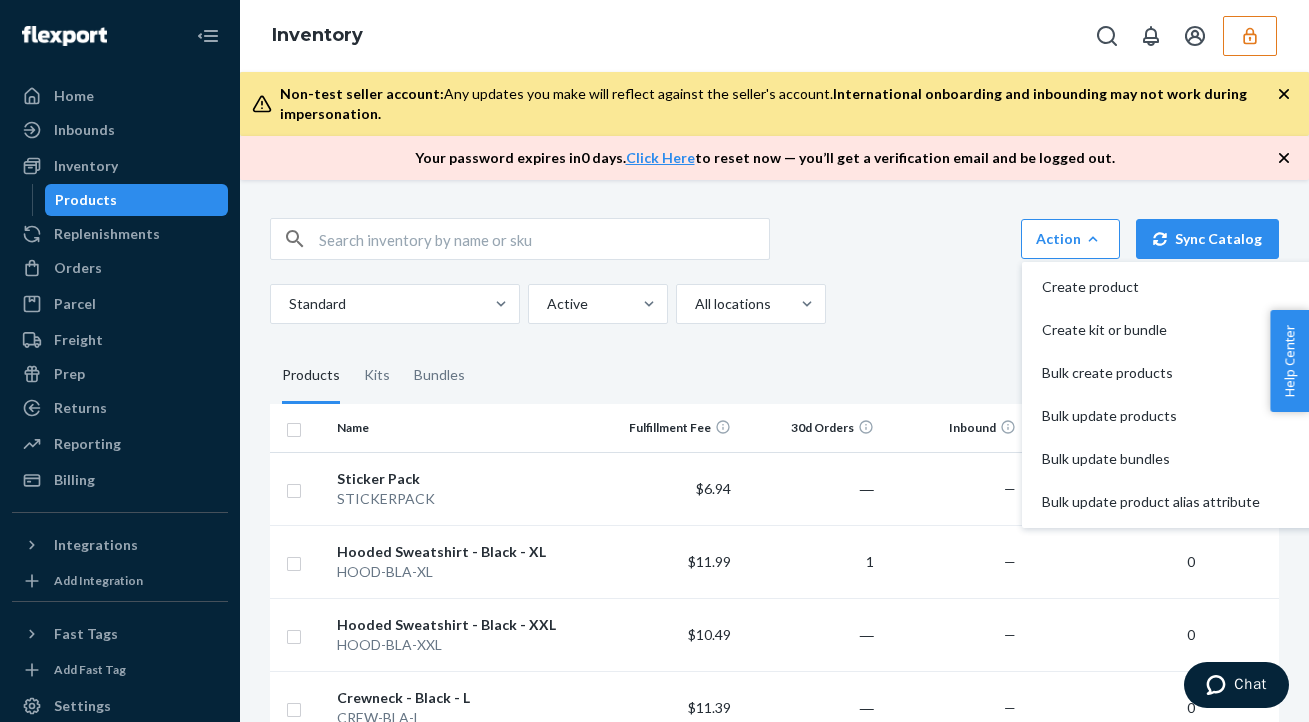 click on "Action Create product Create kit or bundle Bulk create products Bulk update products Bulk update bundles Bulk update product alias attribute Sync Catalog Standard Active All locations Products Kits Bundles Name Fulfillment Fee 30d Orders Inbound DTC Fulfillment Reserve Storage Unavailable Sticker Pack STICKERPACK $6.94 ― — 1676 — — Hooded Sweatshirt - Black - XL HOOD-BLA-XL $11.99 1 — 0 — — Hooded Sweatshirt - Black - XXL HOOD-BLA-XXL $10.49 ― — 0 — — Crewneck - Black - L CREW-BLA-L $11.39 ― — 0 — — Hooded Sweatshirt - Black - M HOOD-BLA-M $10.49 ― — 0 — — Hooded Sweatshirt - Black - L HOOD-BLA-L $11.99 3 — 0 — — Crewneck - Black - M CREW-BLA-M $10.49 1 — 0 — — Crewneck - Black - XL CREW-BLA-XL $9.69 ― — 0 — — Hooded Sweatshirt - Black - S HOOD-BLA-S $7.14 1 — 0 — — Crewneck - Black - S CREW-BLA-S $10.49 9 — 0 — 8 Crewneck - Black - XXL CREW-BLA-XXL $9.69 1 — 0 — — test (Default Title) 43663587377342 Estimate ― — 0 — — Estimate" at bounding box center (774, 888) 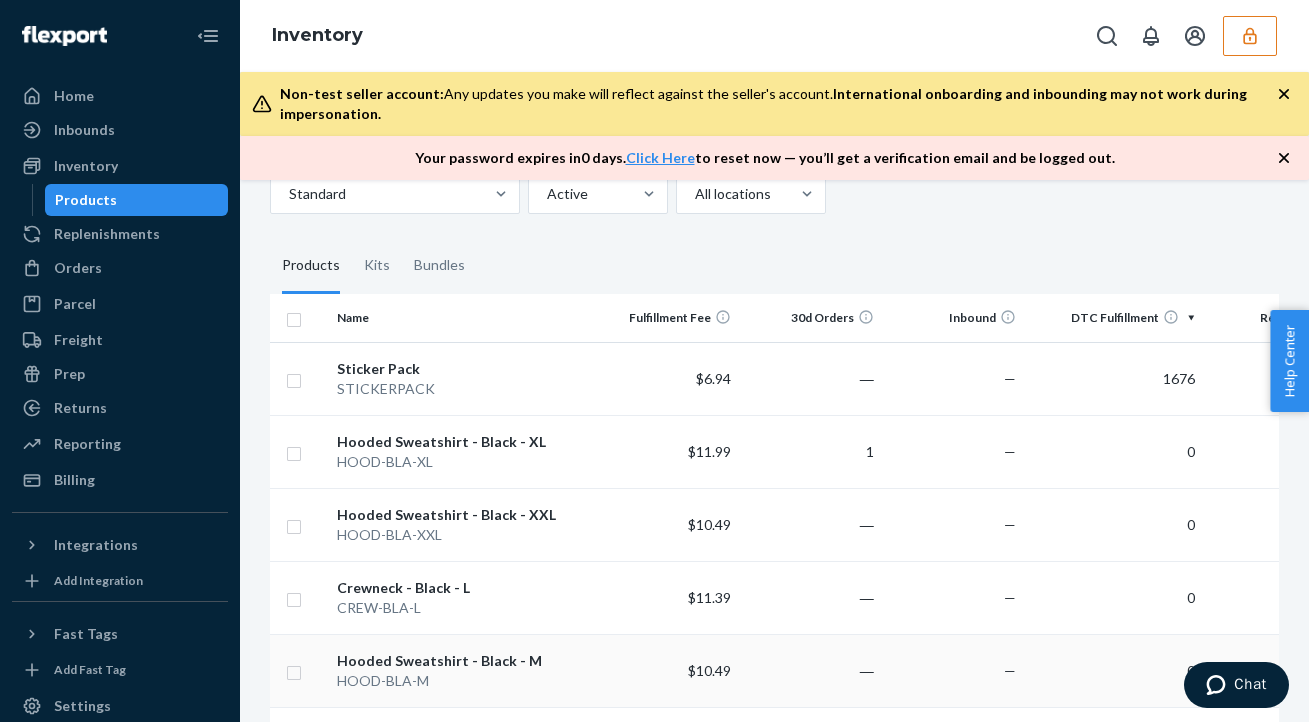 scroll, scrollTop: 115, scrollLeft: 0, axis: vertical 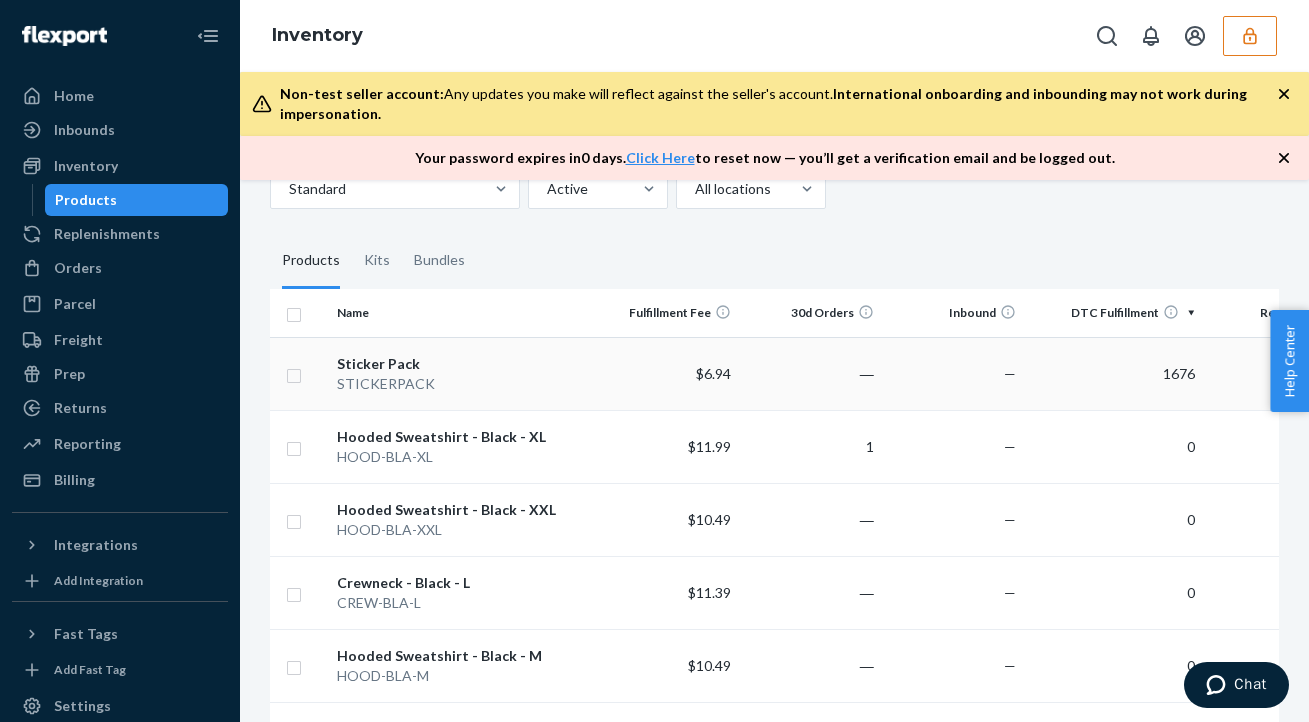 click at bounding box center [294, 373] 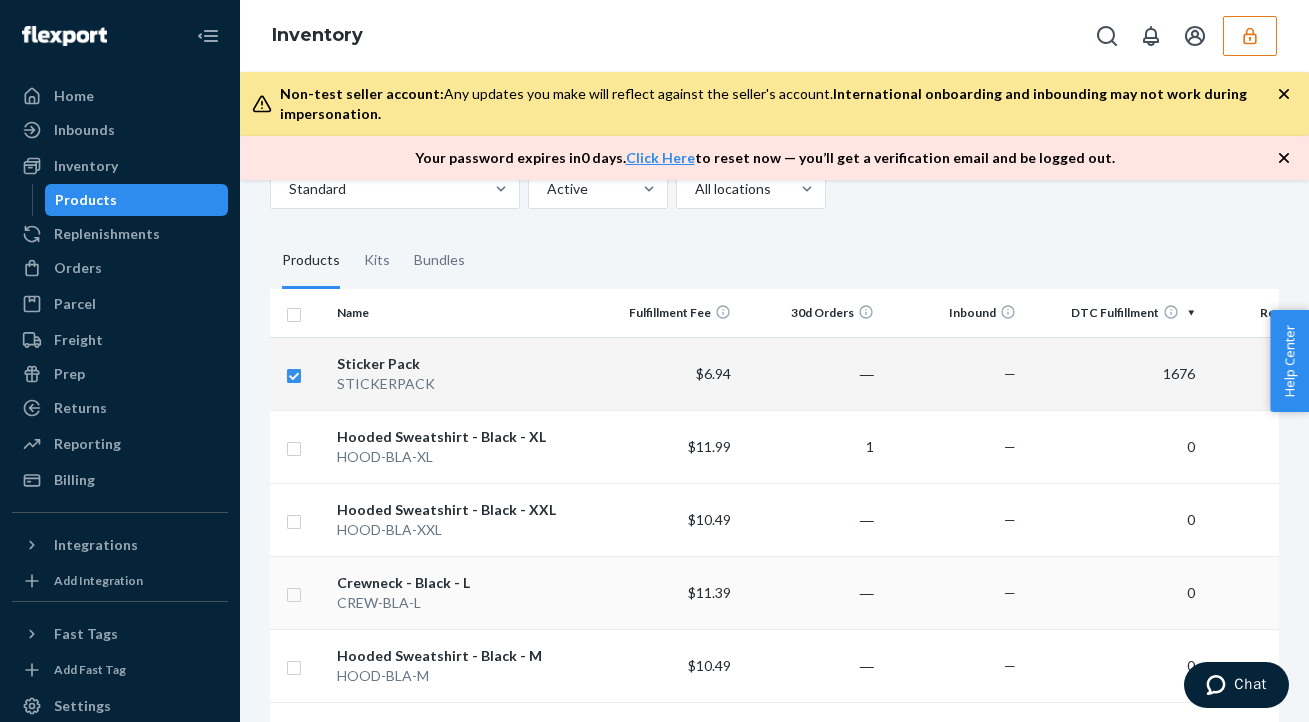 scroll, scrollTop: 0, scrollLeft: 0, axis: both 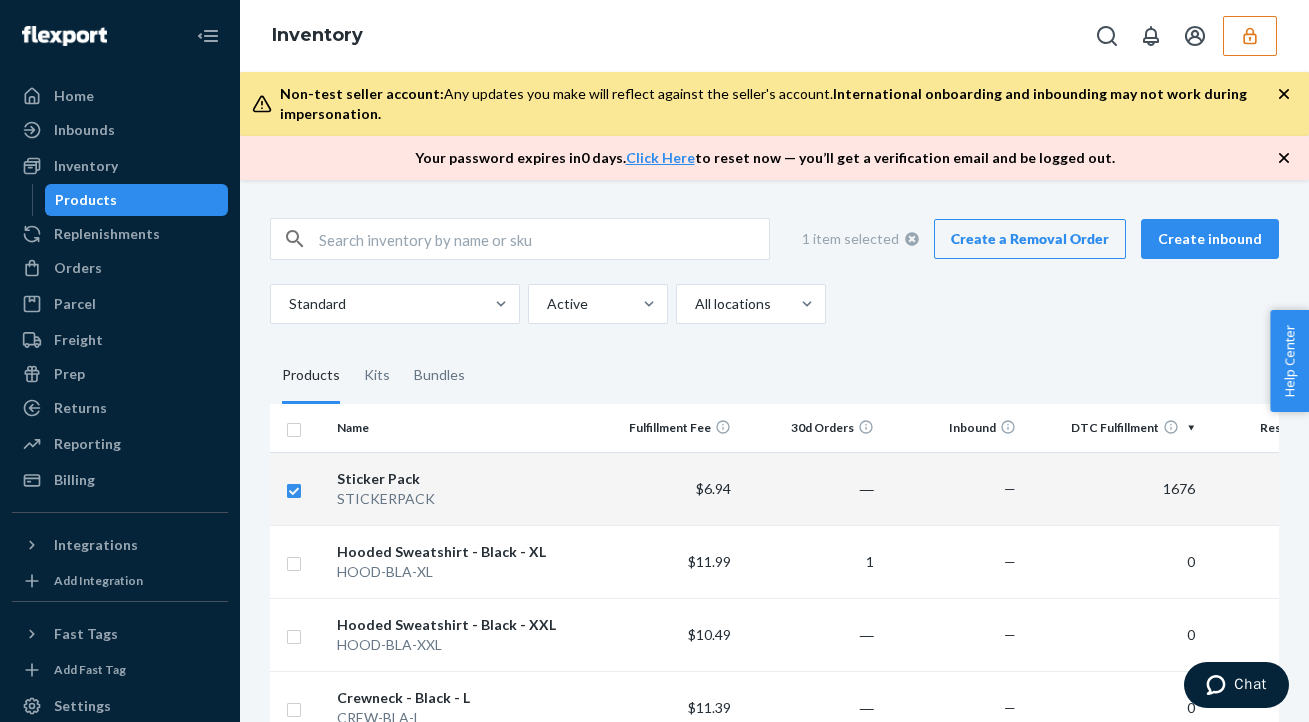 checkbox on "true" 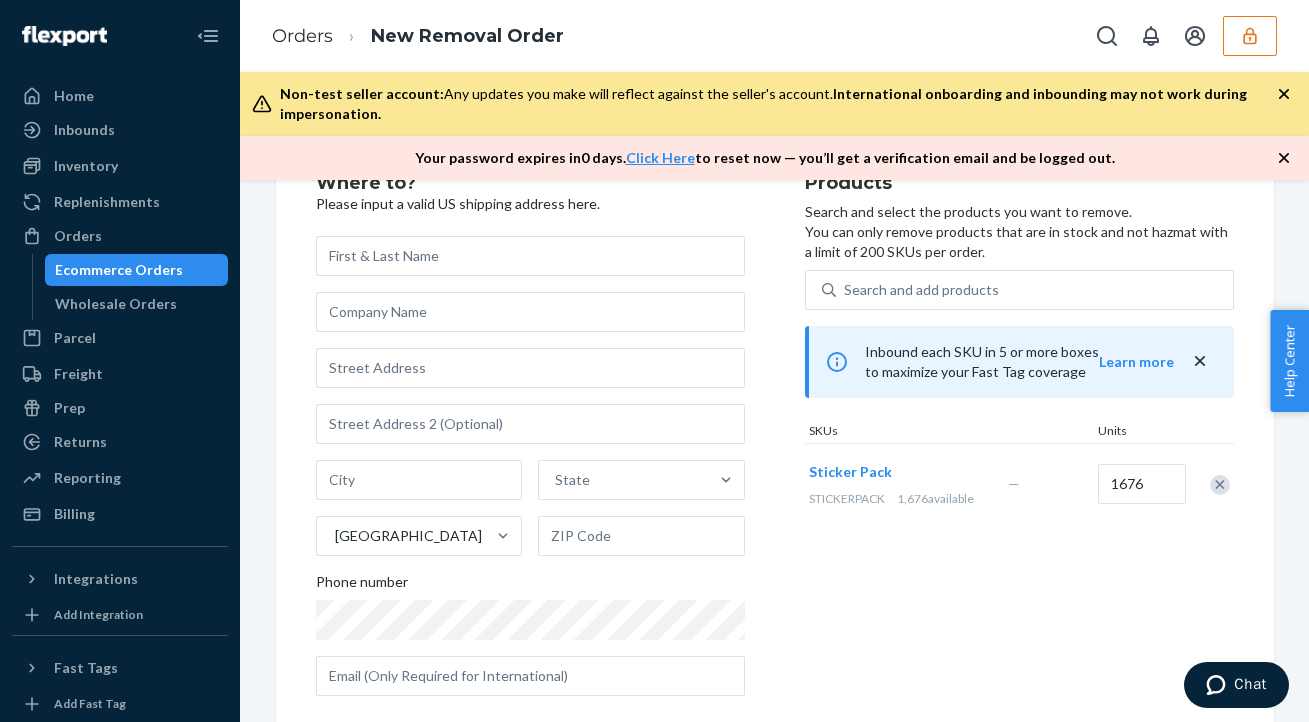 scroll, scrollTop: 106, scrollLeft: 0, axis: vertical 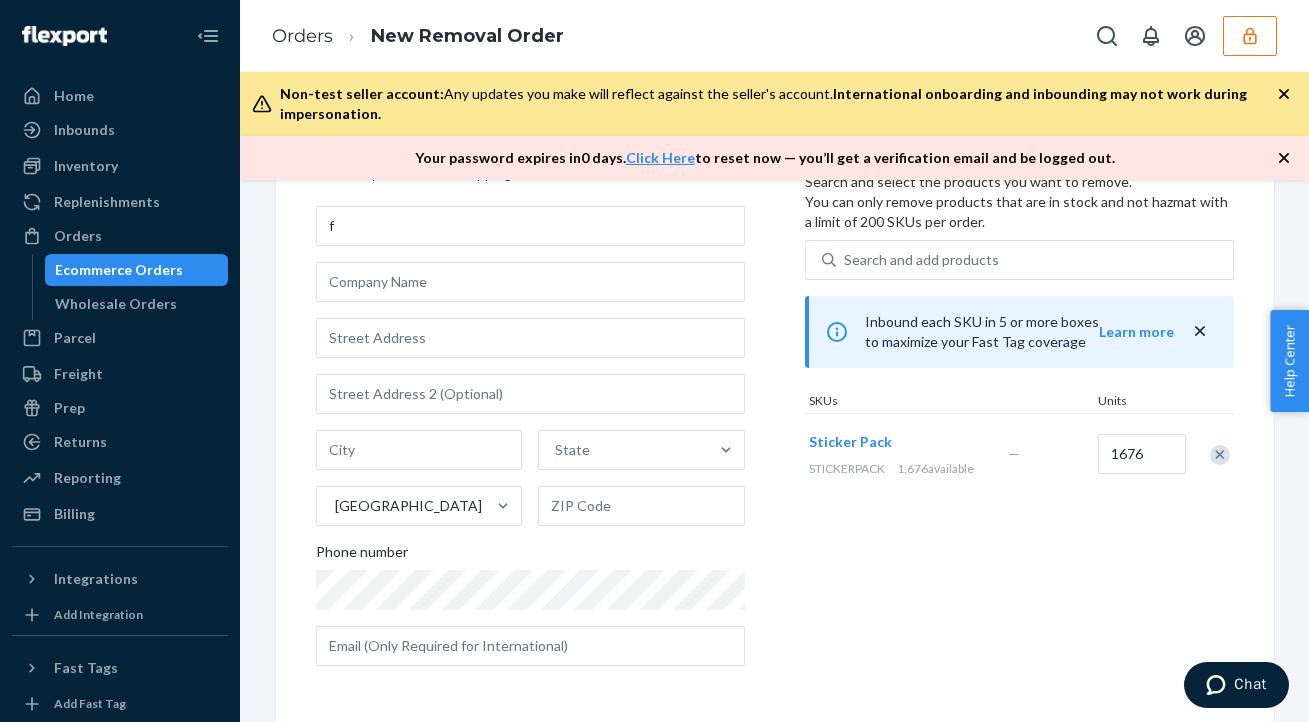 type on "f" 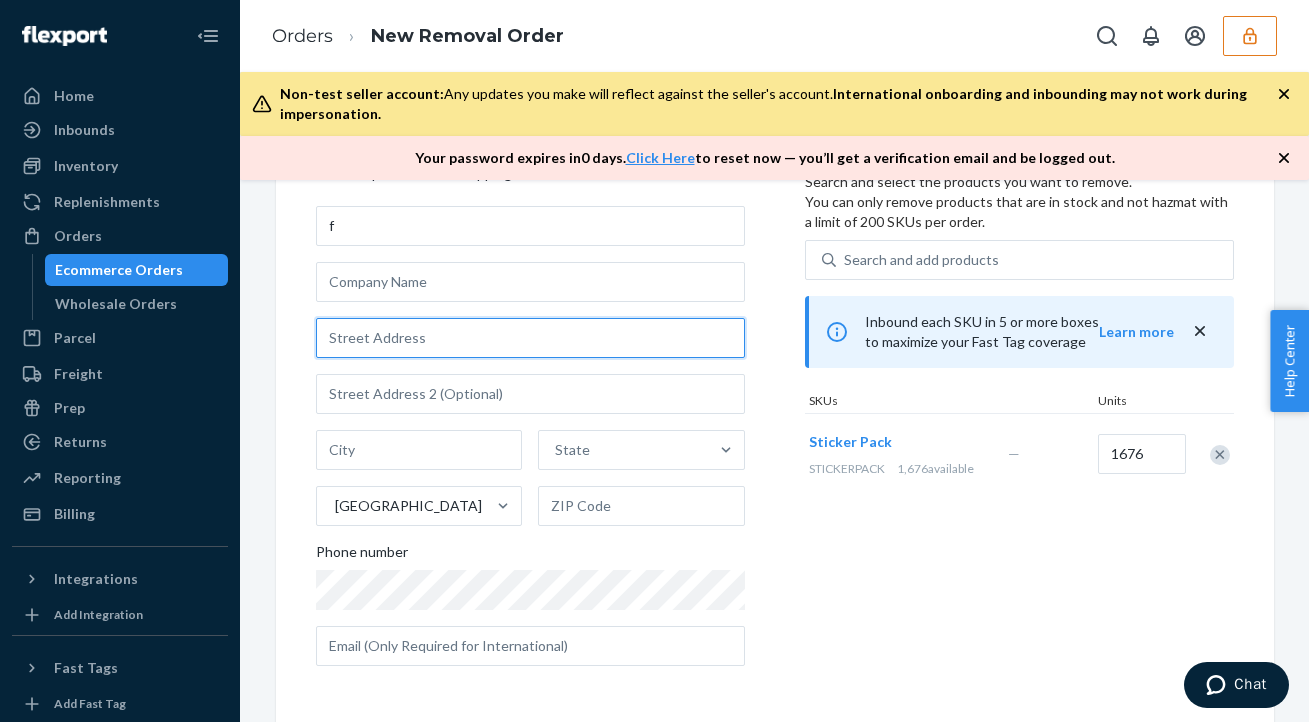 click at bounding box center [530, 338] 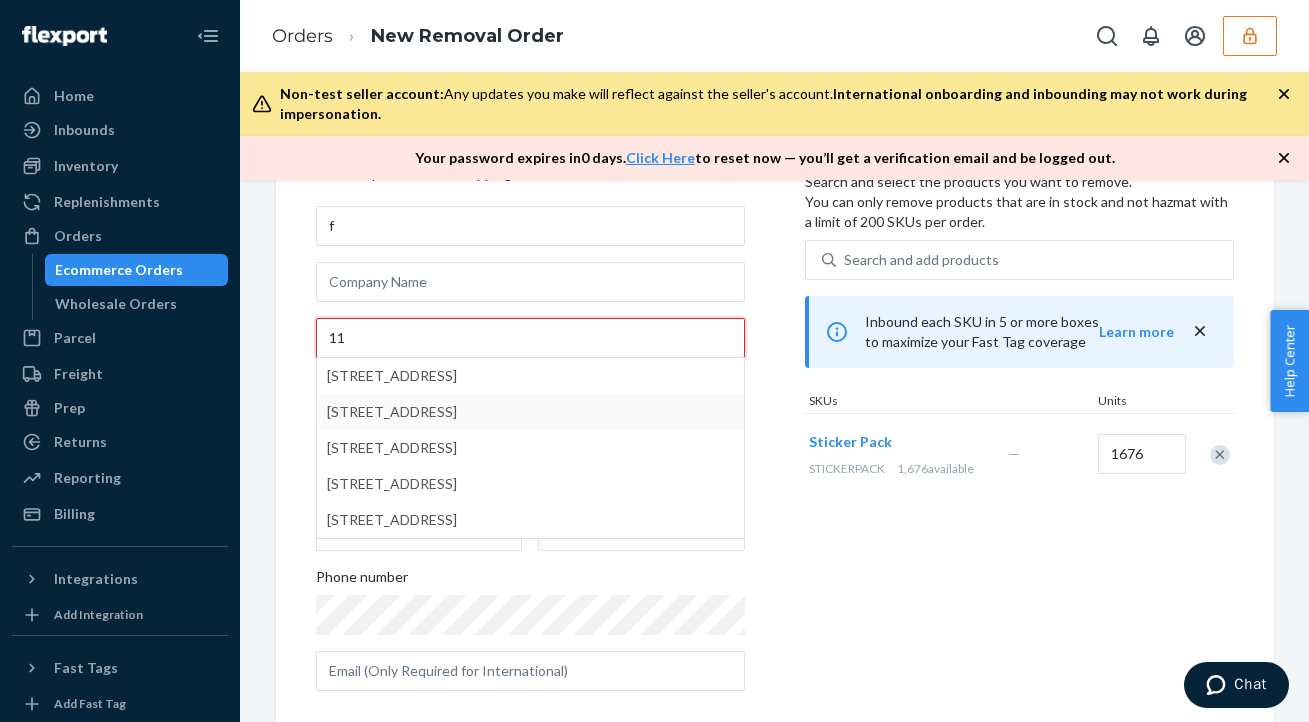 type on "11" 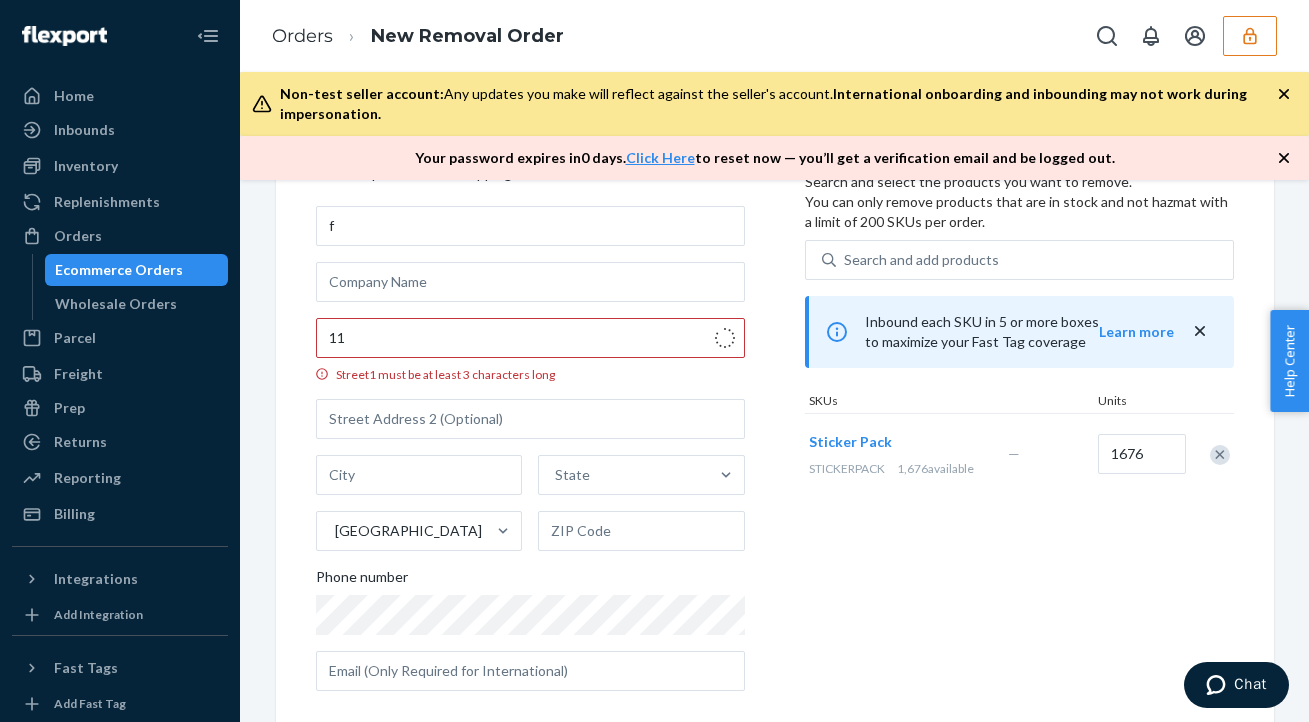 type on "Newnan" 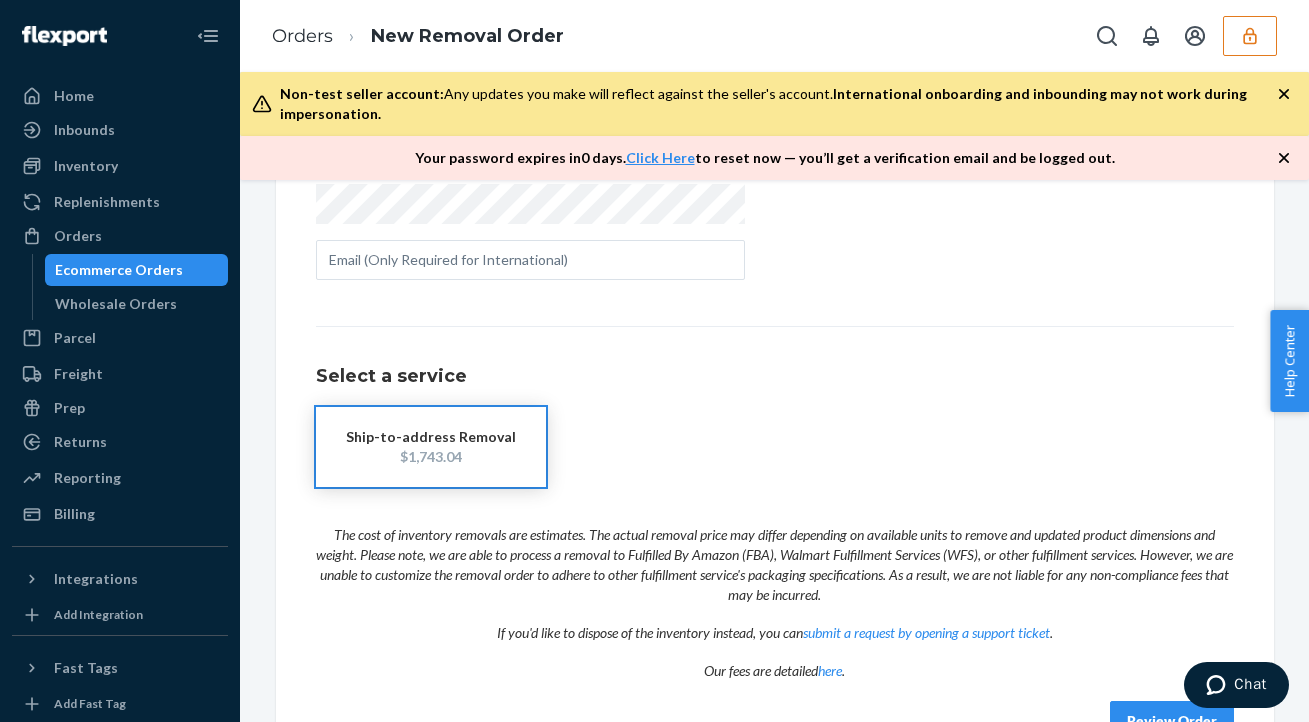 scroll, scrollTop: 550, scrollLeft: 0, axis: vertical 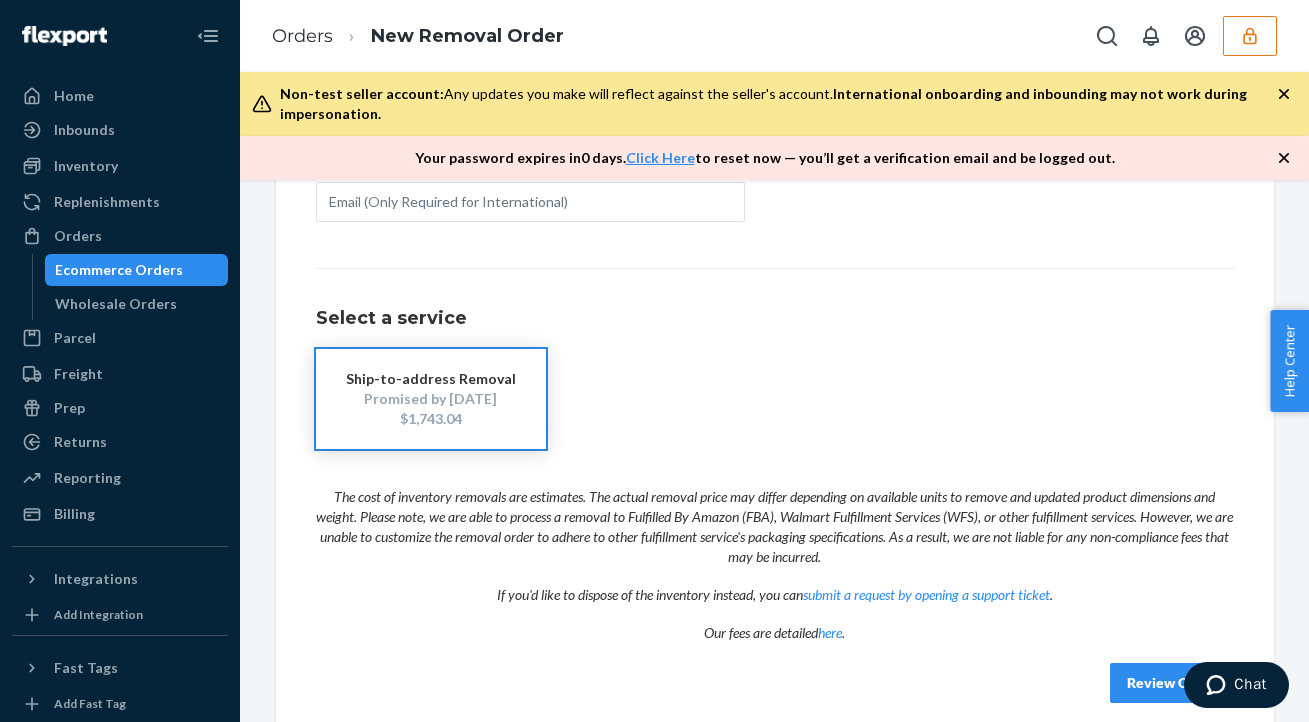 drag, startPoint x: 391, startPoint y: 417, endPoint x: 486, endPoint y: 416, distance: 95.005264 